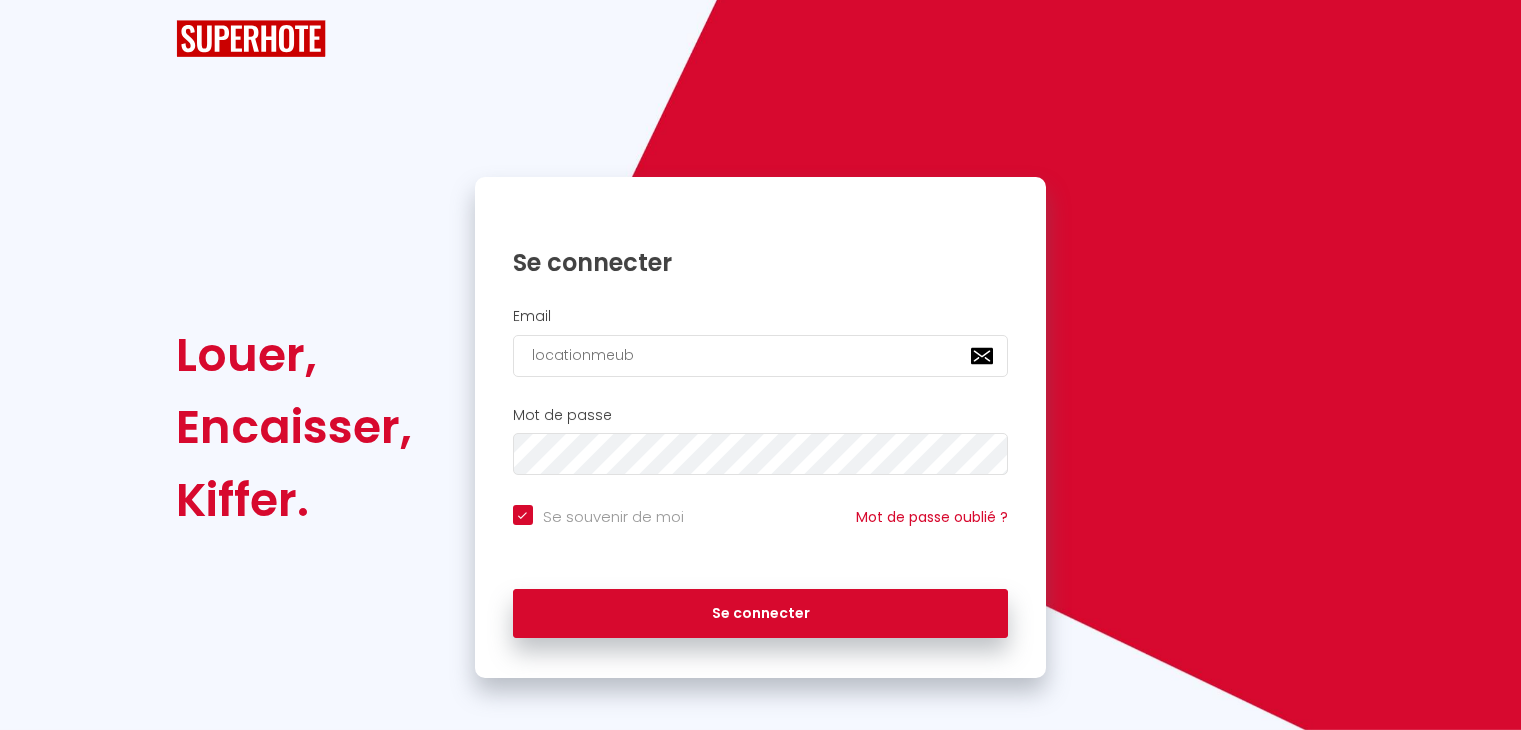 scroll, scrollTop: 0, scrollLeft: 0, axis: both 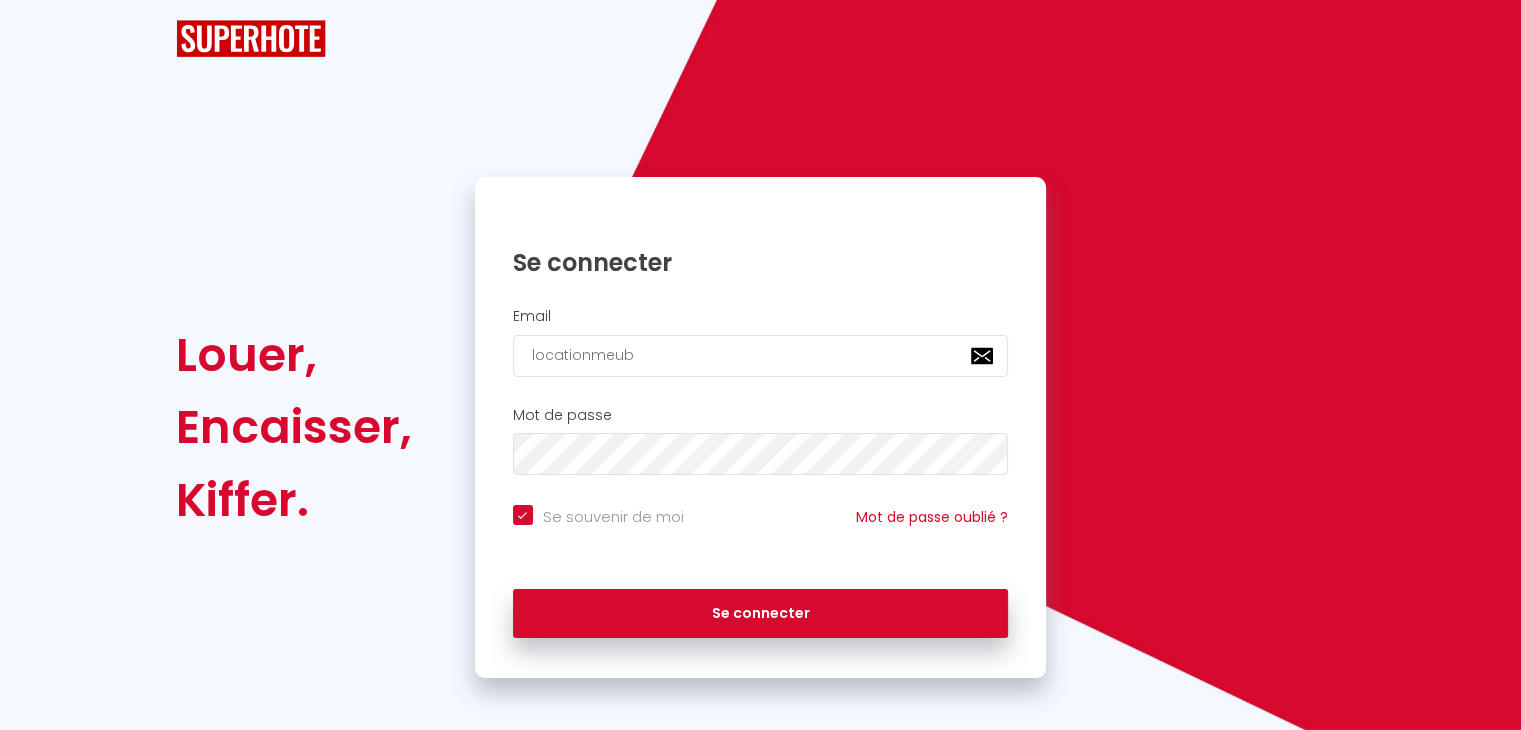 type on "locationmeubl" 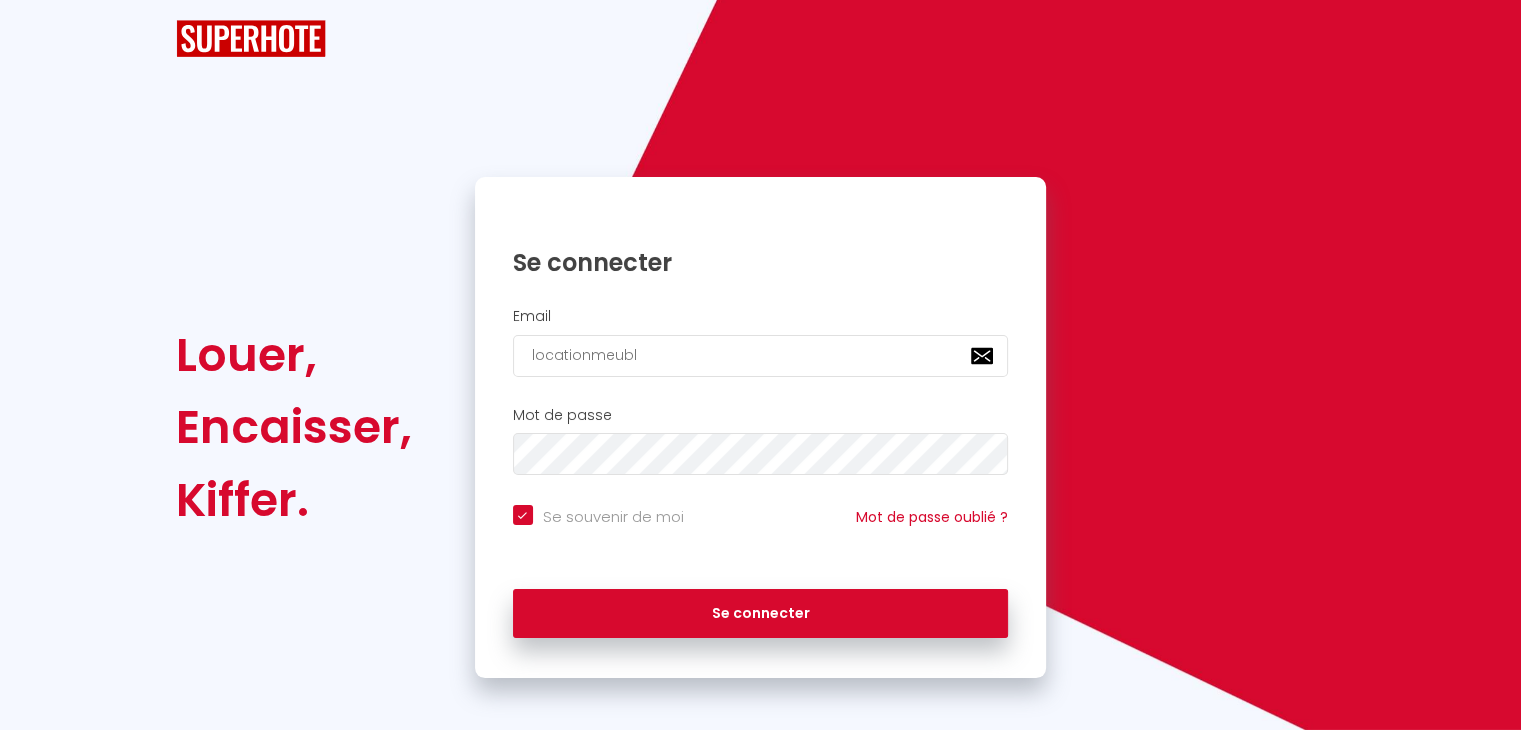 checkbox on "true" 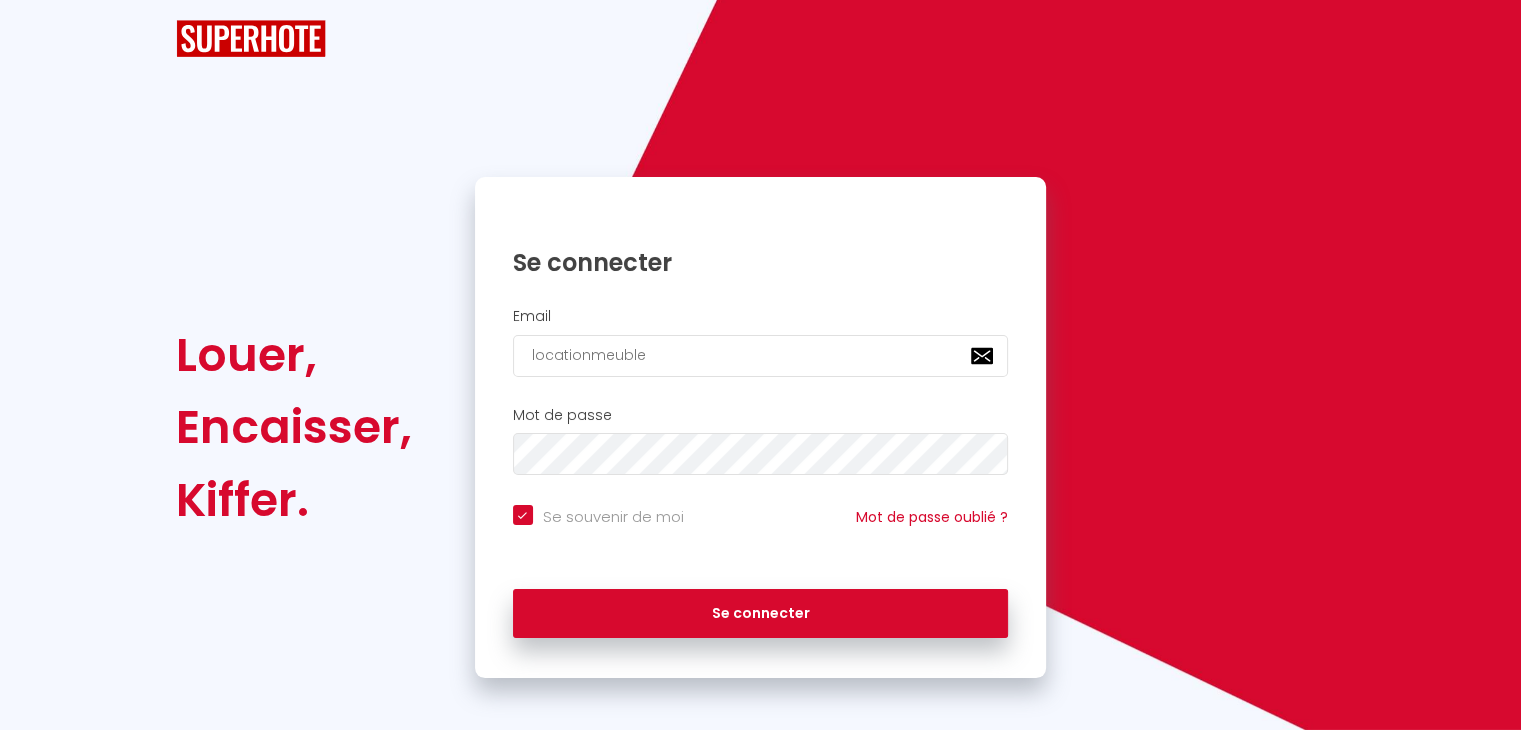 checkbox on "true" 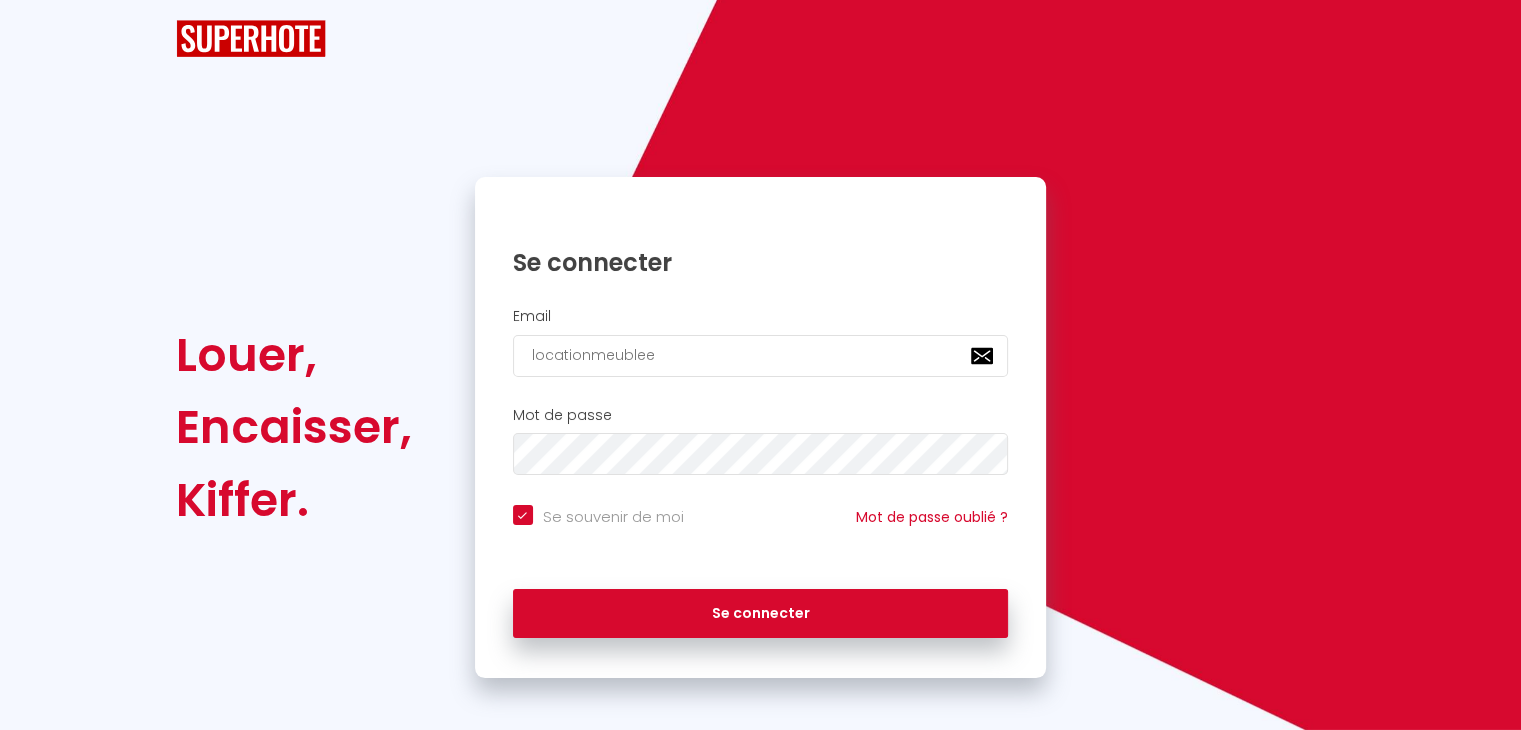 checkbox on "true" 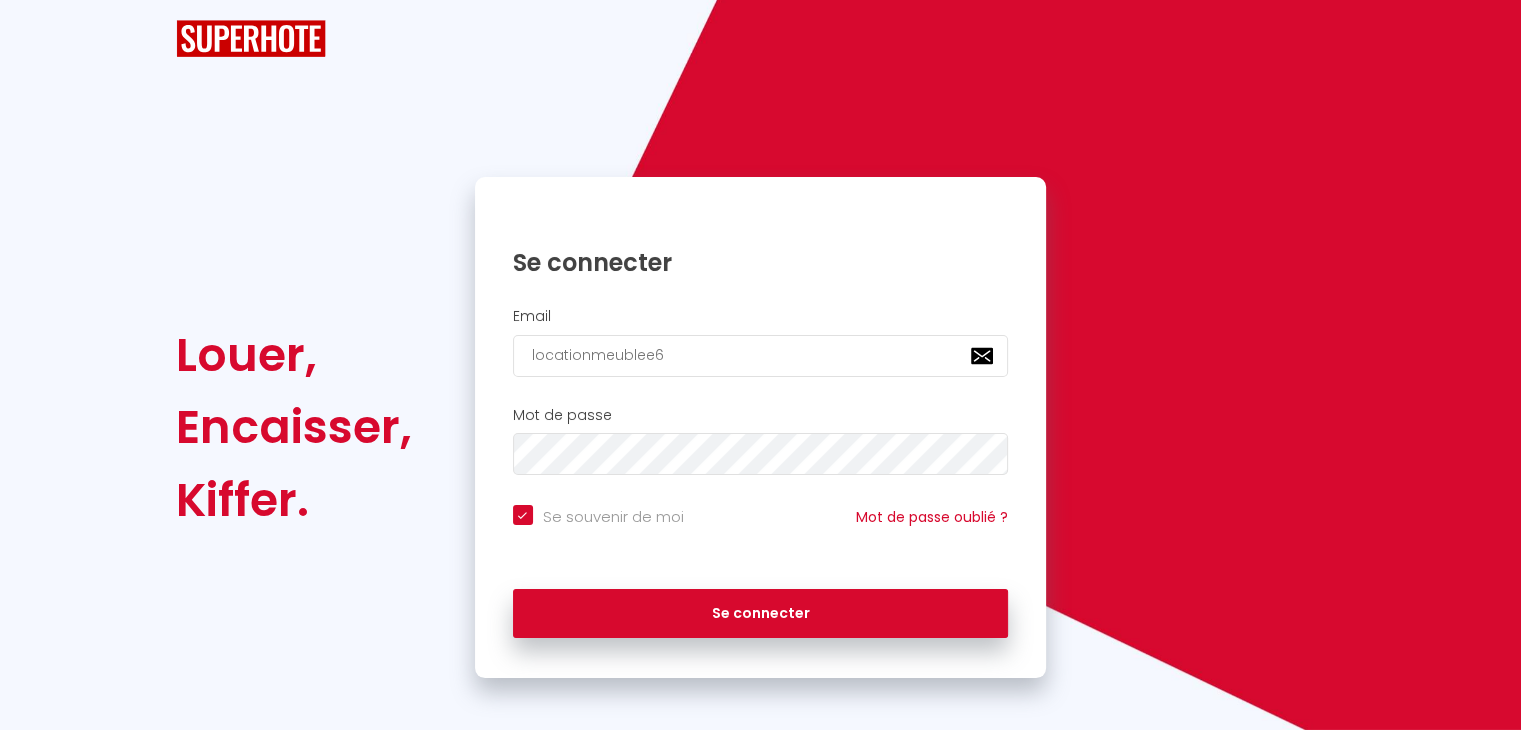 checkbox on "true" 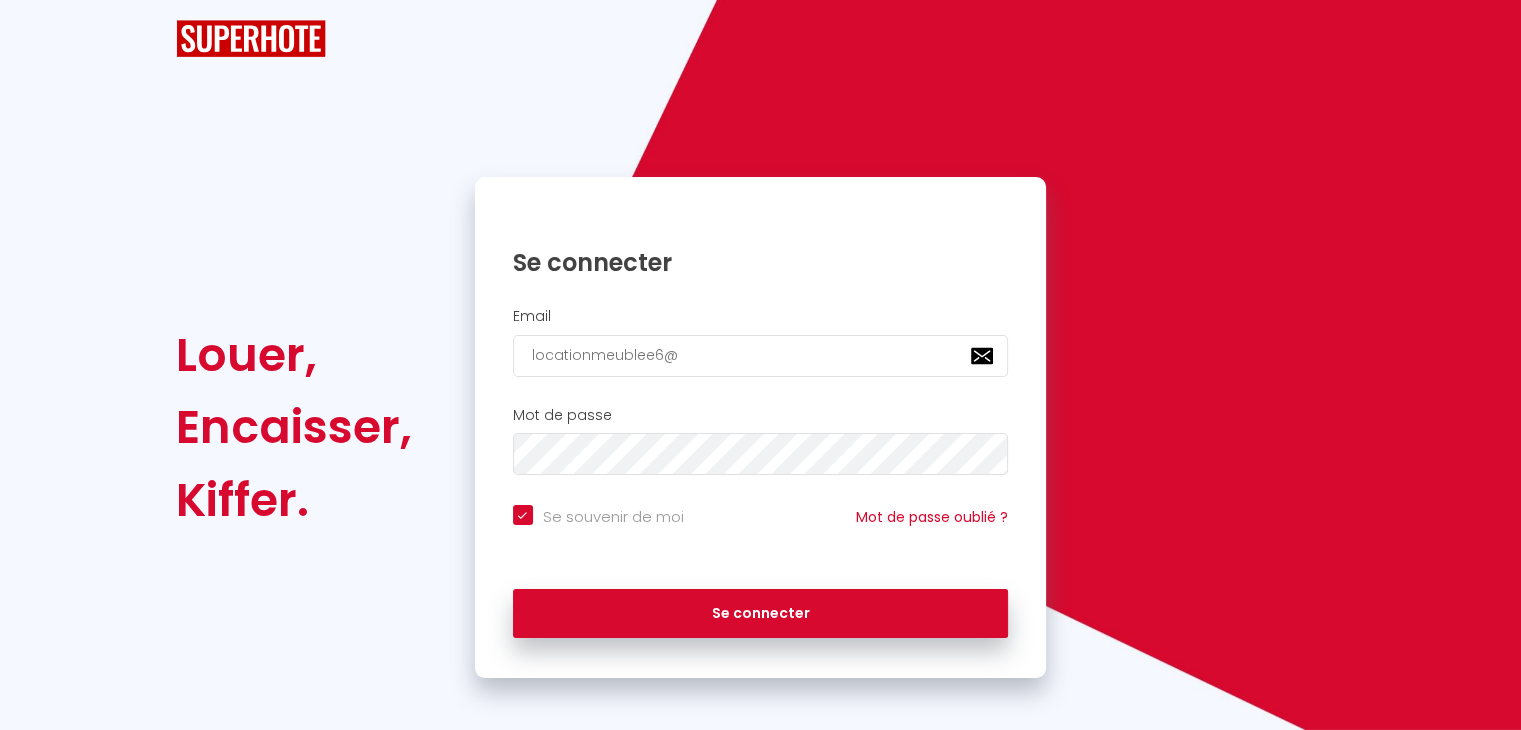 checkbox on "true" 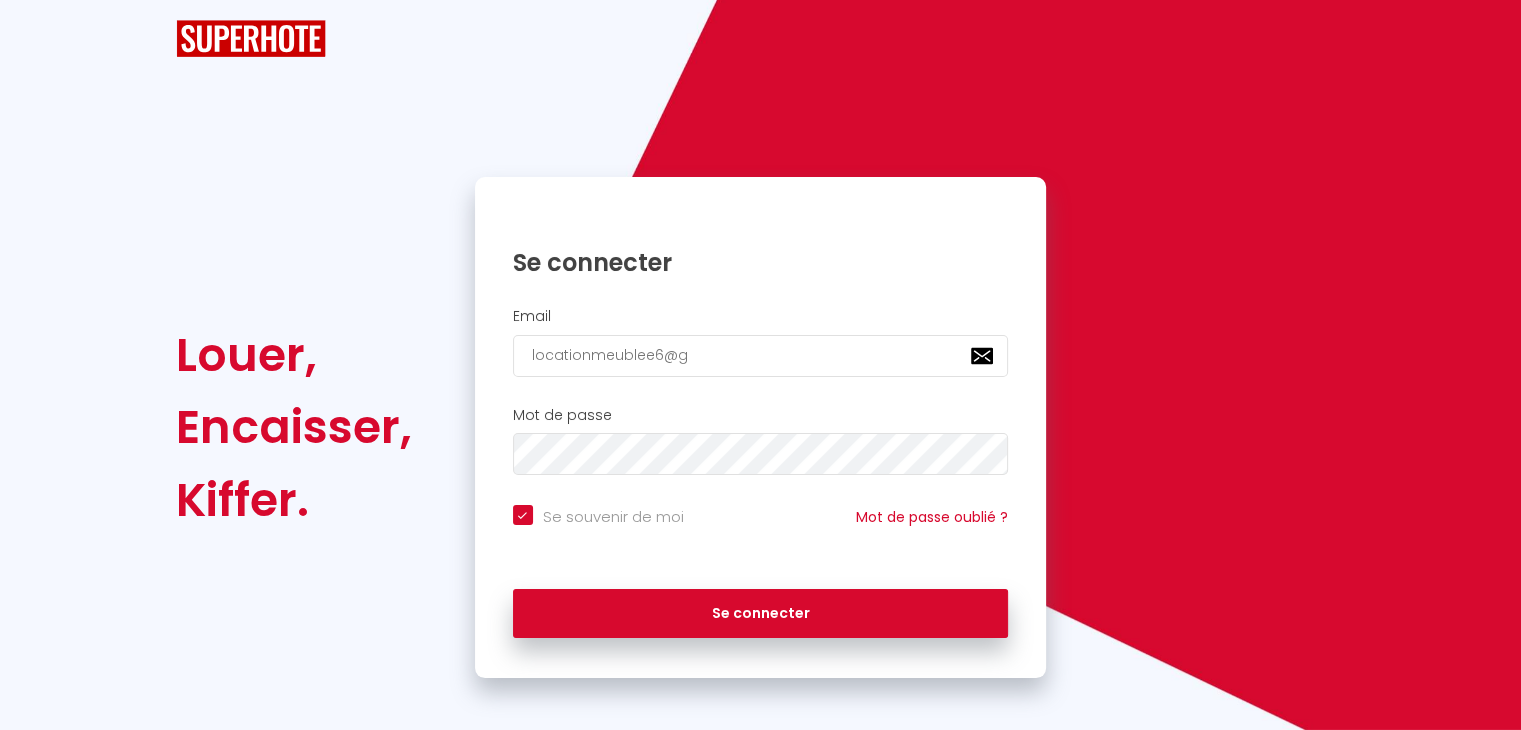 type on "locationmeublee6@gm" 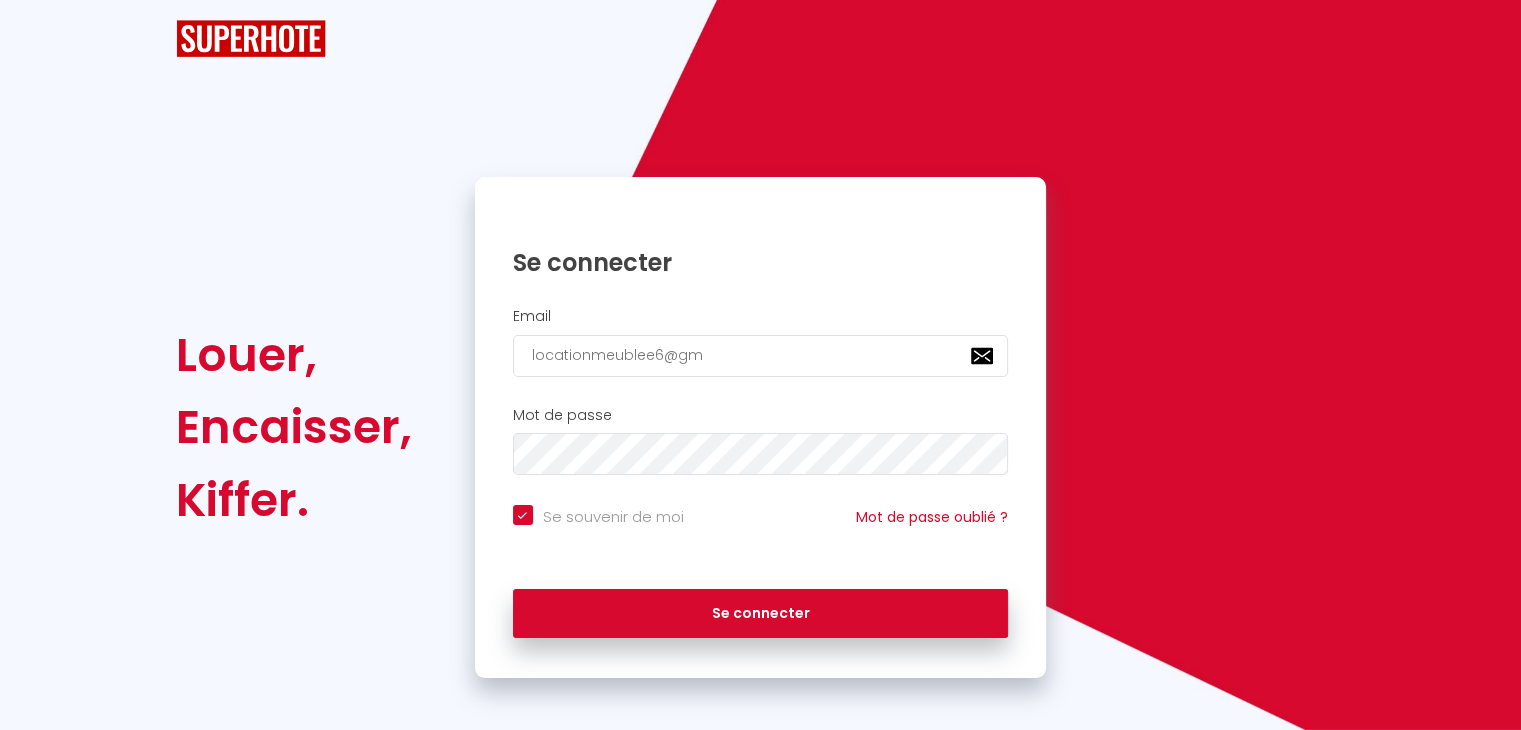 checkbox on "true" 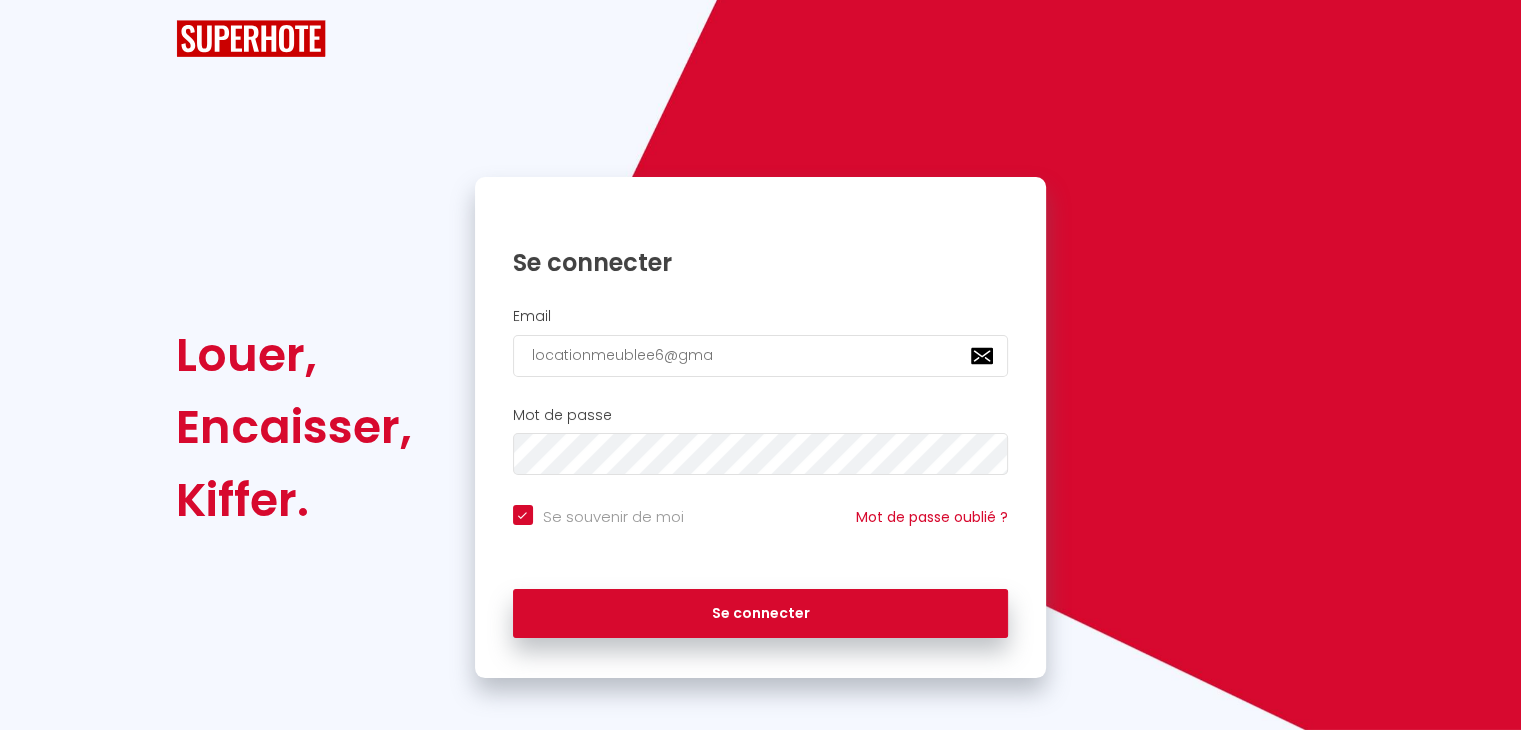 checkbox on "true" 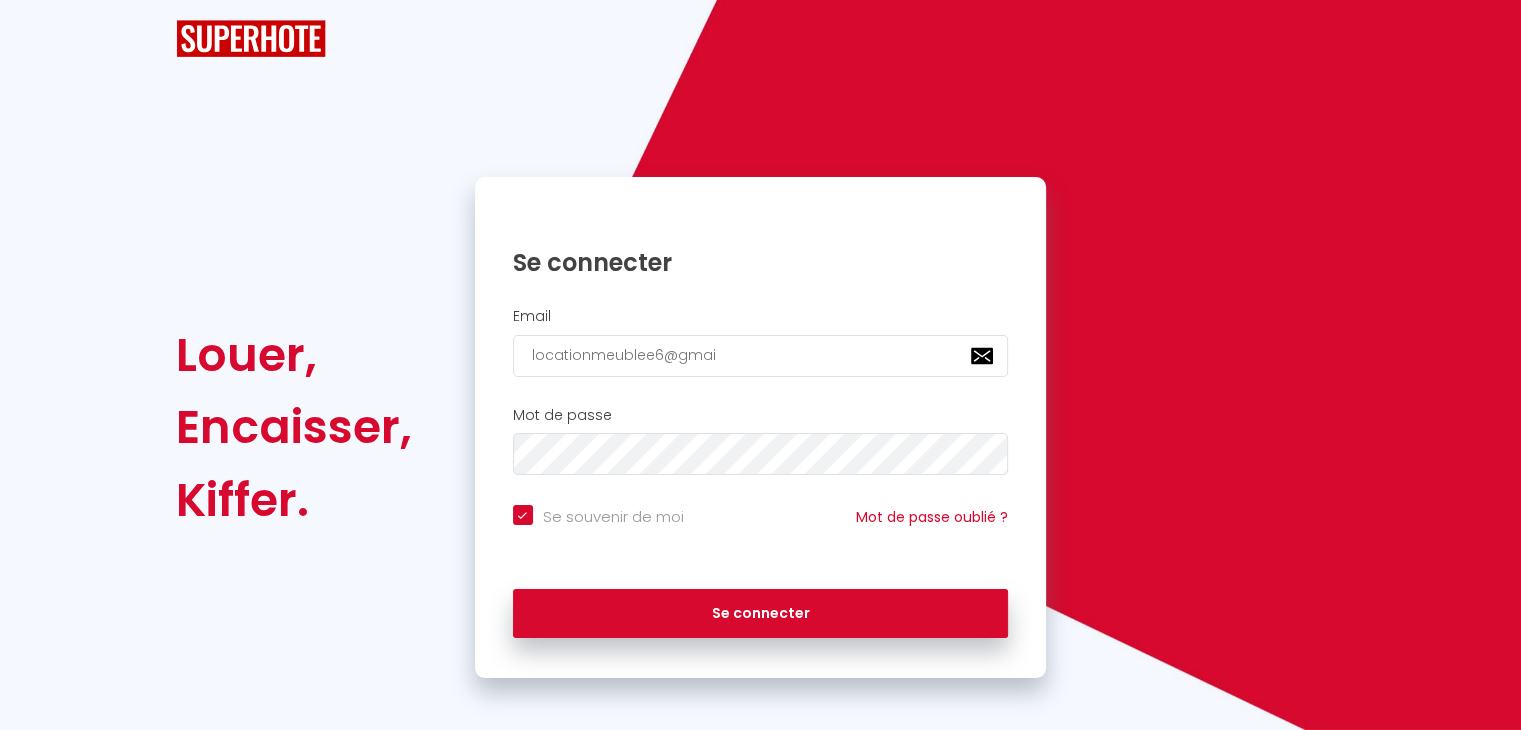 checkbox on "true" 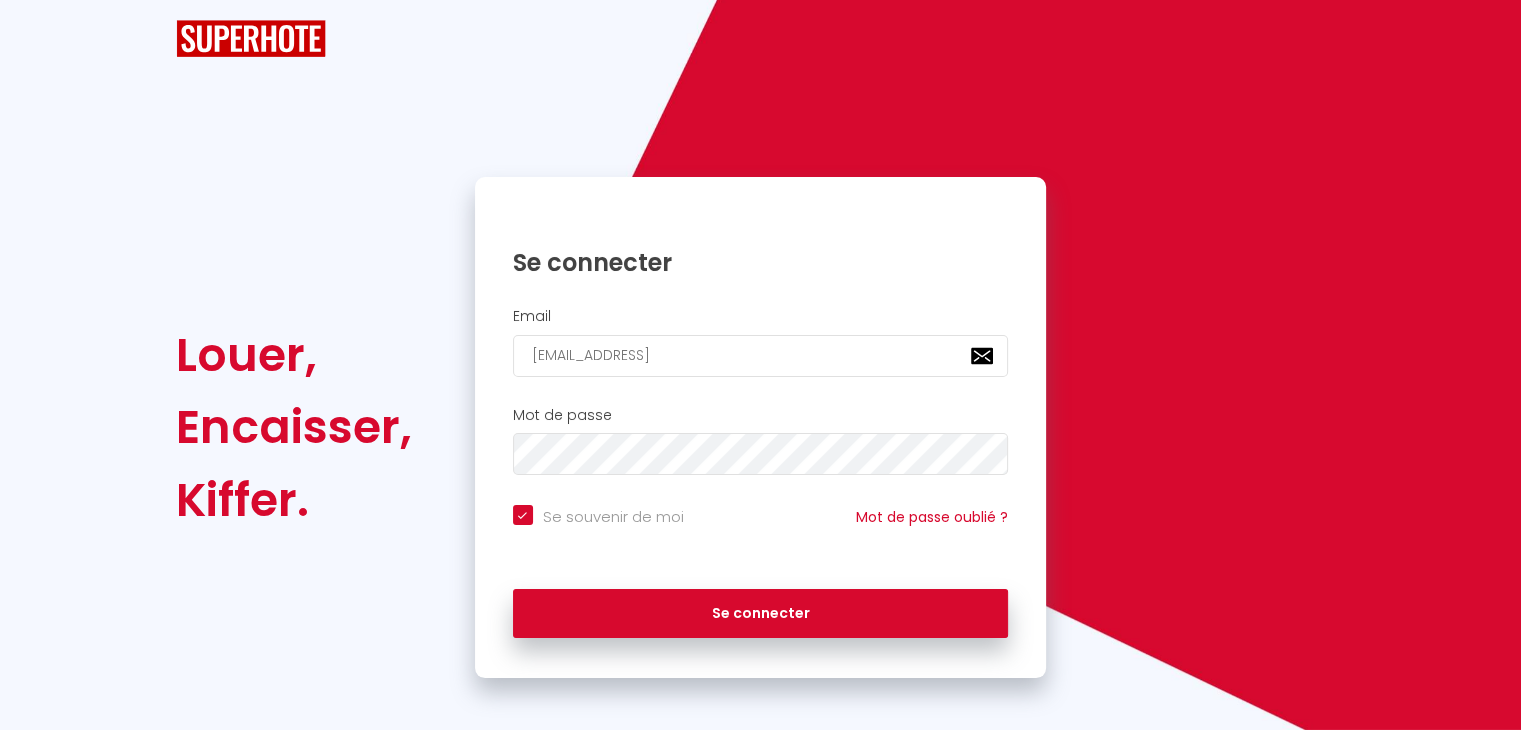 checkbox on "true" 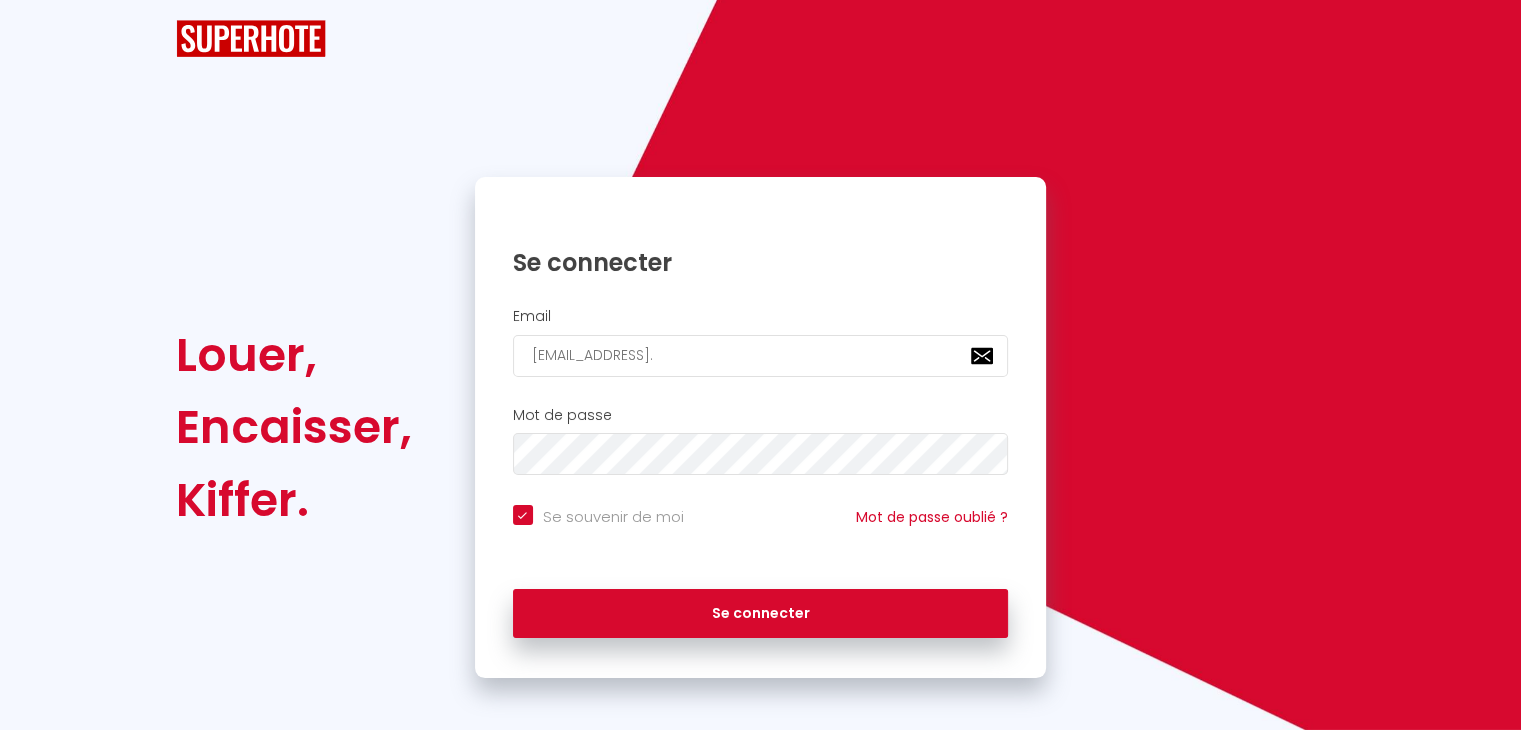checkbox on "true" 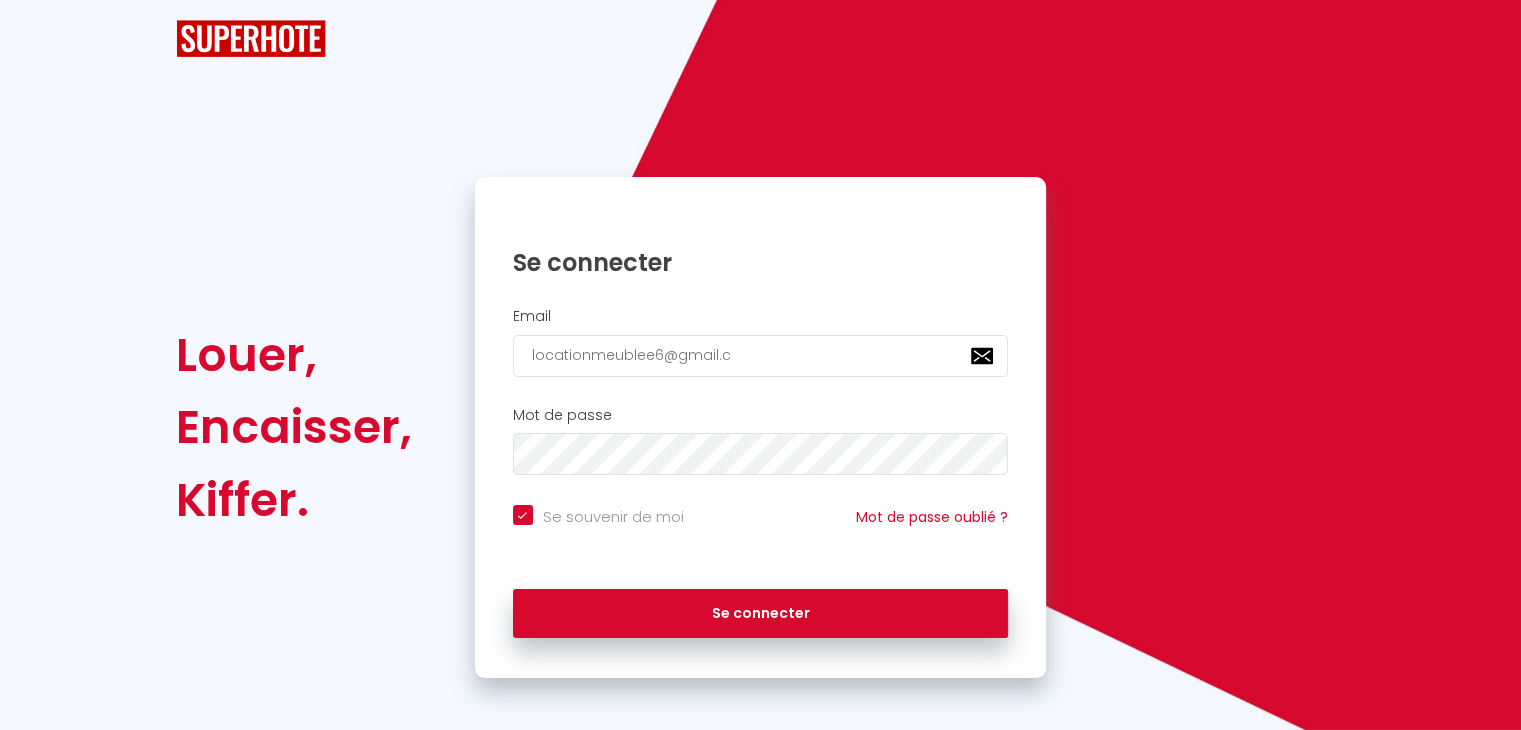 checkbox on "true" 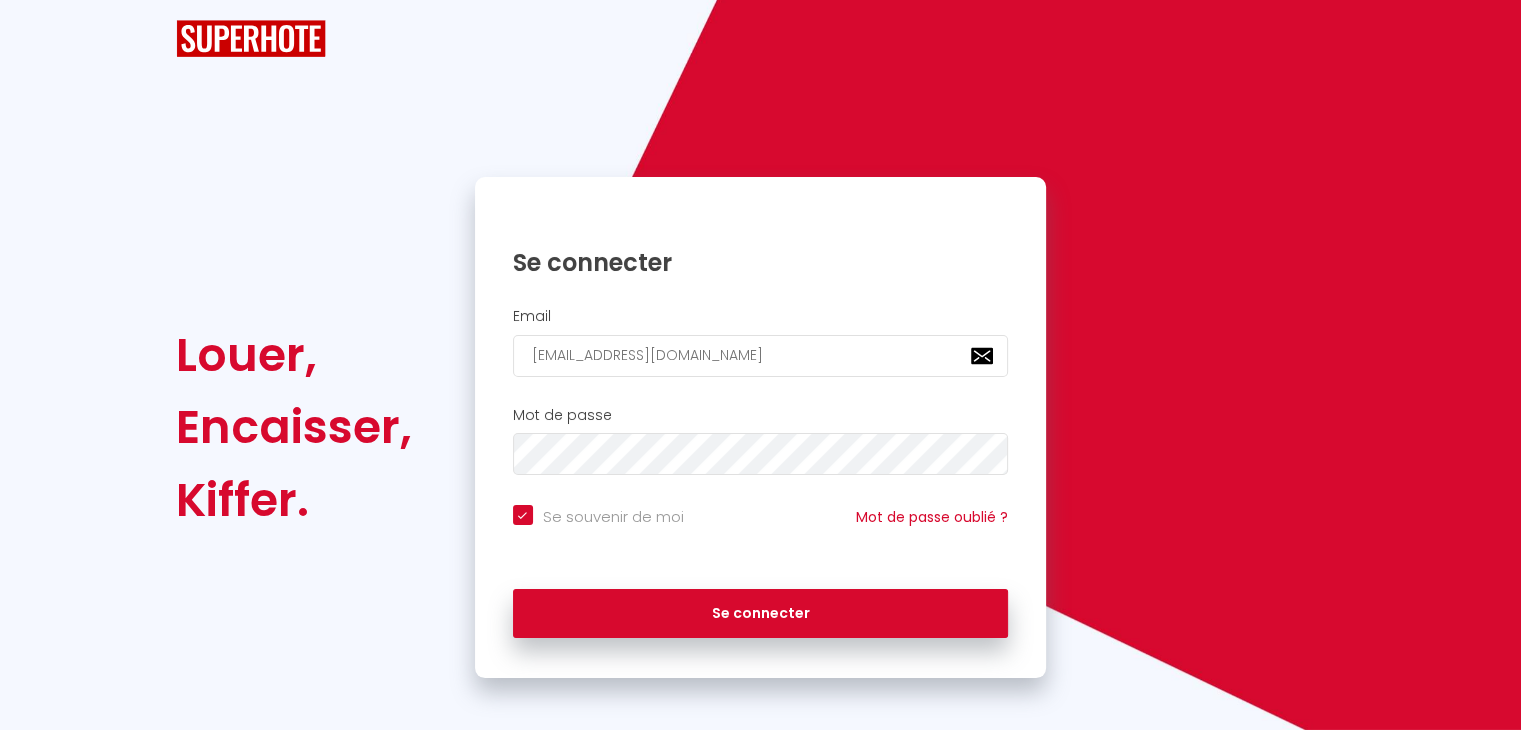 checkbox on "true" 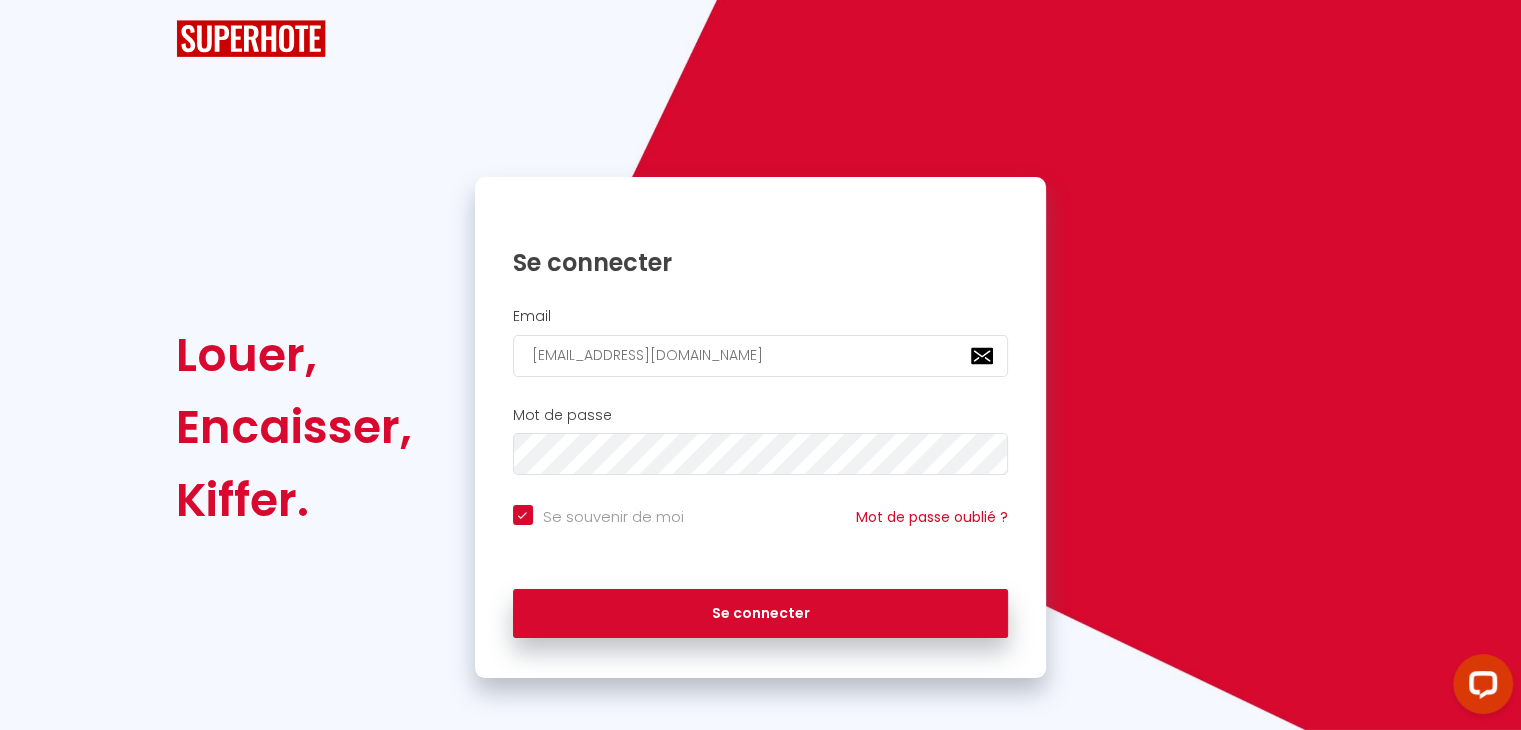 scroll, scrollTop: 0, scrollLeft: 0, axis: both 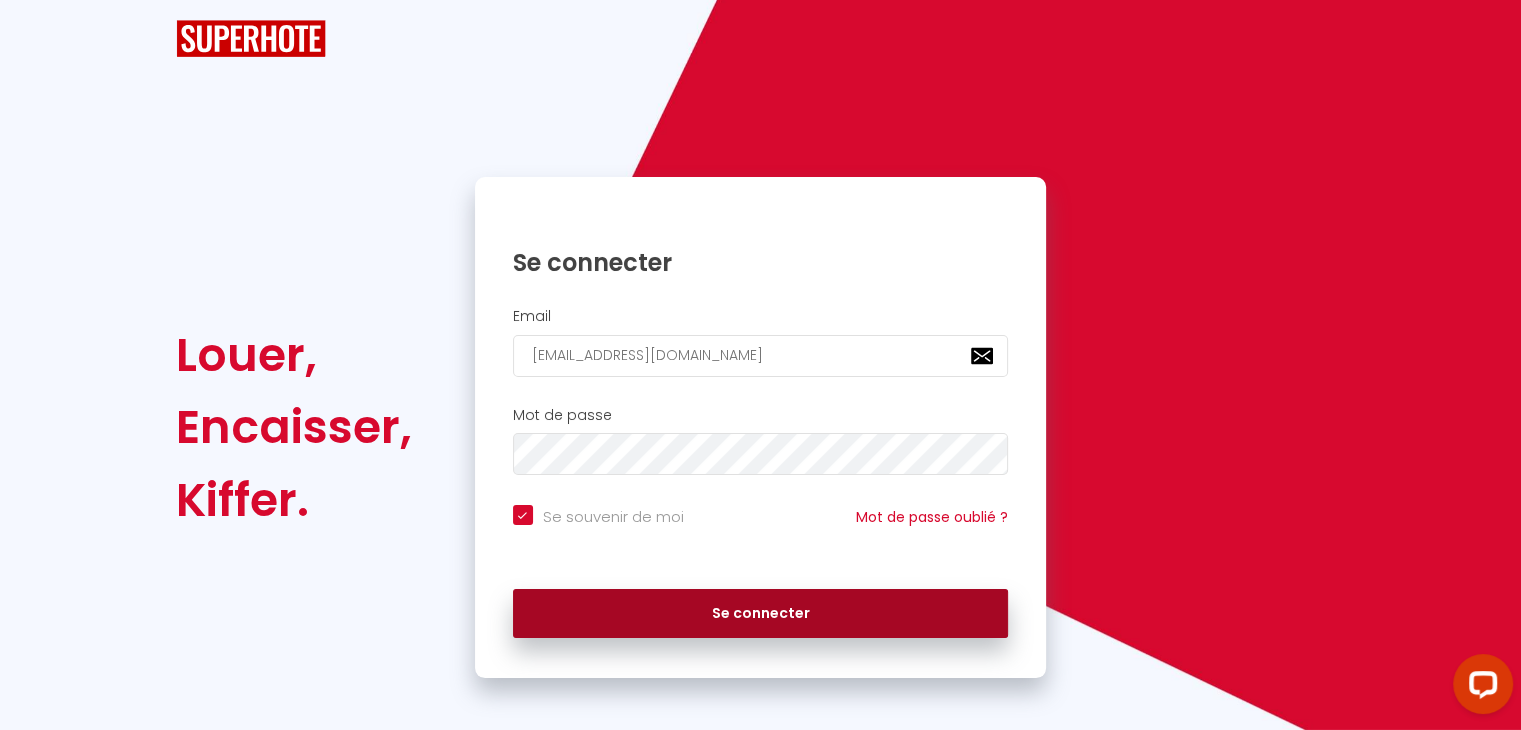 click on "Se connecter" at bounding box center [761, 614] 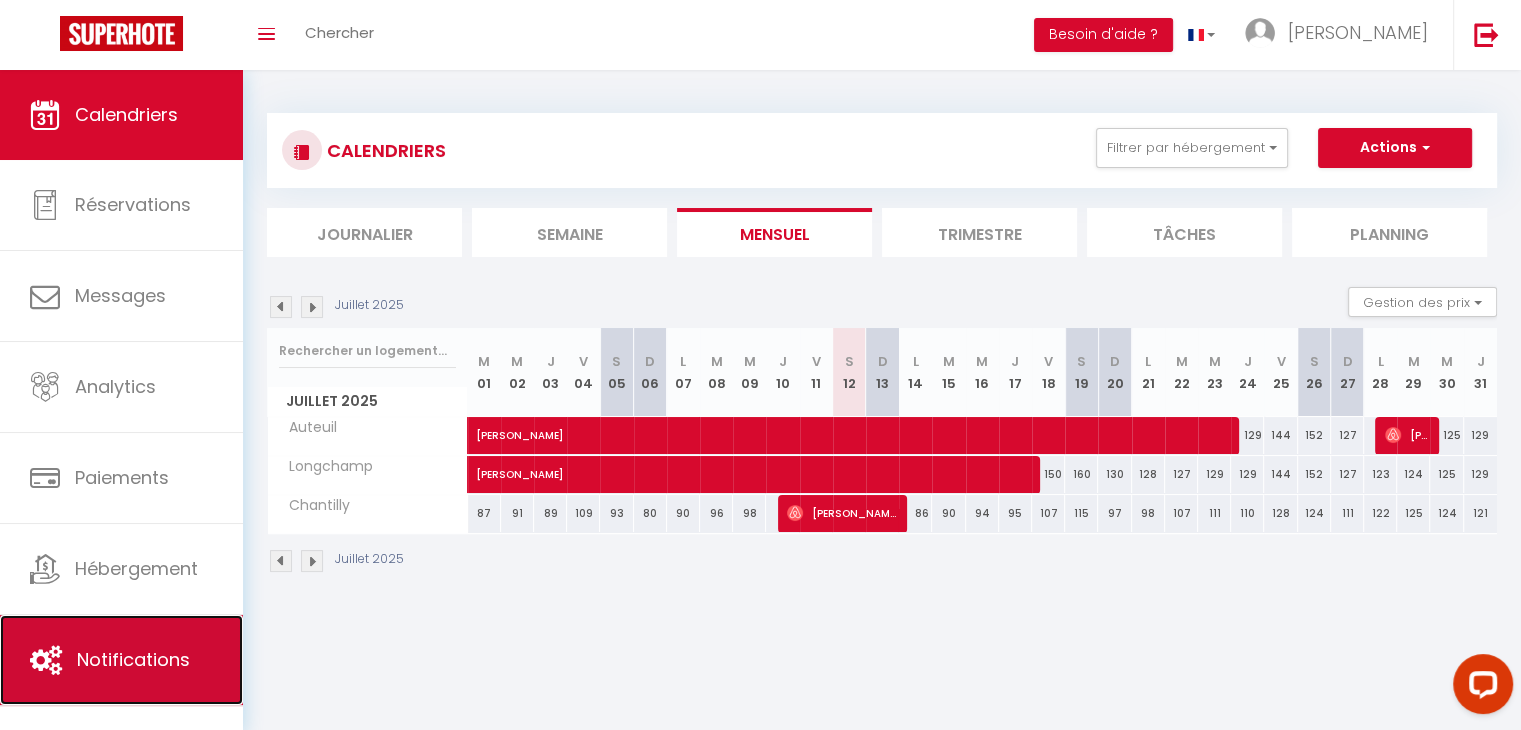 click on "Notifications" at bounding box center (133, 659) 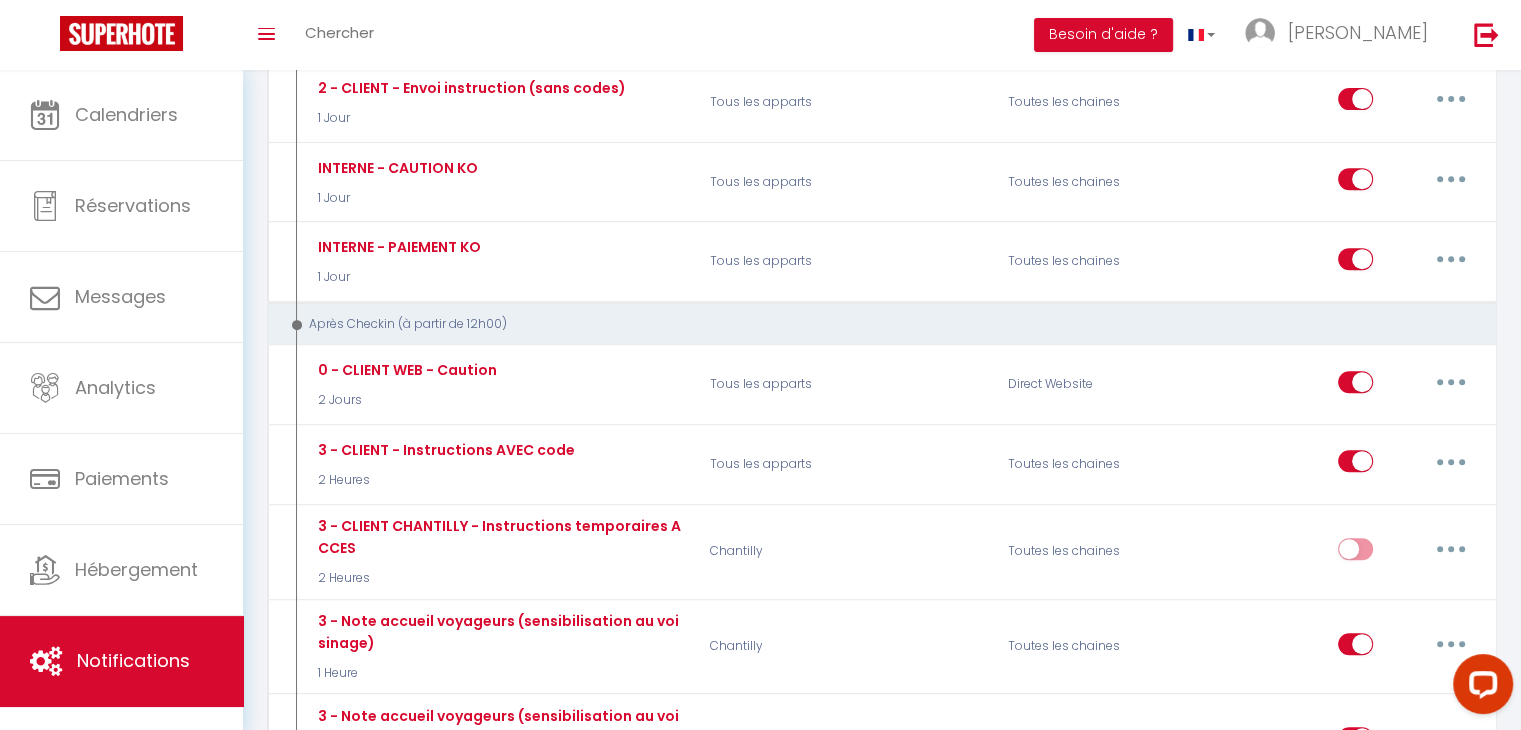 scroll, scrollTop: 796, scrollLeft: 0, axis: vertical 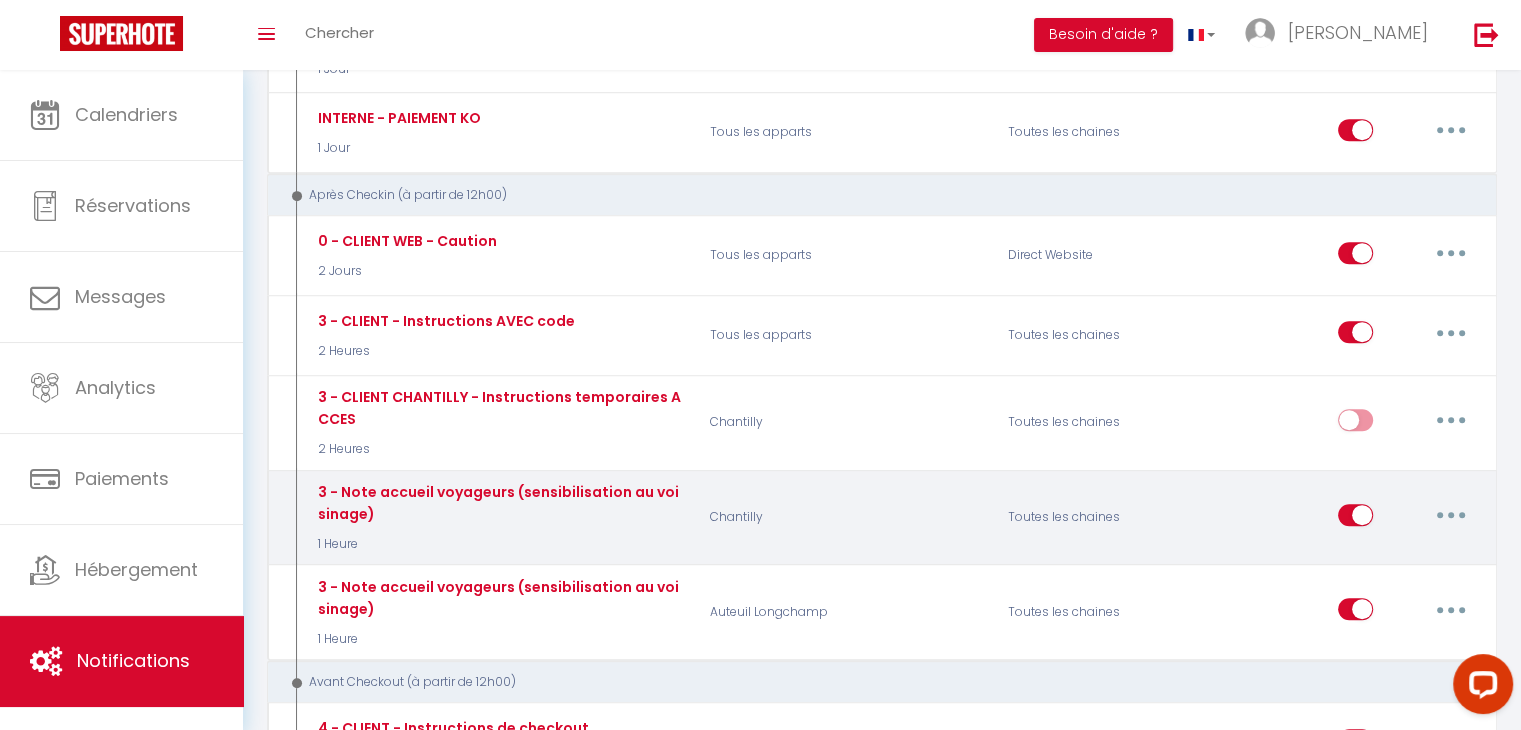 click at bounding box center [1451, 515] 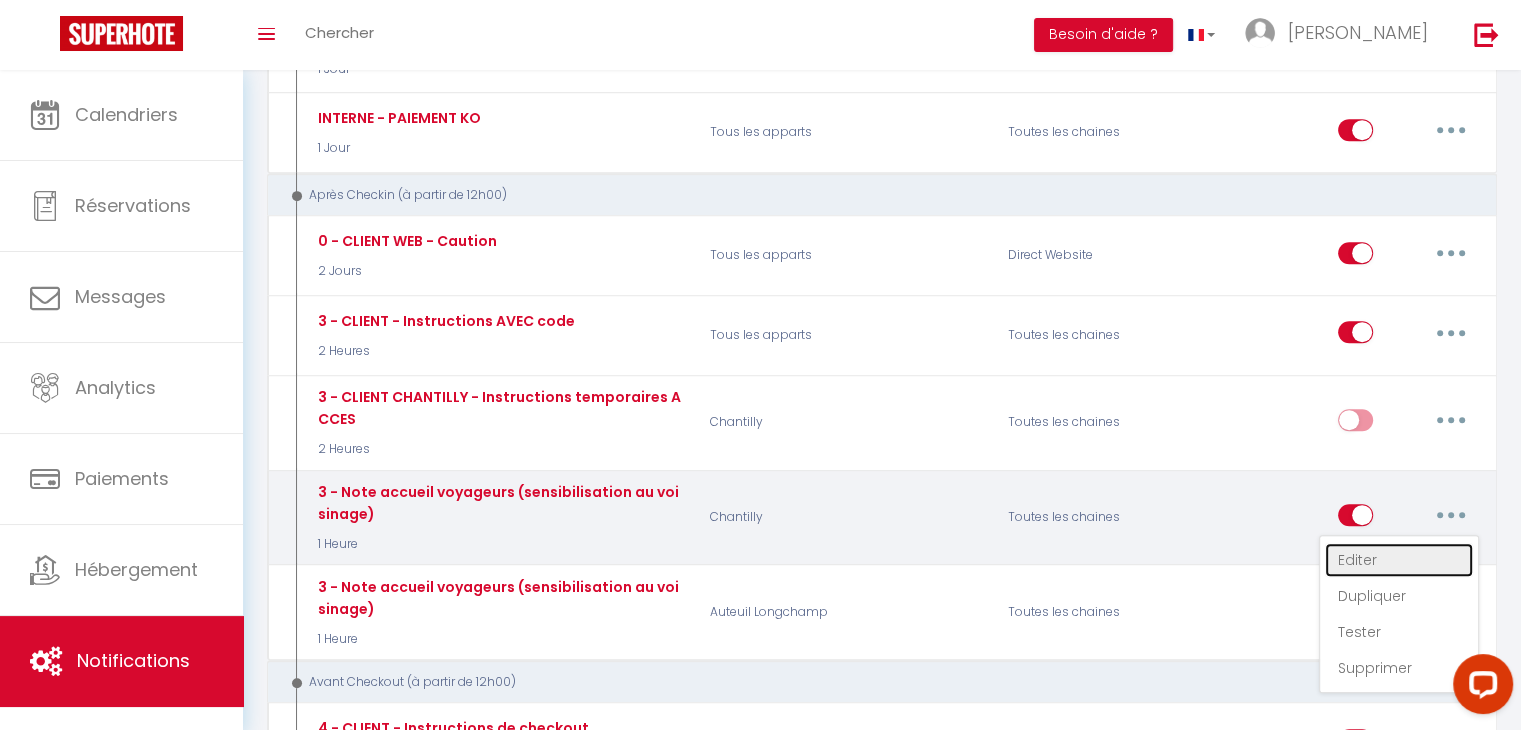 click on "Editer" at bounding box center (1399, 560) 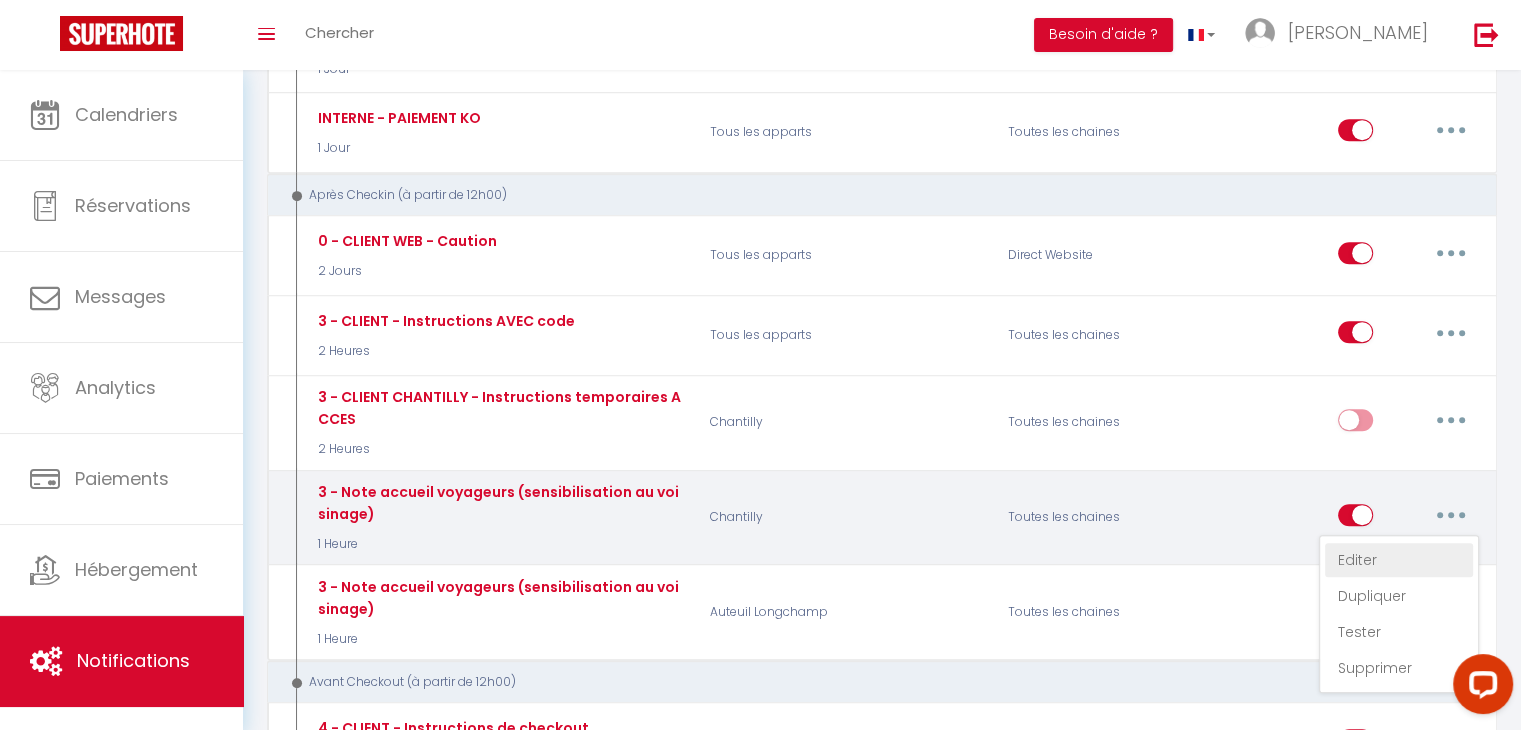 type on "3 - Note accueil voyageurs (sensibilisation au voisinage)" 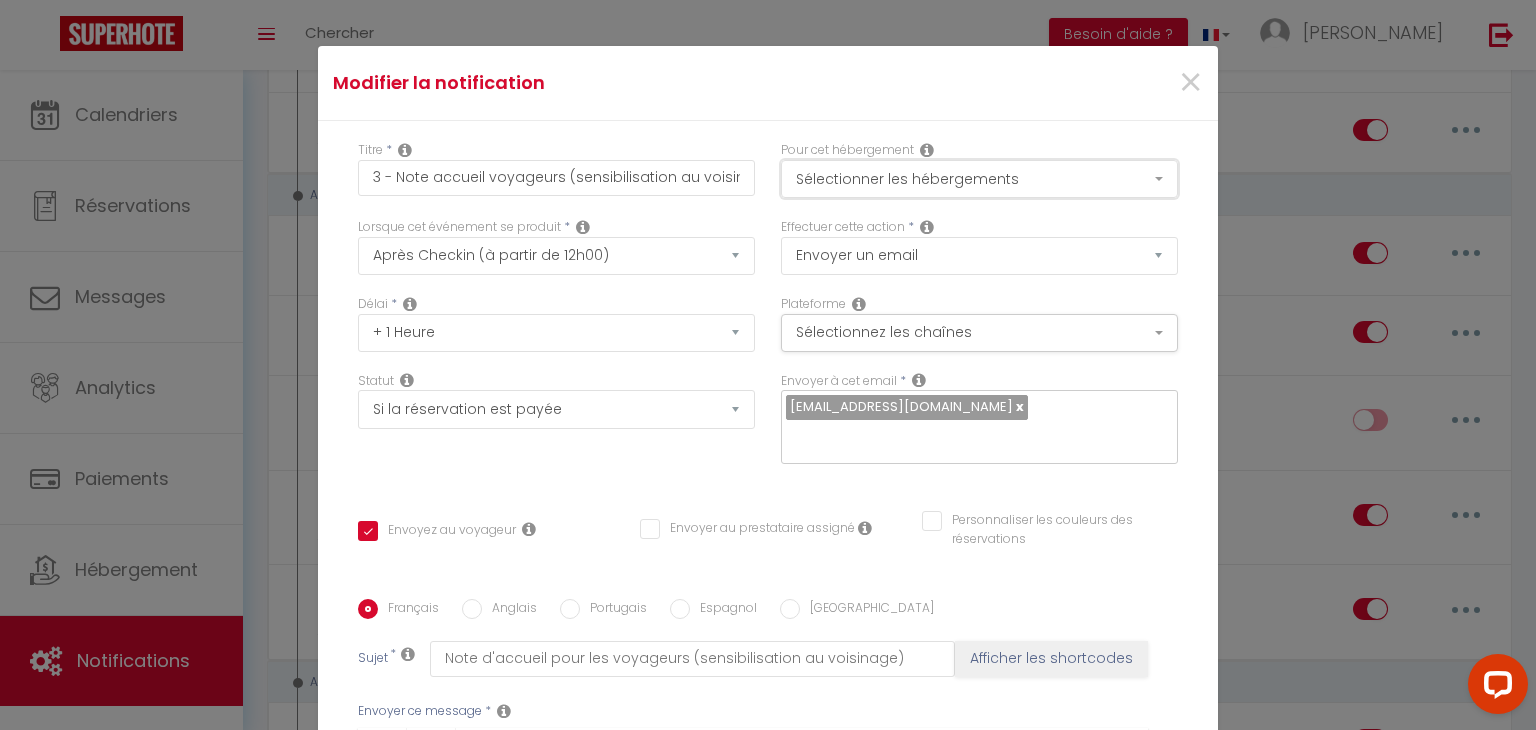 click on "Sélectionner les hébergements" at bounding box center [979, 179] 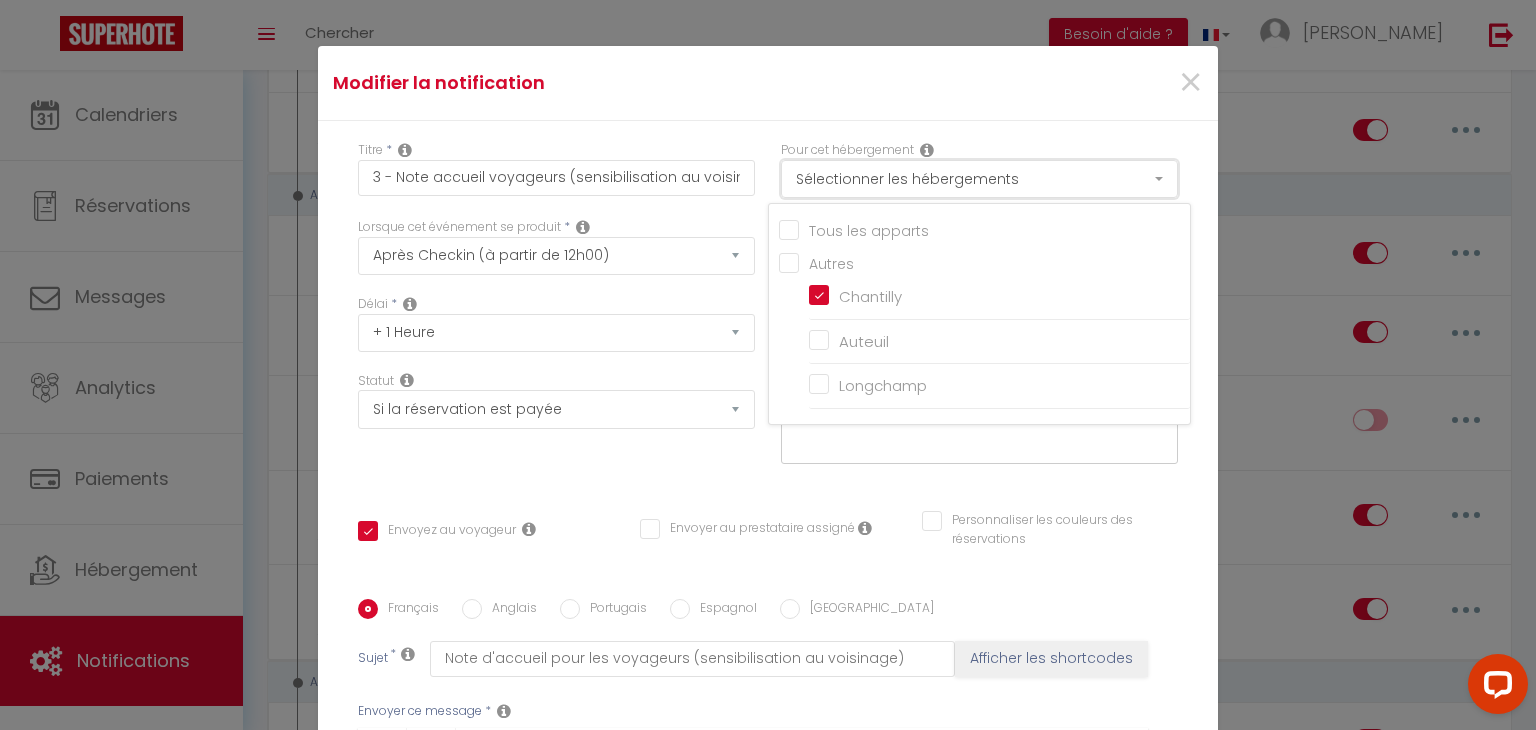 click on "Sélectionner les hébergements" at bounding box center (979, 179) 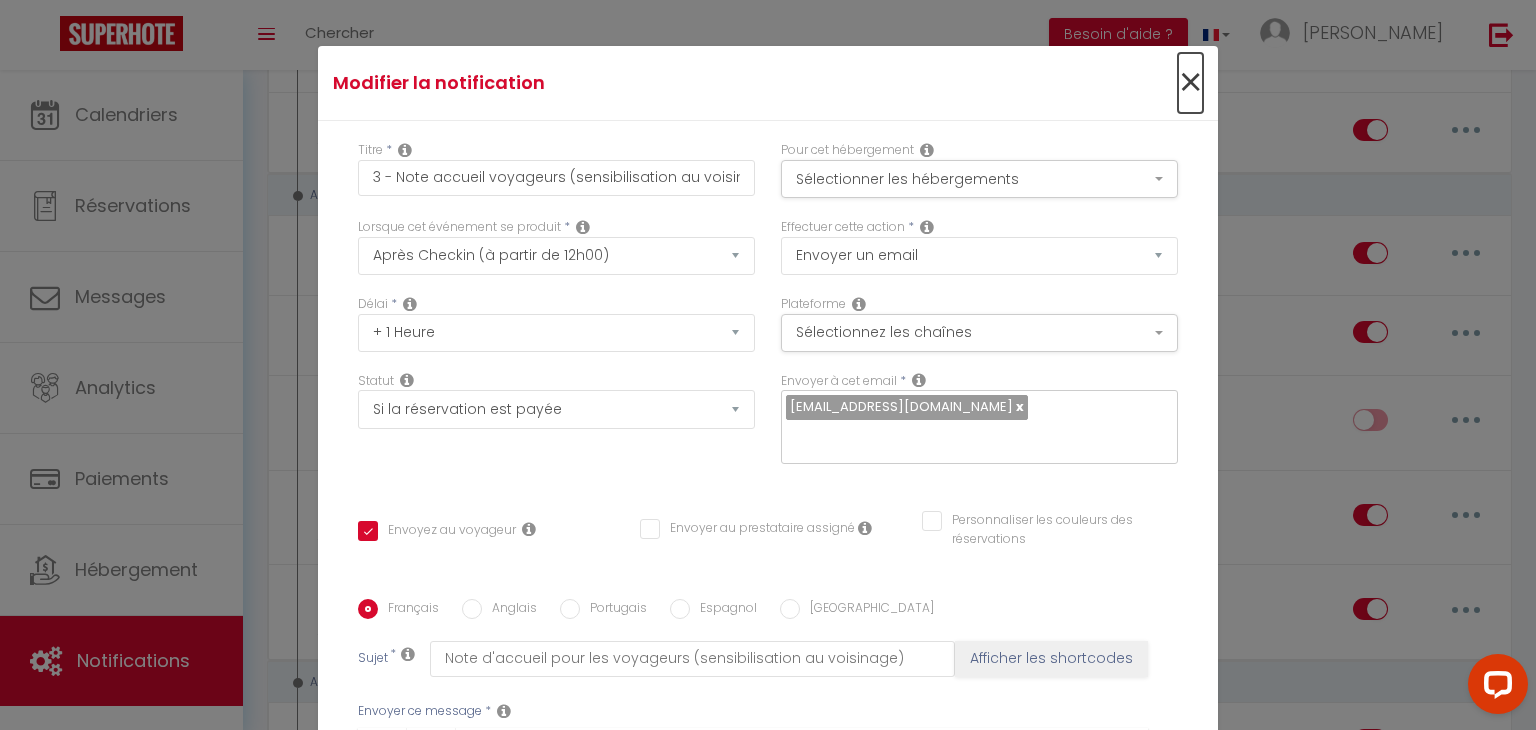 click on "×" at bounding box center [1190, 83] 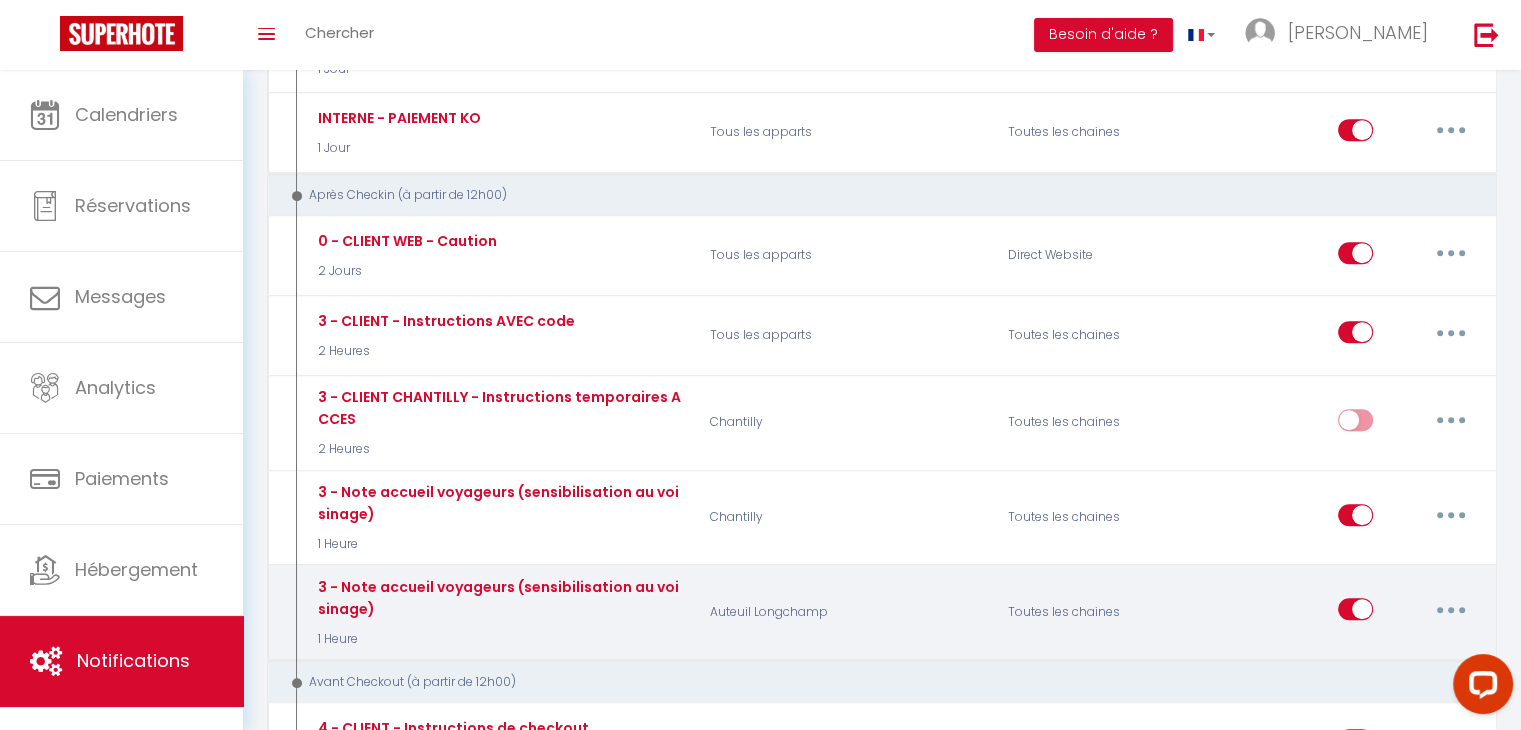 click at bounding box center [1451, 609] 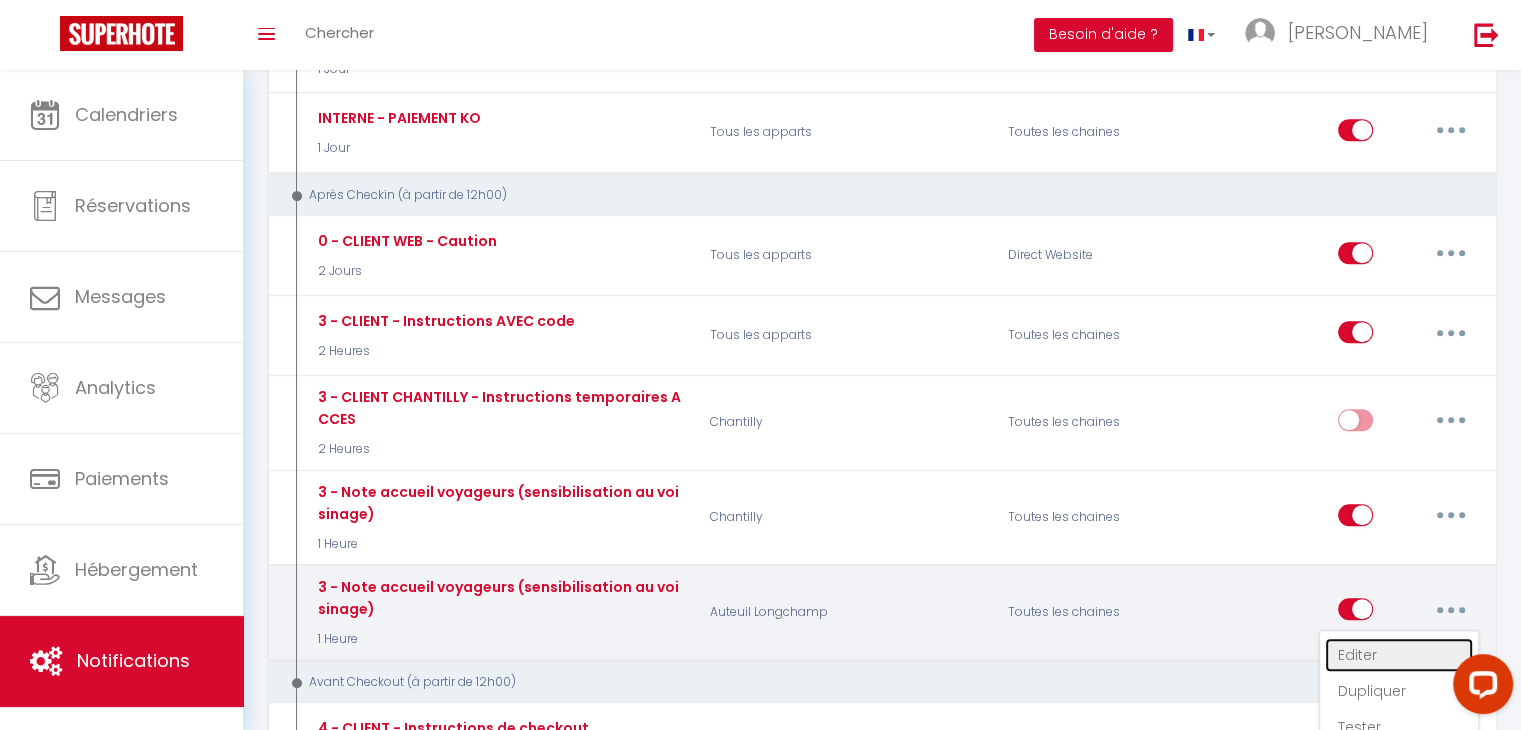 click on "Editer" at bounding box center (1399, 655) 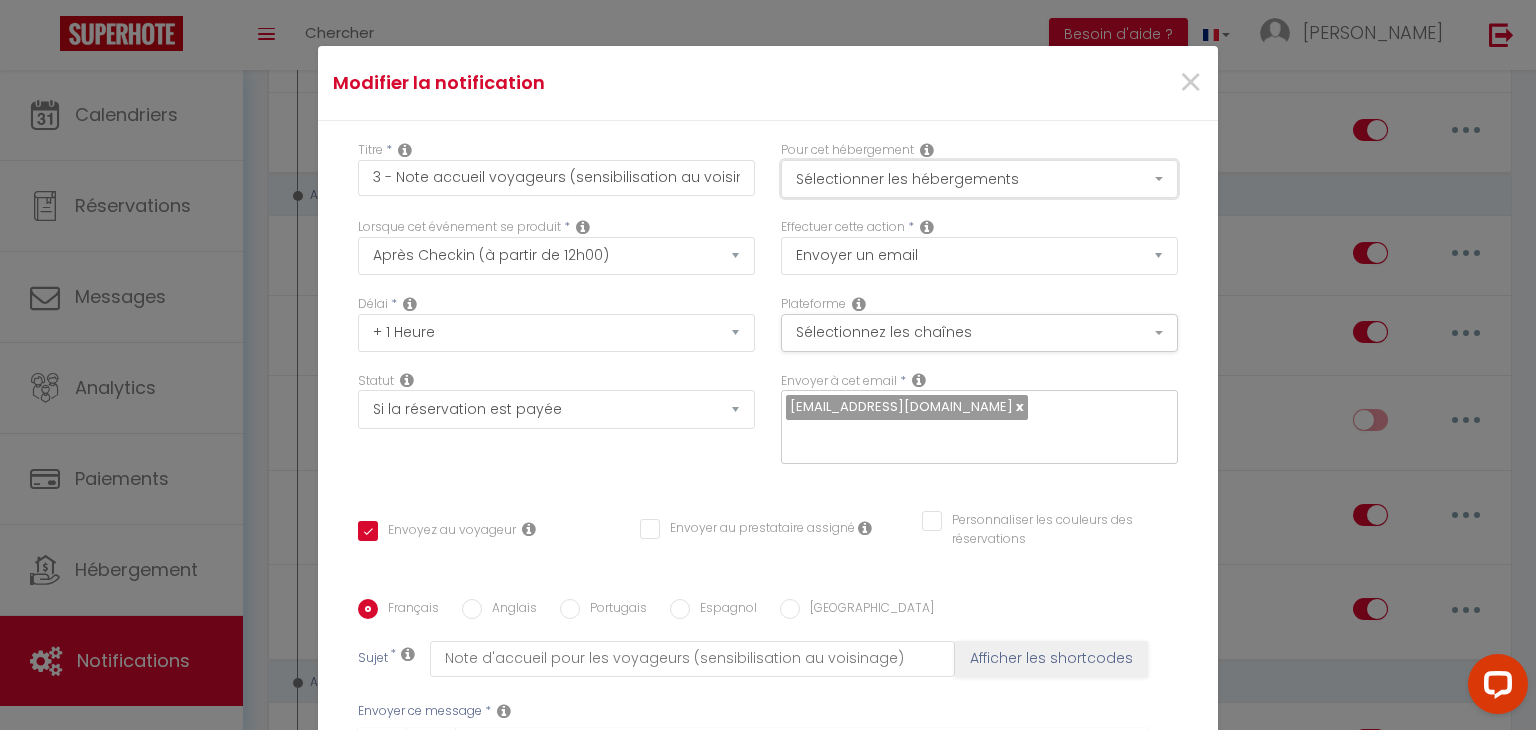 click on "Sélectionner les hébergements" at bounding box center [979, 179] 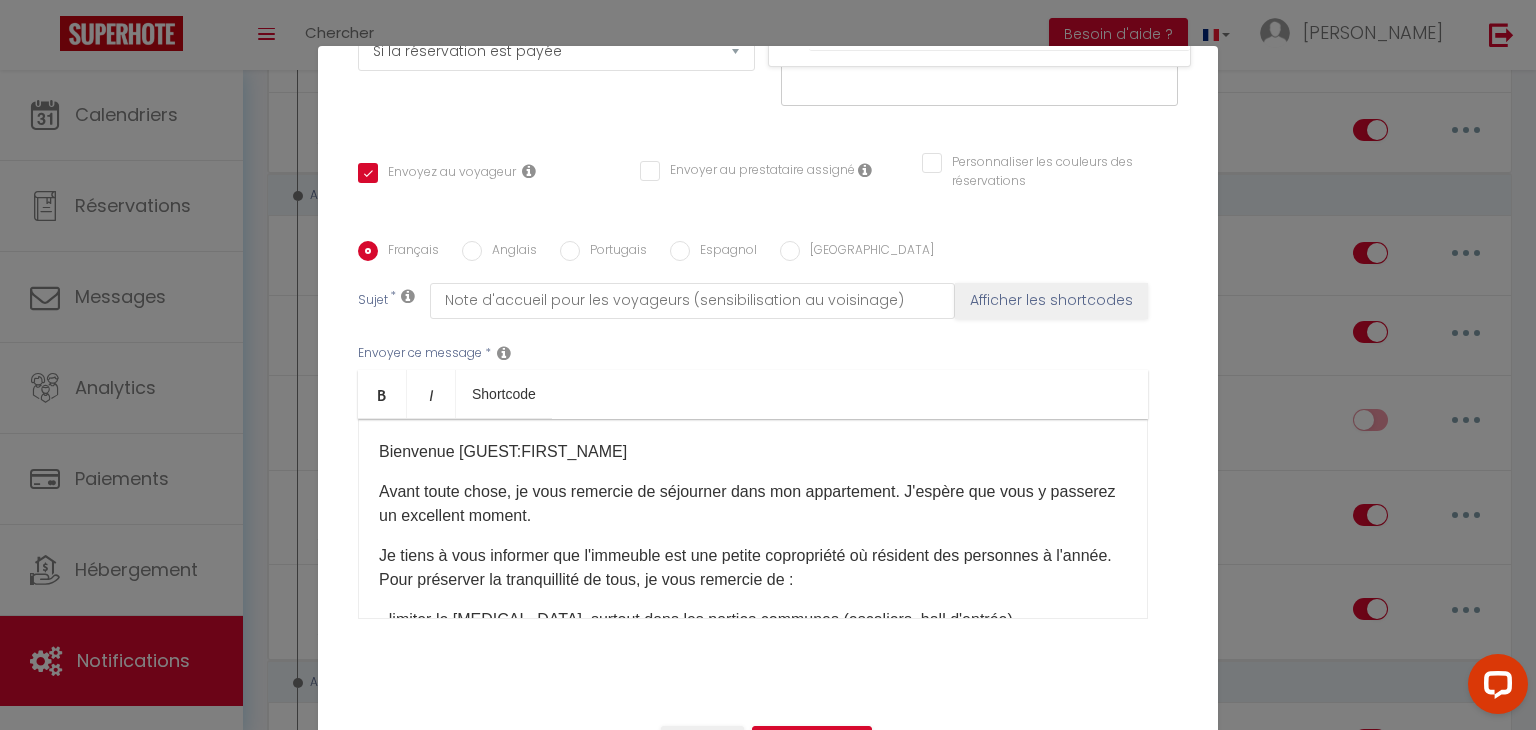 scroll, scrollTop: 362, scrollLeft: 0, axis: vertical 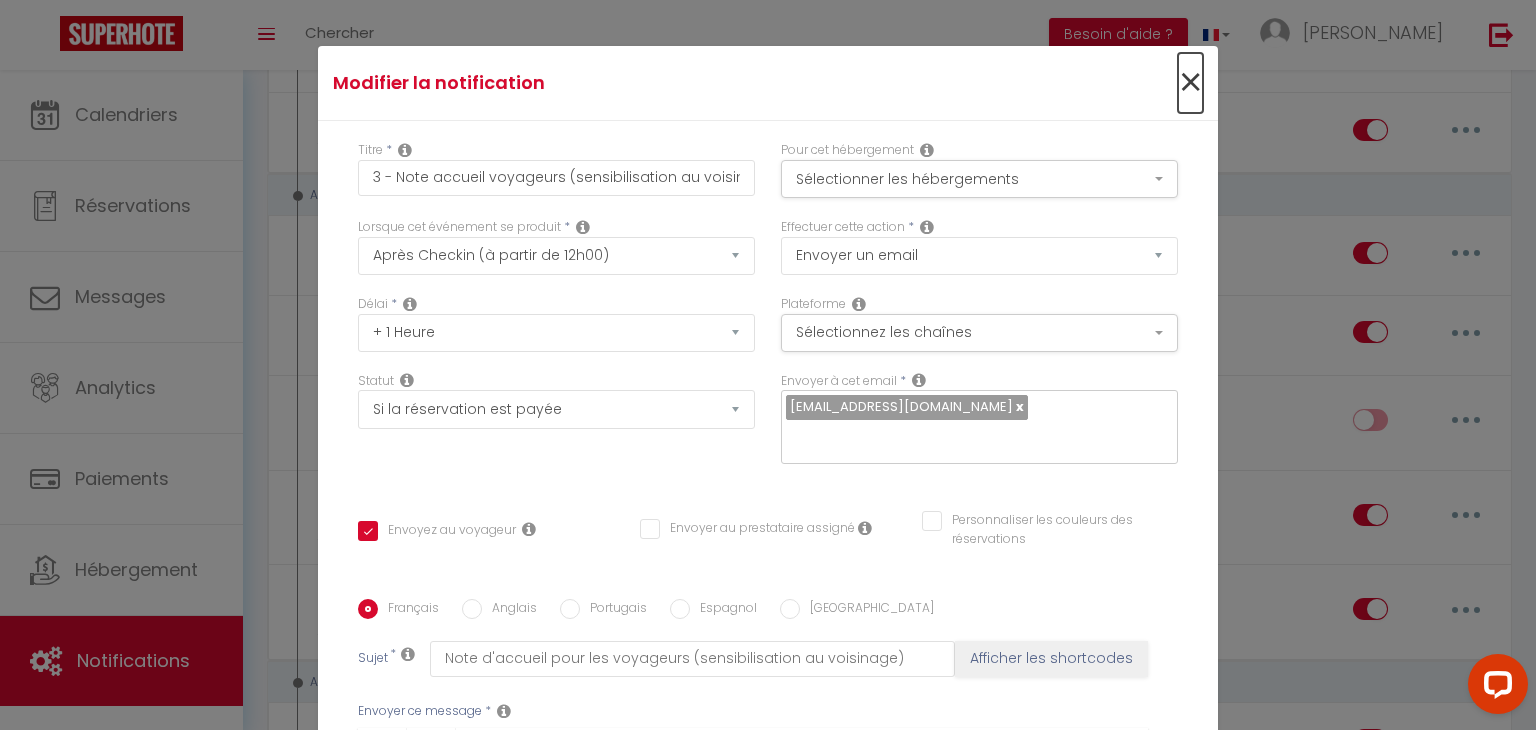 click on "×" at bounding box center (1190, 83) 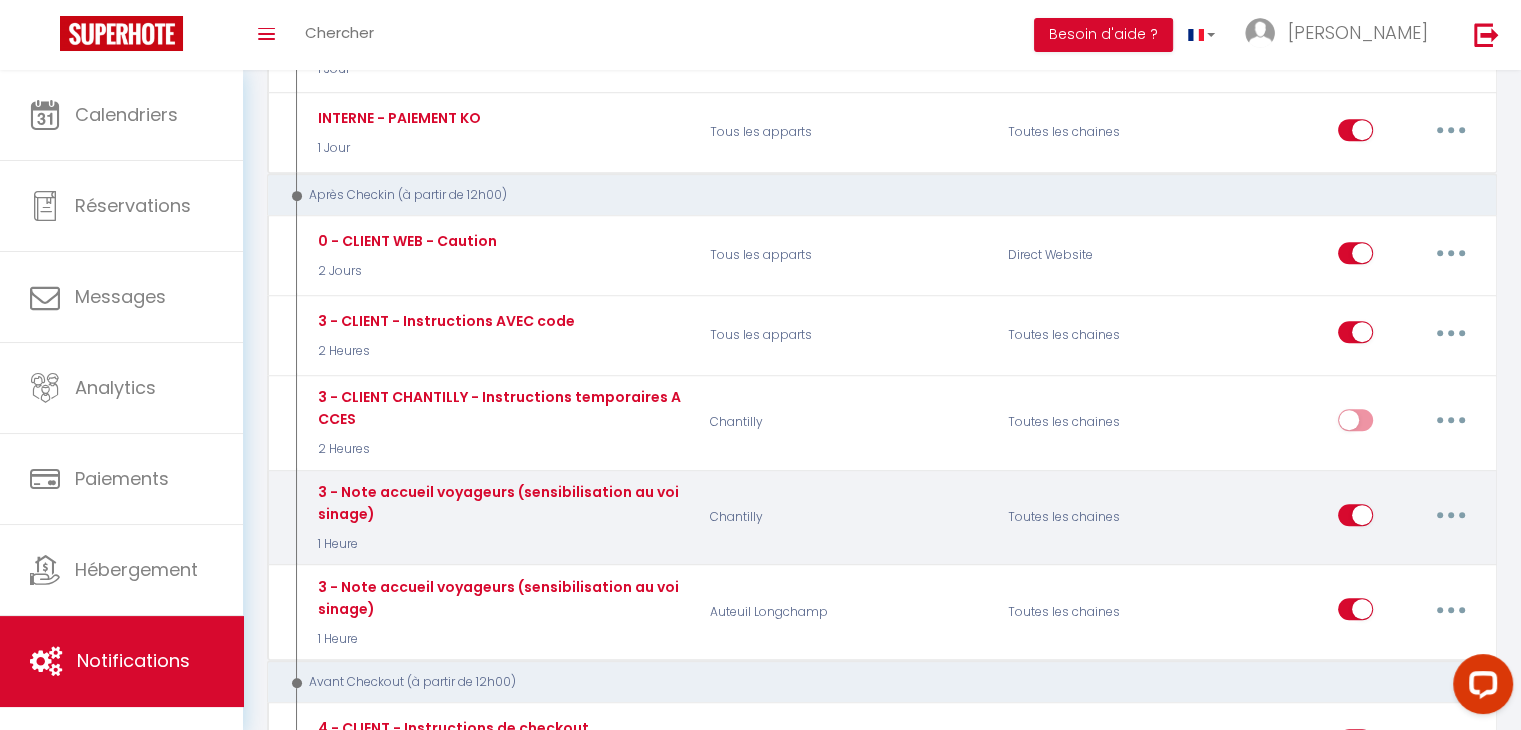 click at bounding box center [1451, 515] 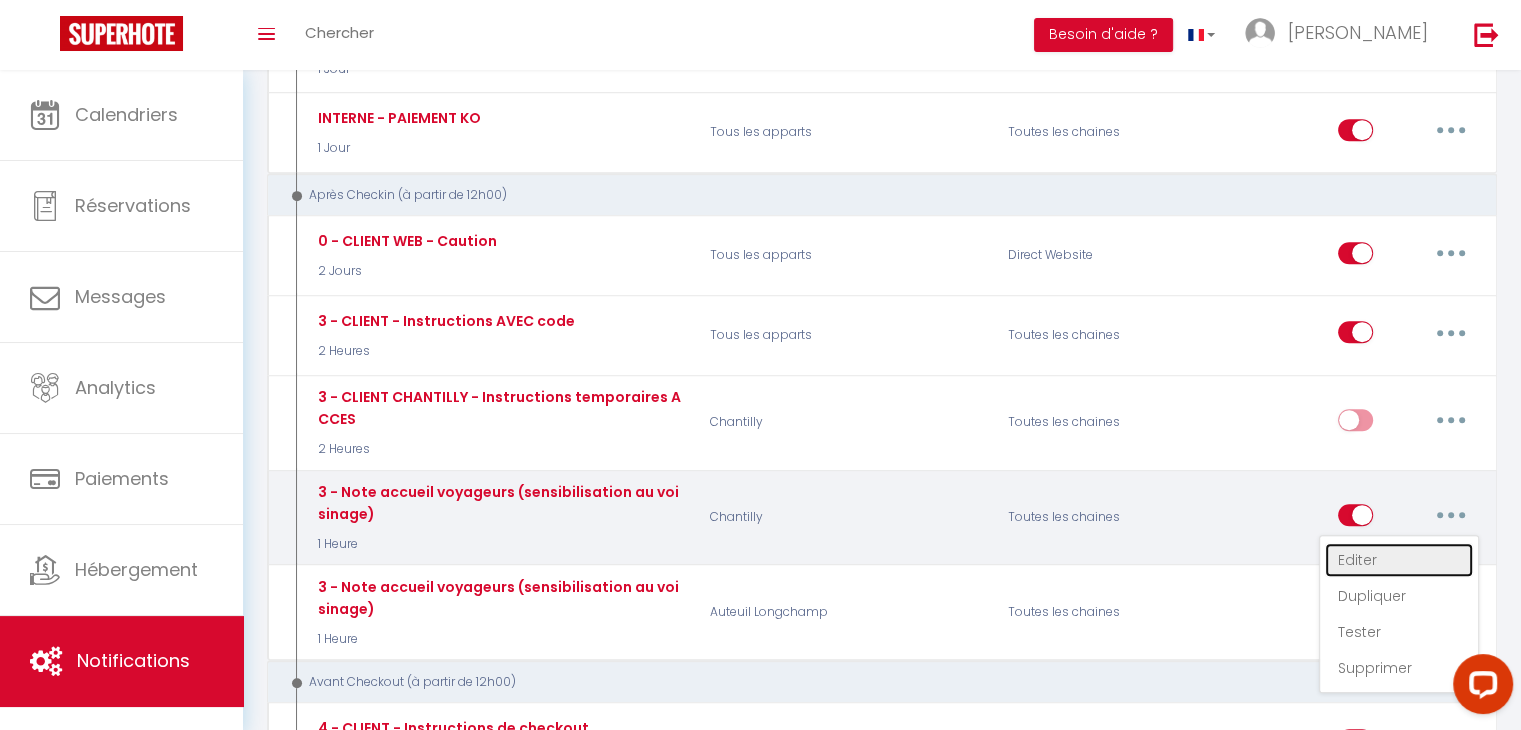 click on "Editer" at bounding box center (1399, 560) 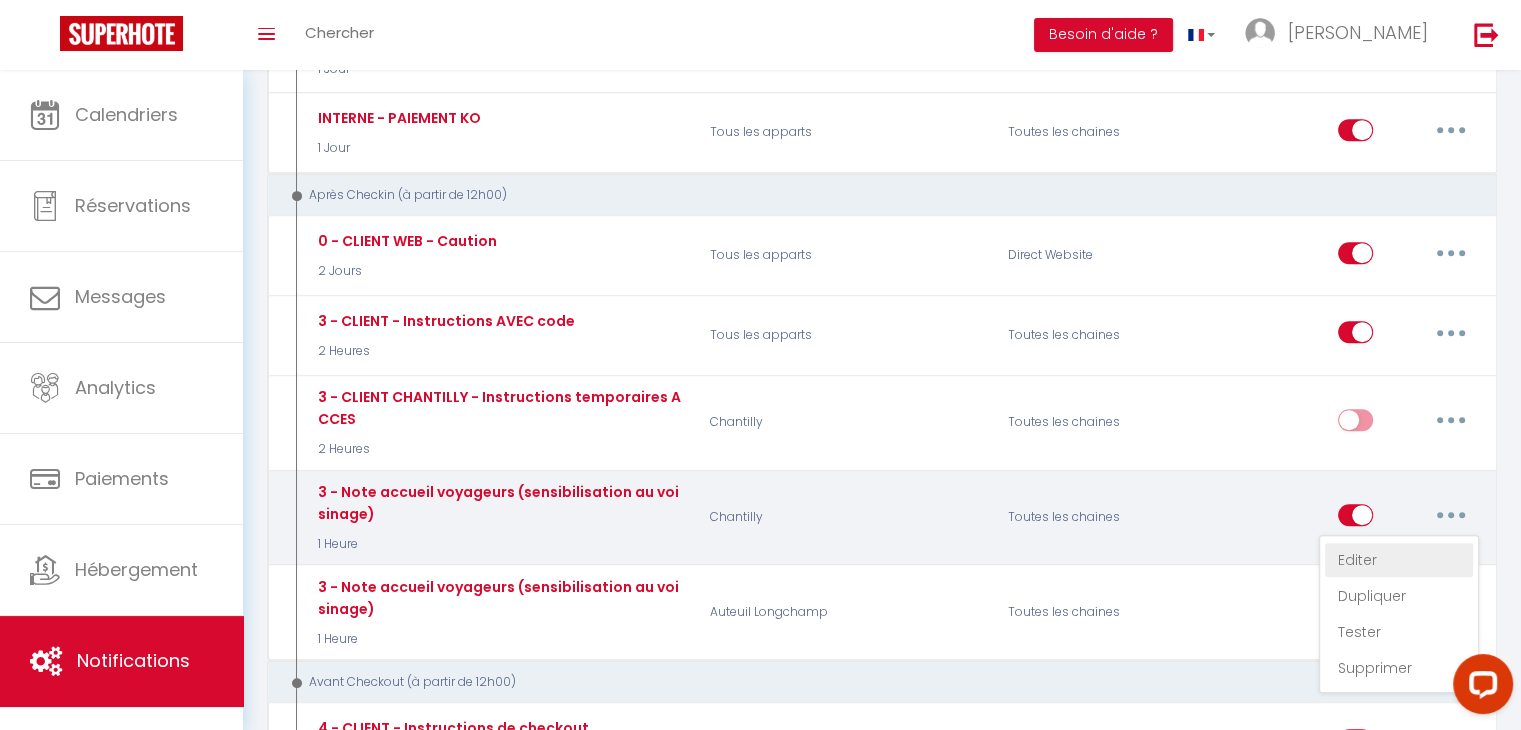 checkbox on "true" 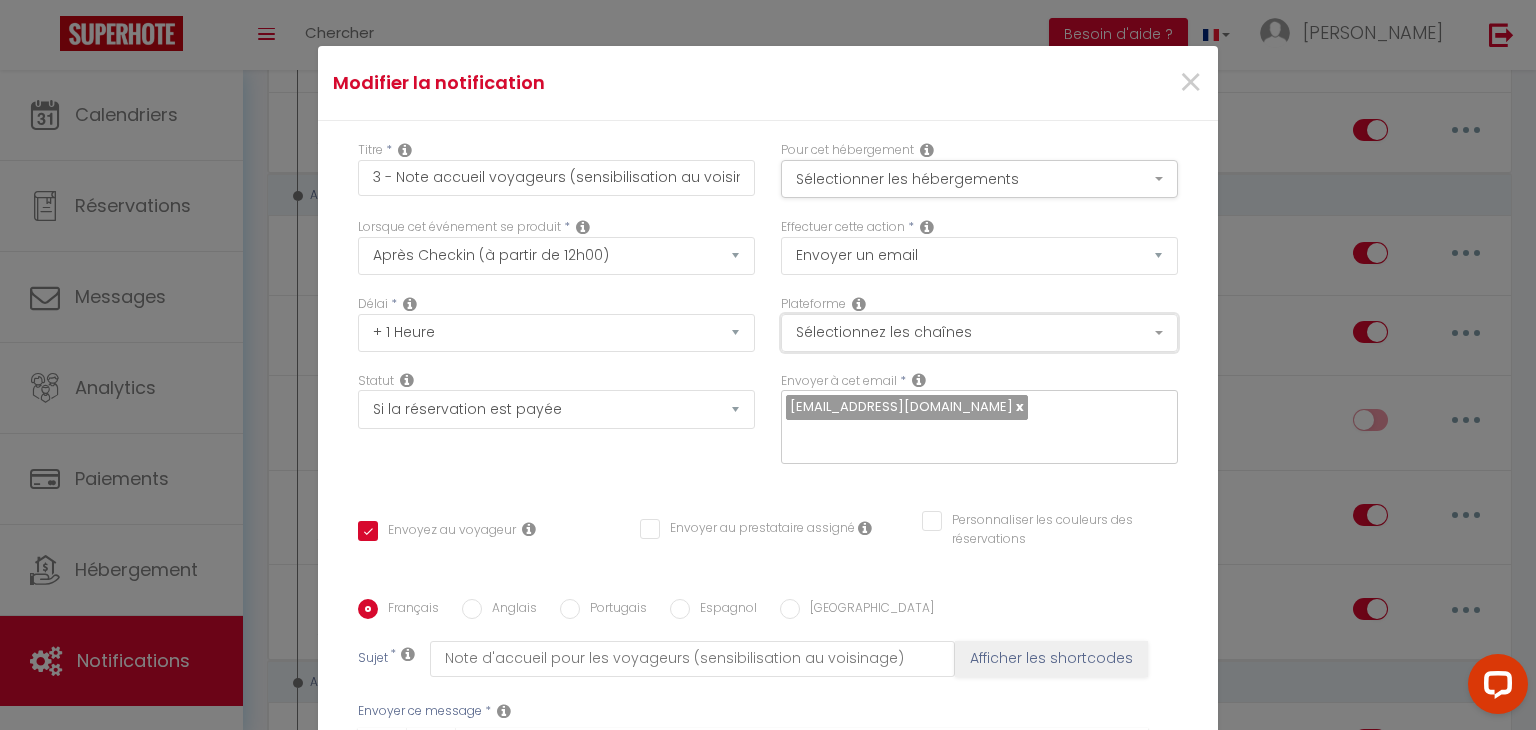 click on "Sélectionnez les chaînes" at bounding box center (979, 333) 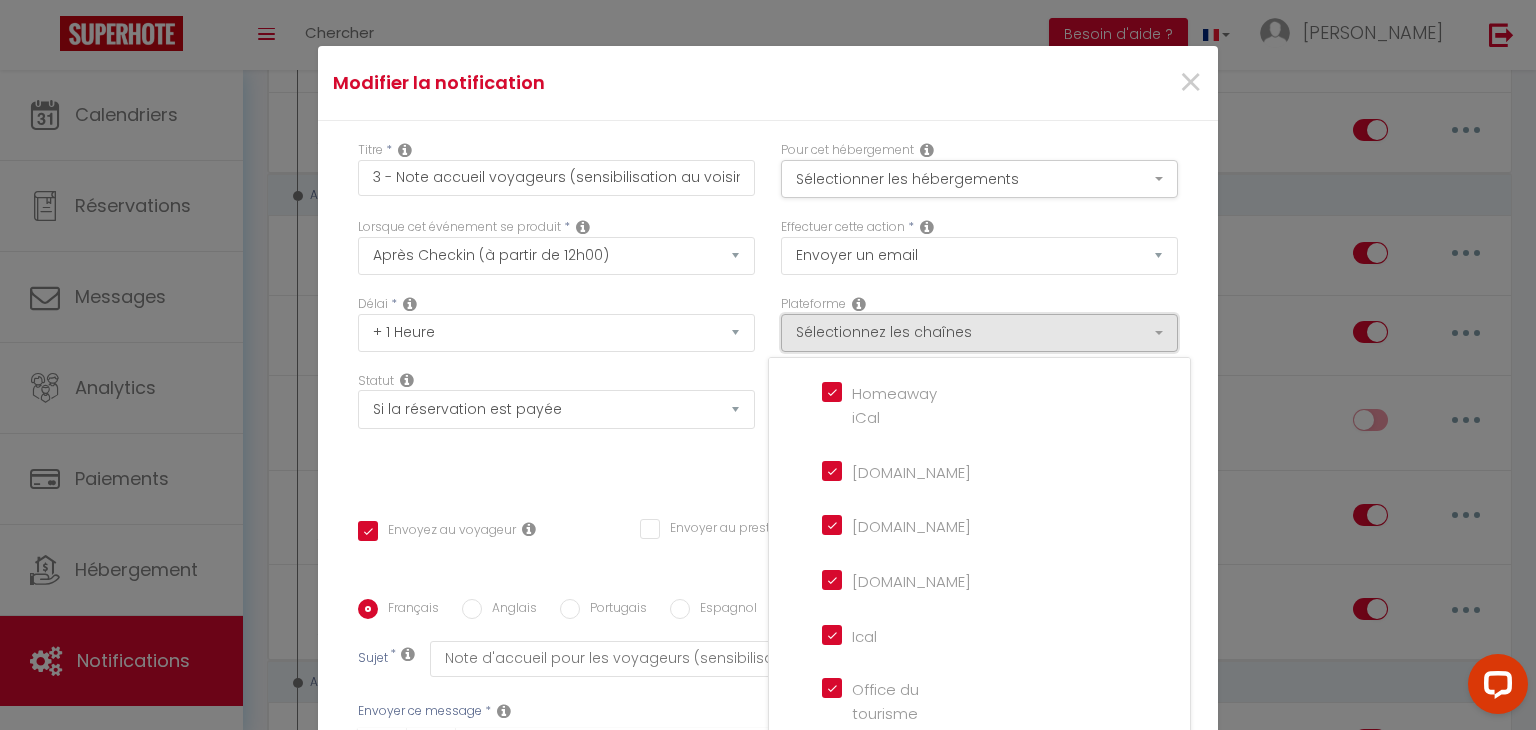 scroll, scrollTop: 0, scrollLeft: 0, axis: both 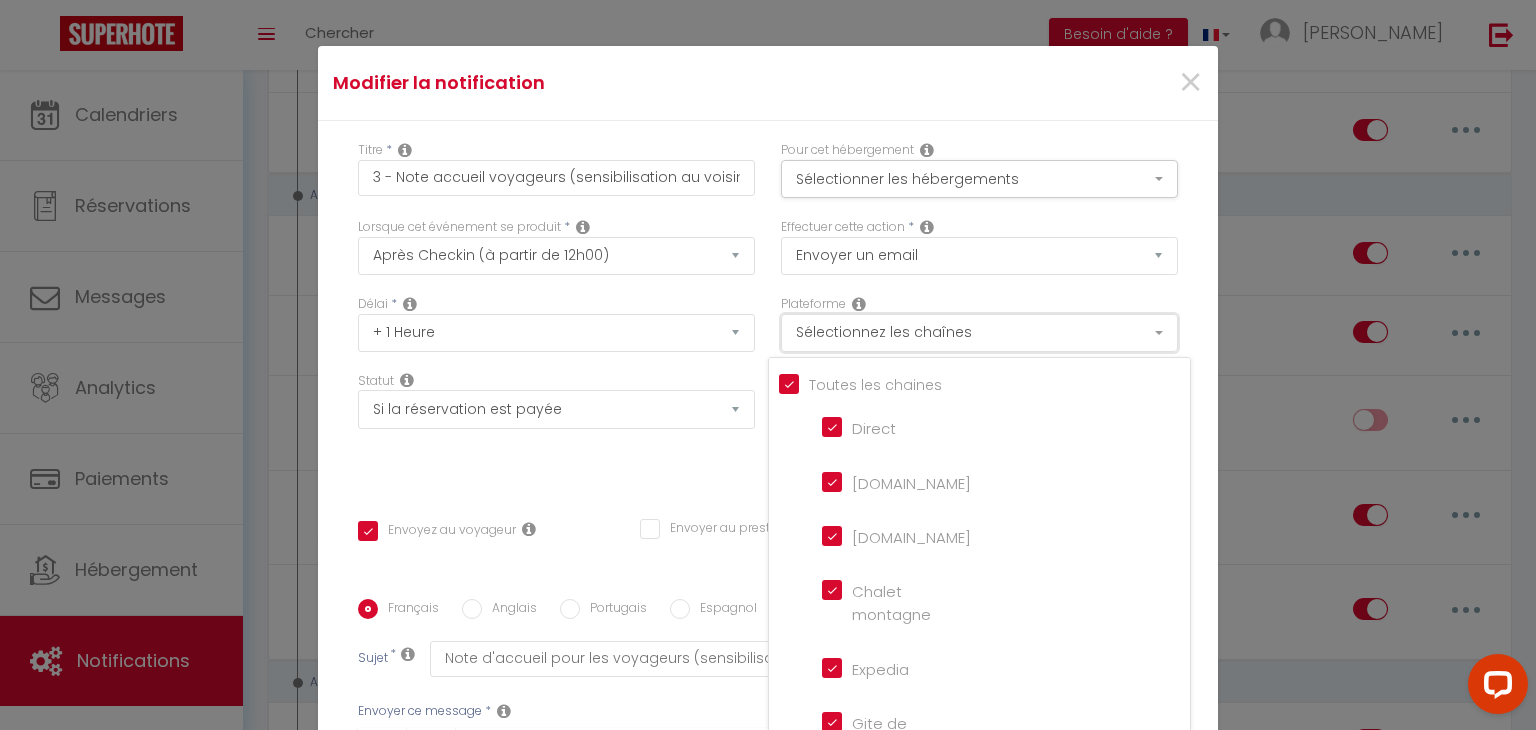 click on "Sélectionnez les chaînes" at bounding box center (979, 333) 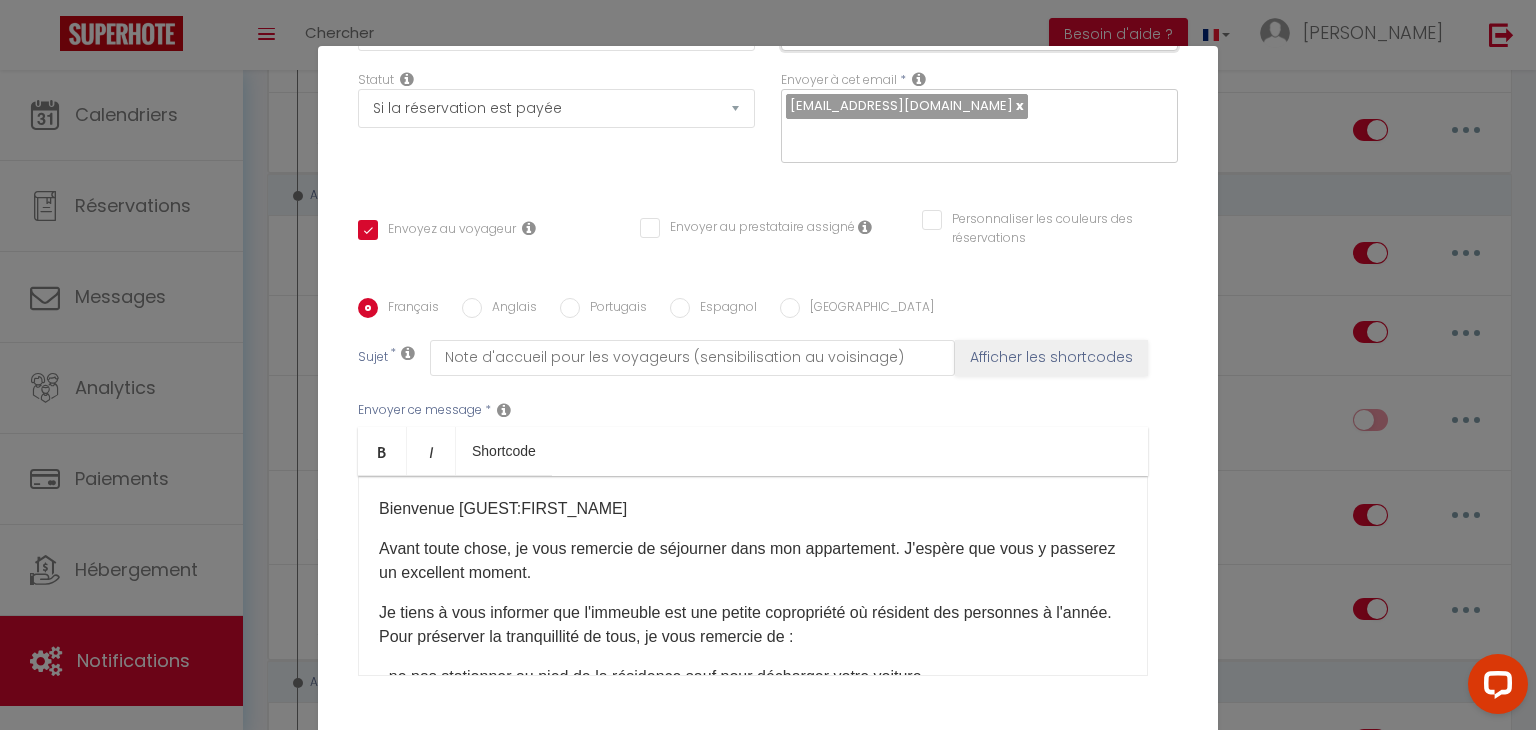 scroll, scrollTop: 0, scrollLeft: 0, axis: both 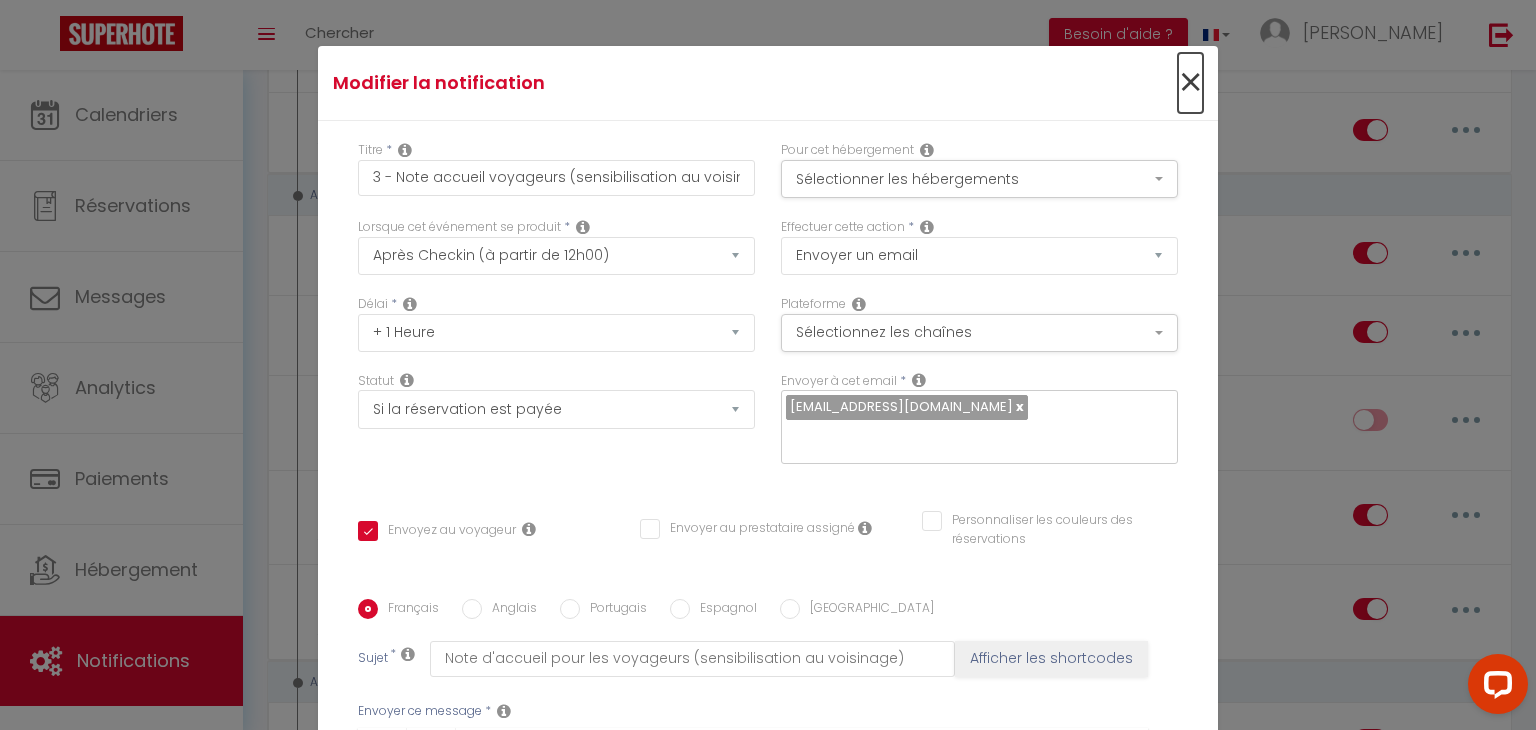 click on "×" at bounding box center (1190, 83) 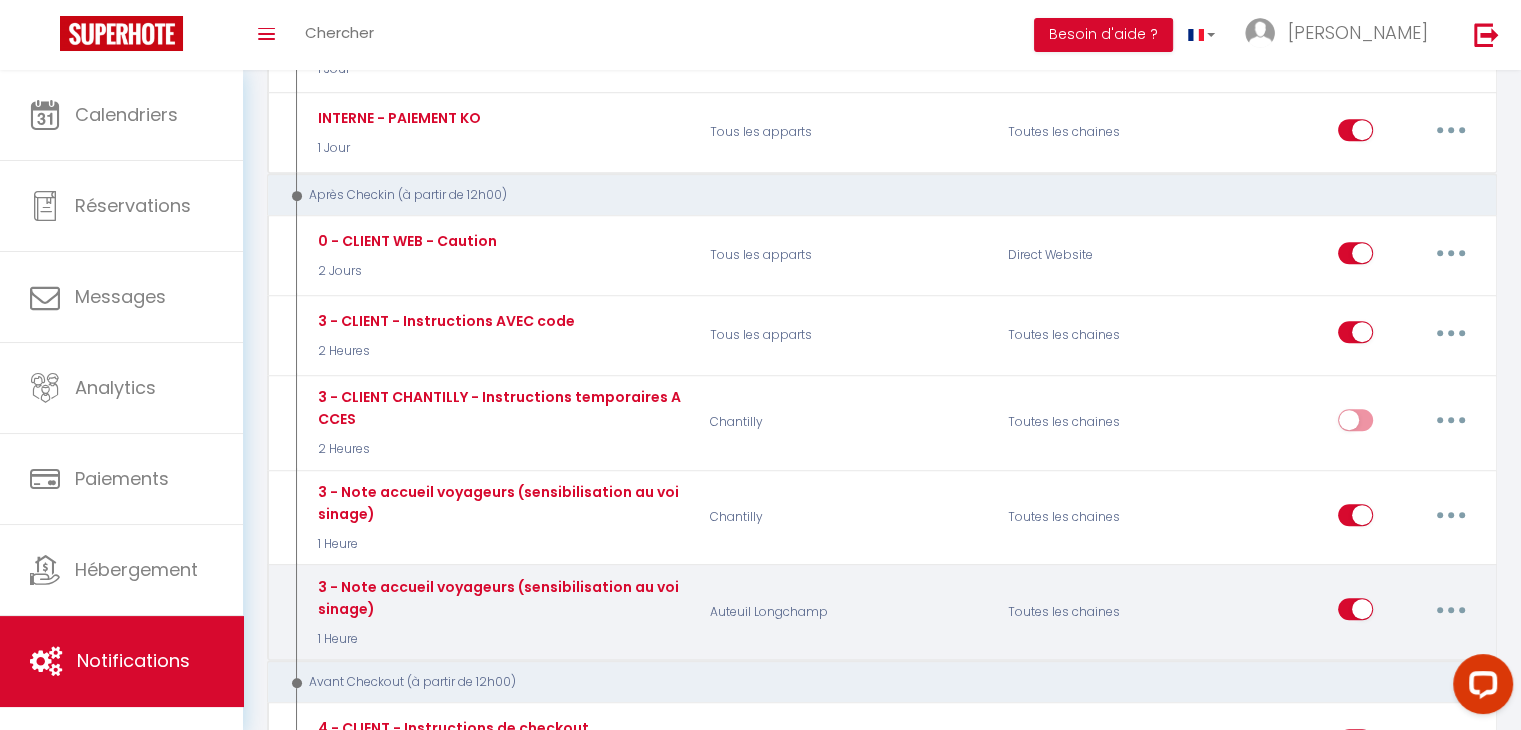 click at bounding box center [1451, 609] 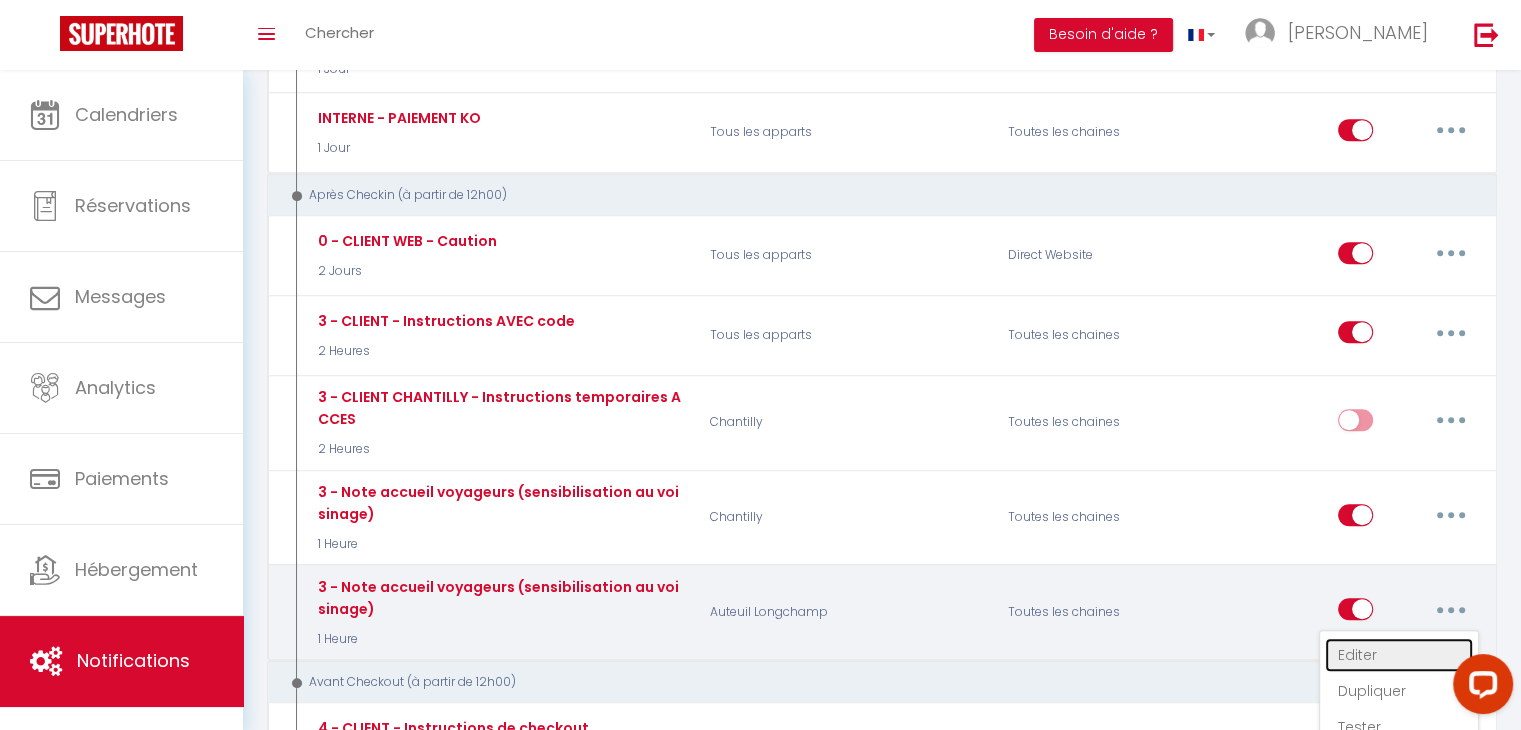 click on "Editer" at bounding box center (1399, 655) 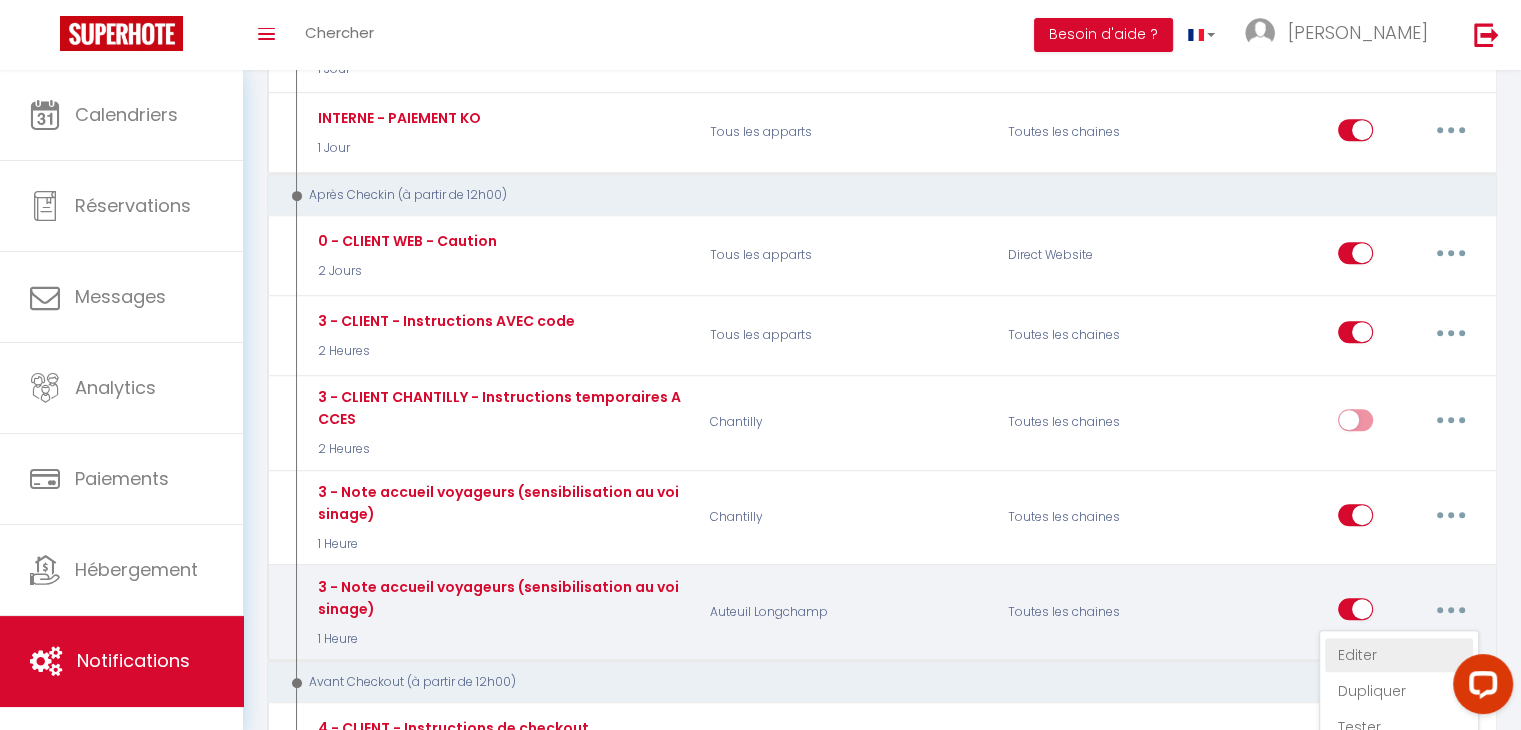 type on "3 - Note accueil voyageurs (sensibilisation au voisinage)" 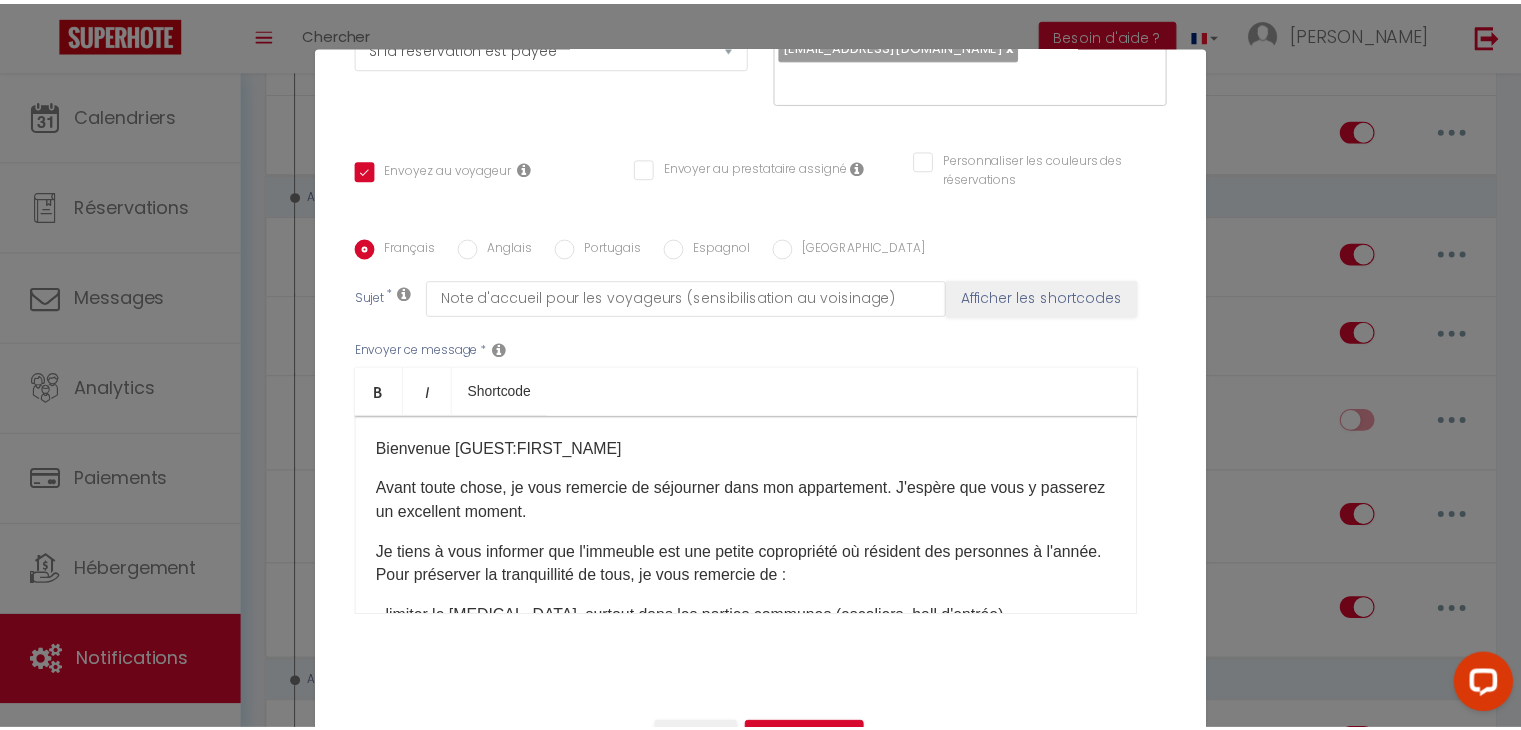 scroll, scrollTop: 0, scrollLeft: 0, axis: both 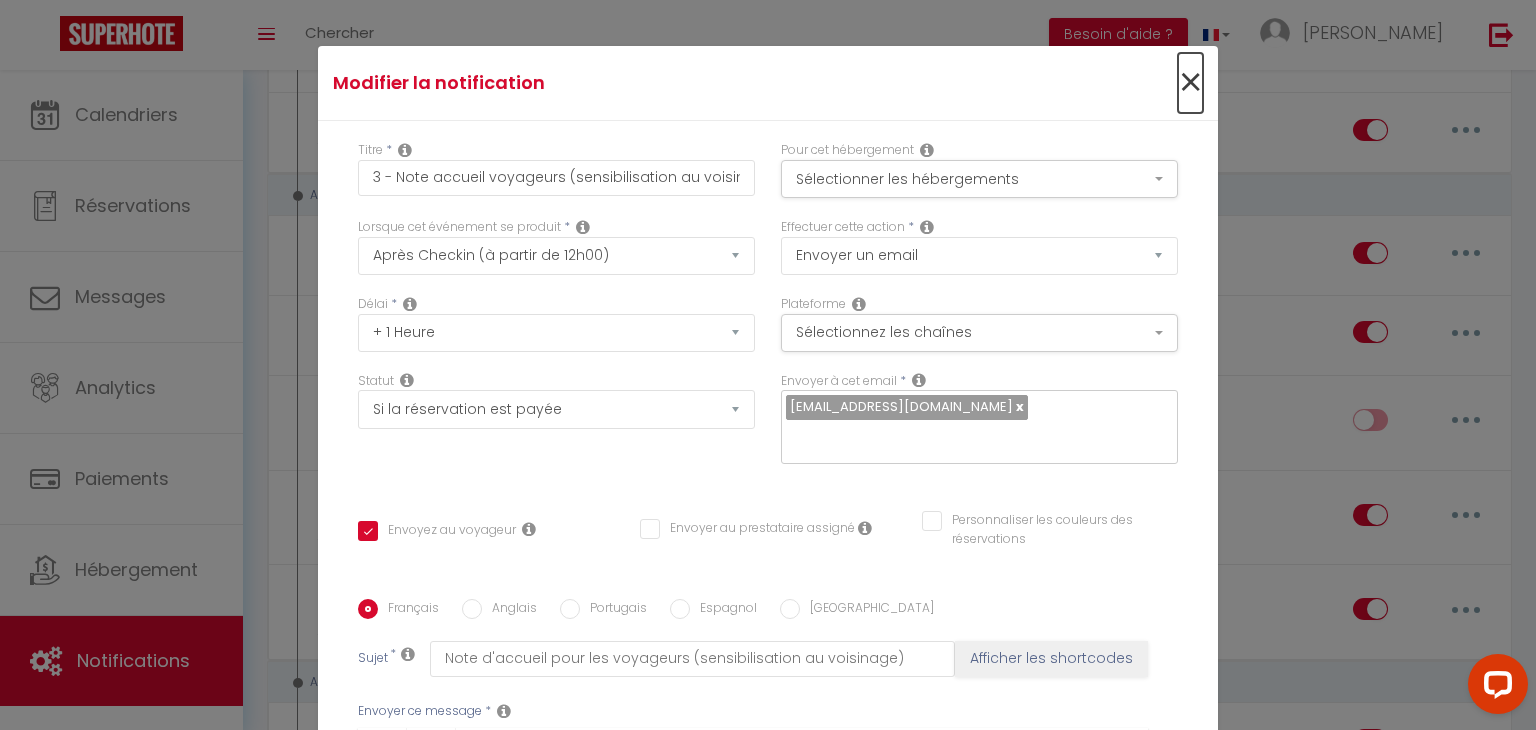 click on "×" at bounding box center [1190, 83] 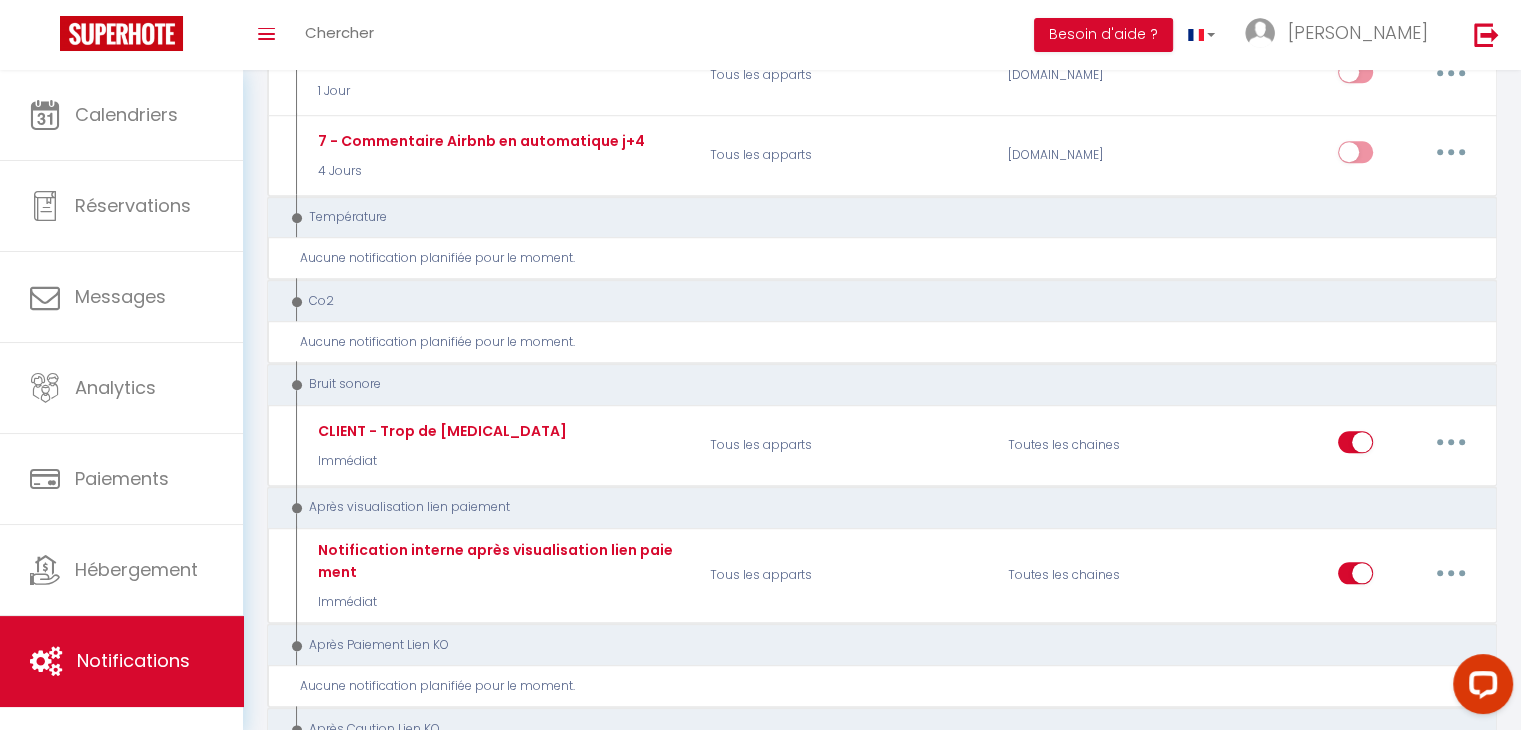 scroll, scrollTop: 2161, scrollLeft: 0, axis: vertical 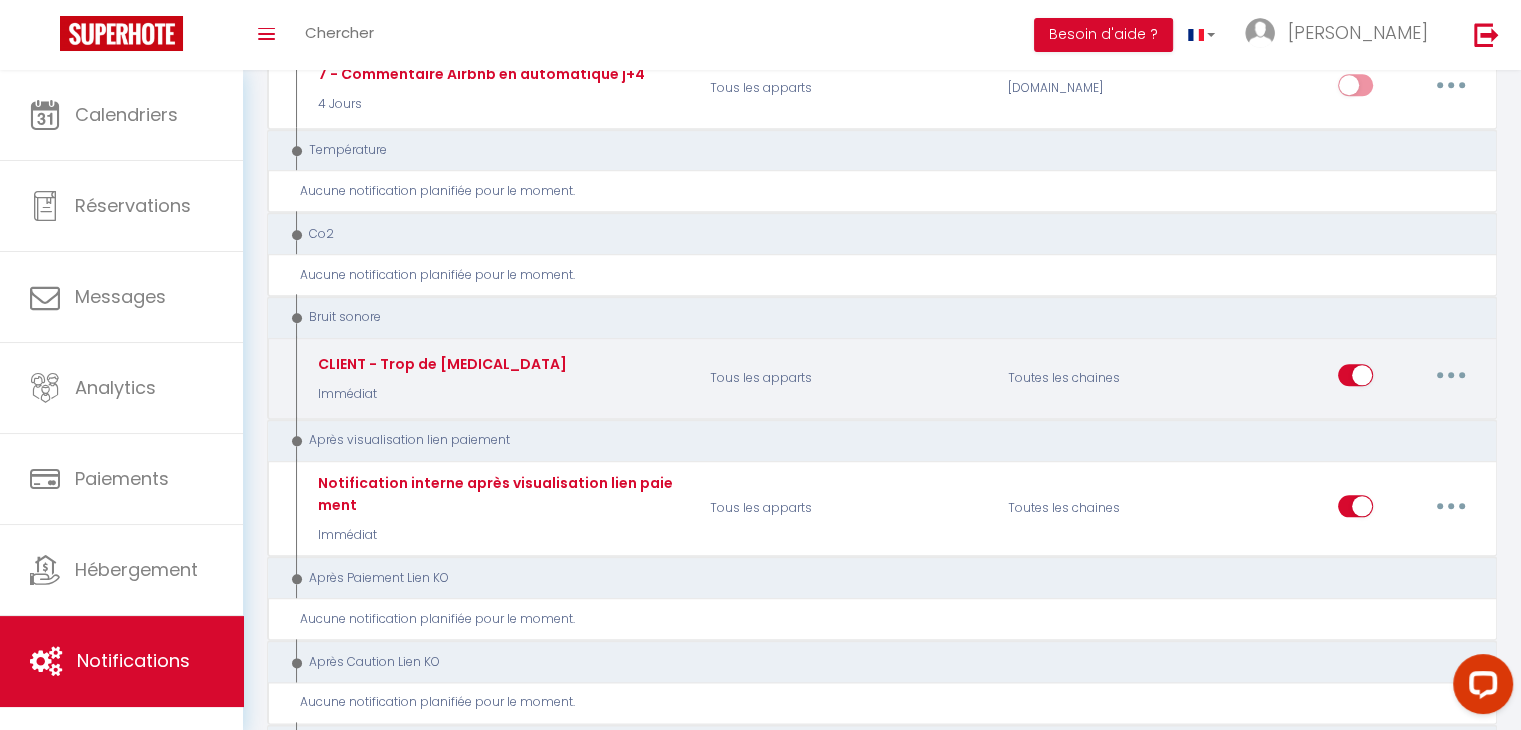 click at bounding box center [1451, 375] 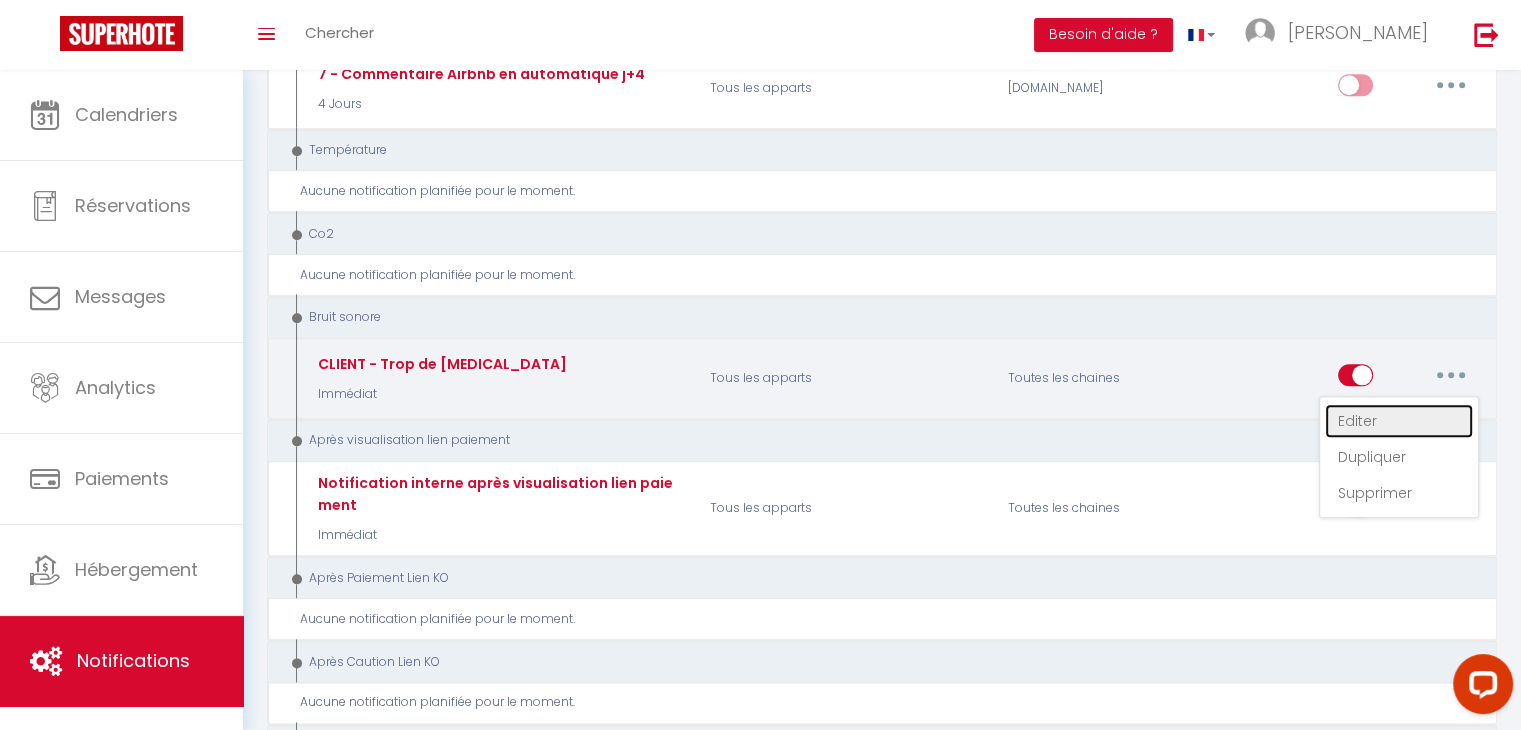 click on "Editer" at bounding box center [1399, 421] 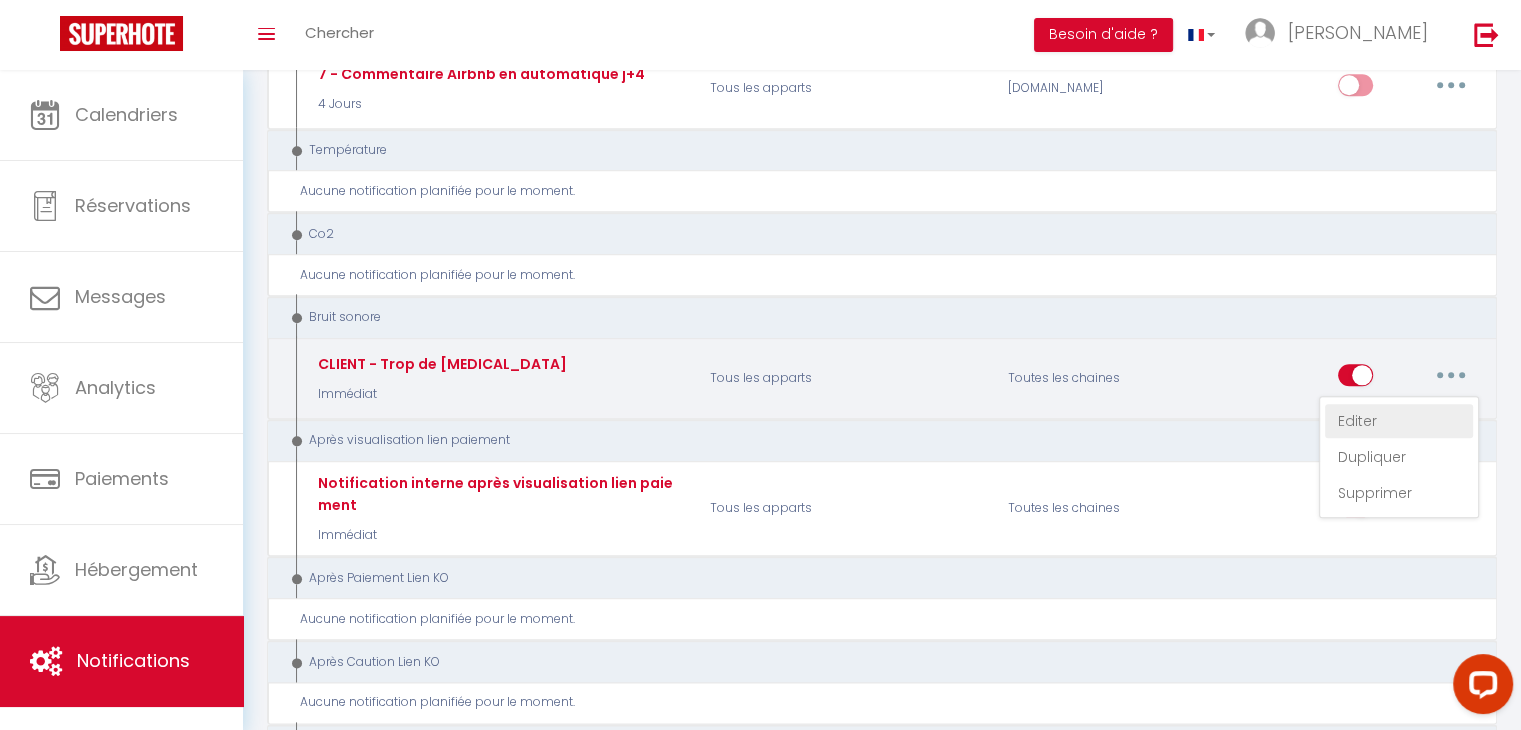 type on "CLIENT - Trop de [MEDICAL_DATA]" 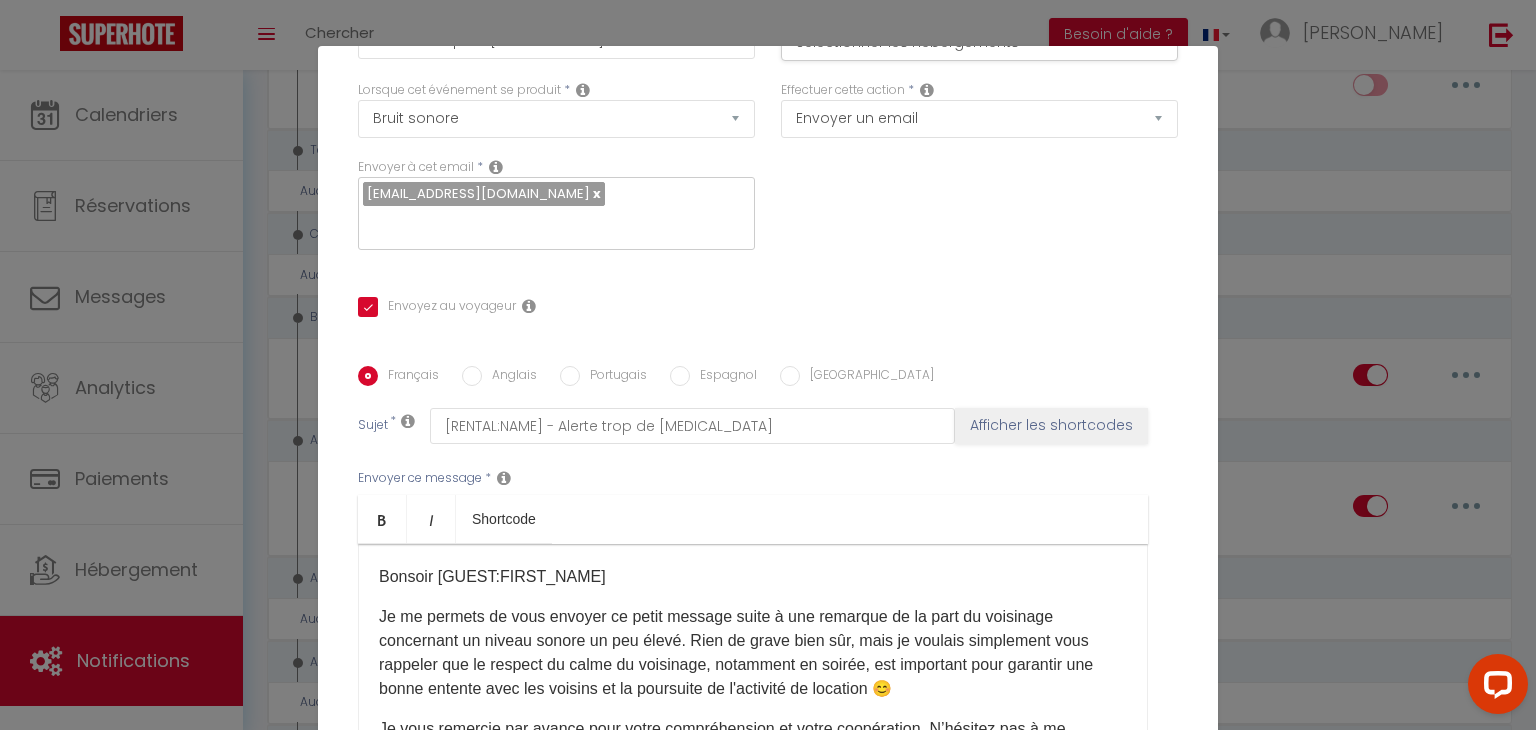 scroll, scrollTop: 179, scrollLeft: 0, axis: vertical 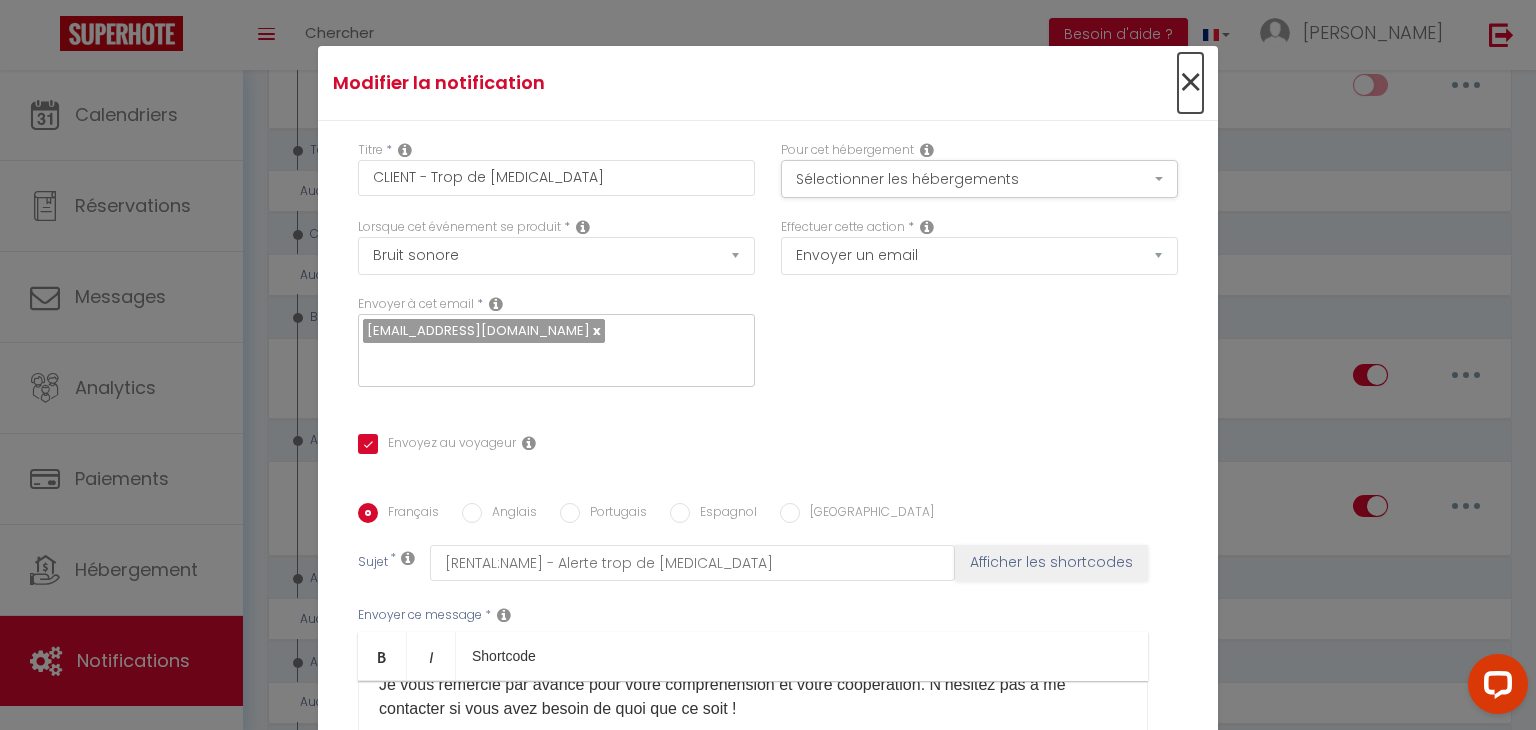 click on "×" at bounding box center [1190, 83] 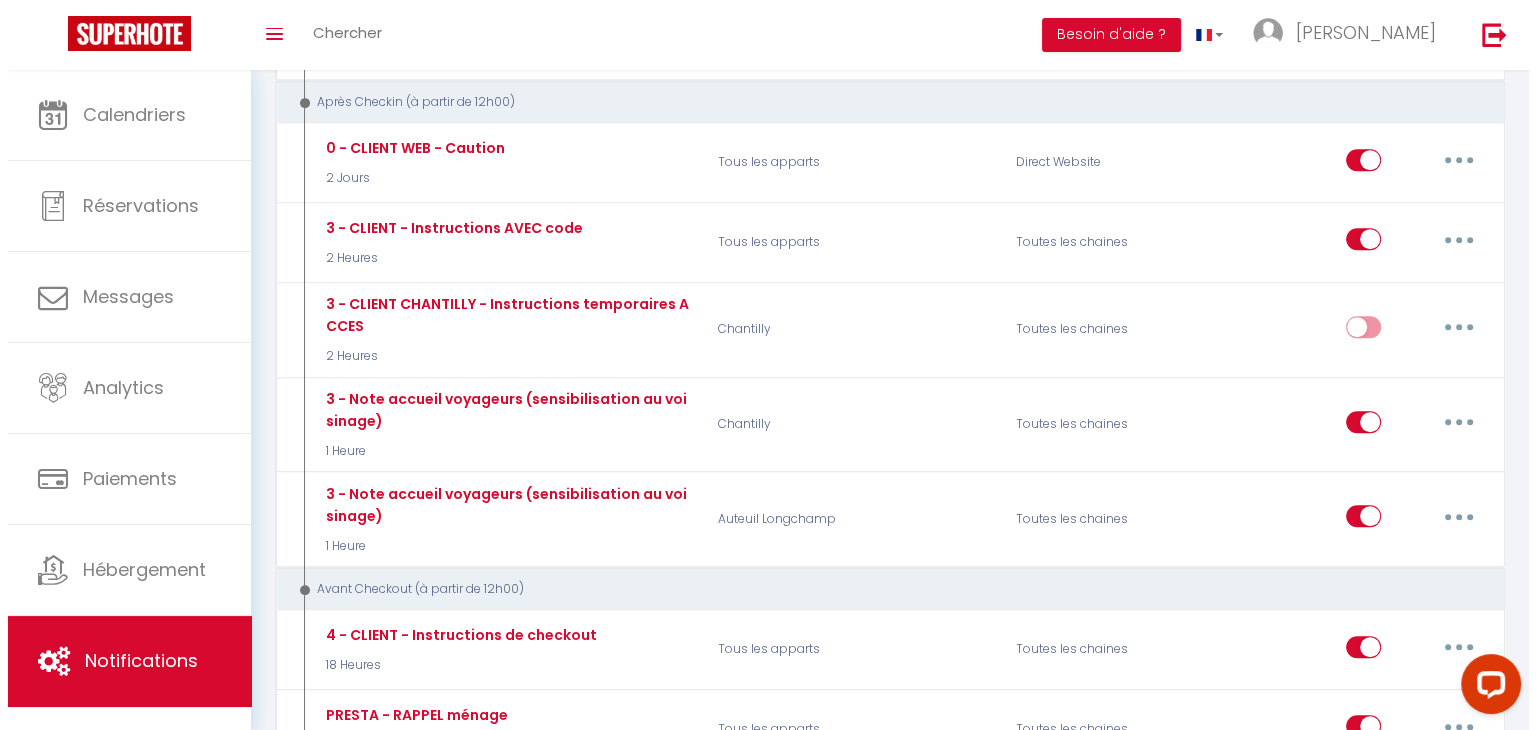 scroll, scrollTop: 970, scrollLeft: 0, axis: vertical 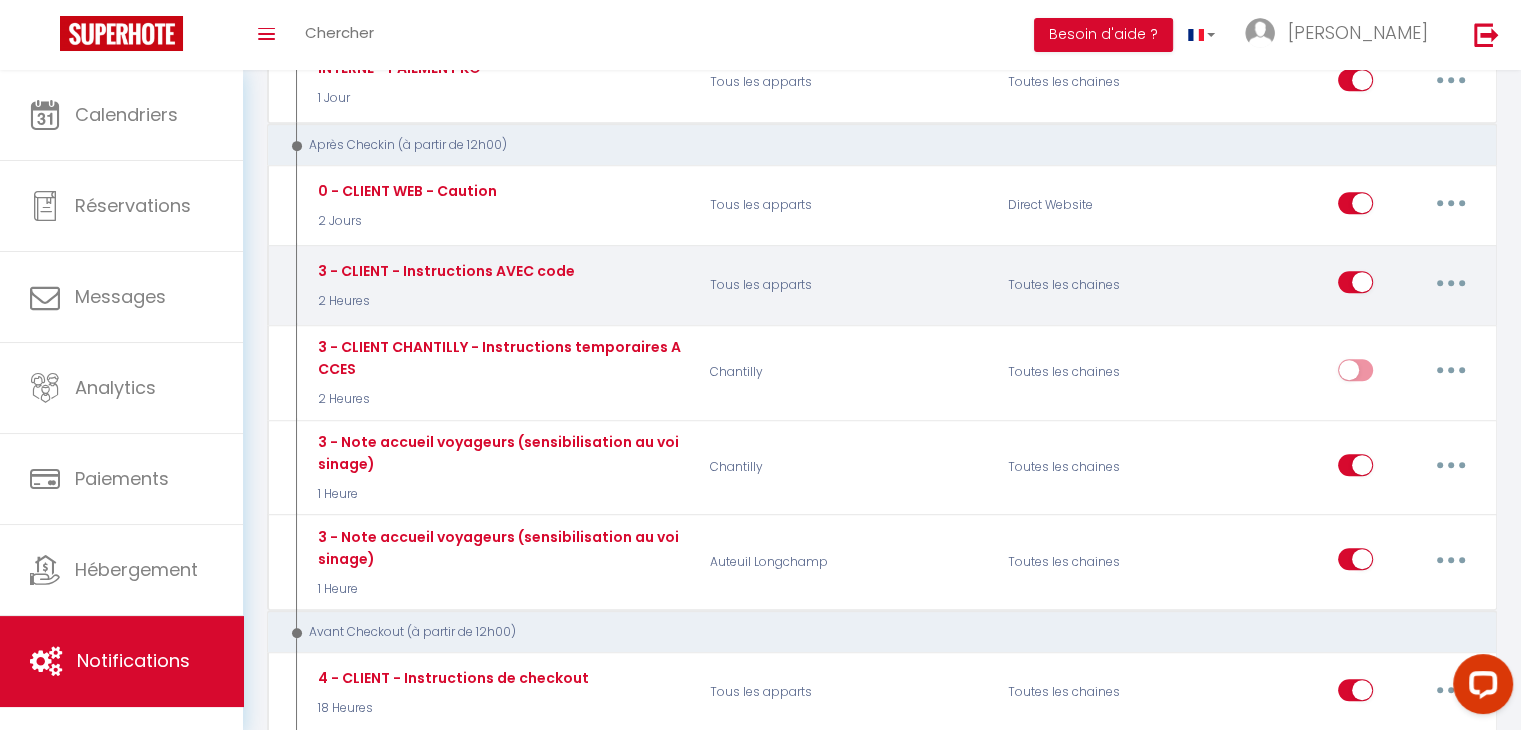 click at bounding box center (1451, 282) 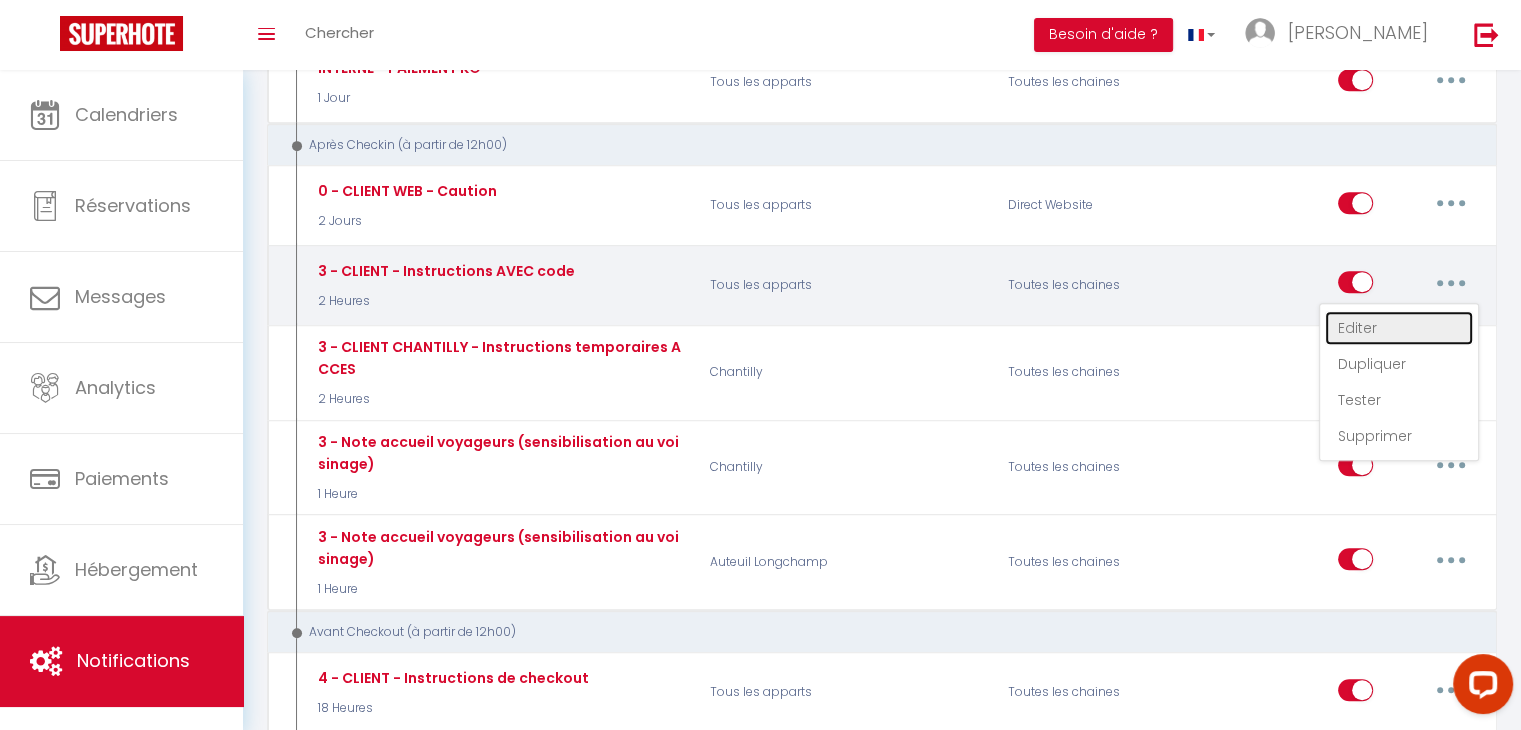 click on "Editer" at bounding box center [1399, 328] 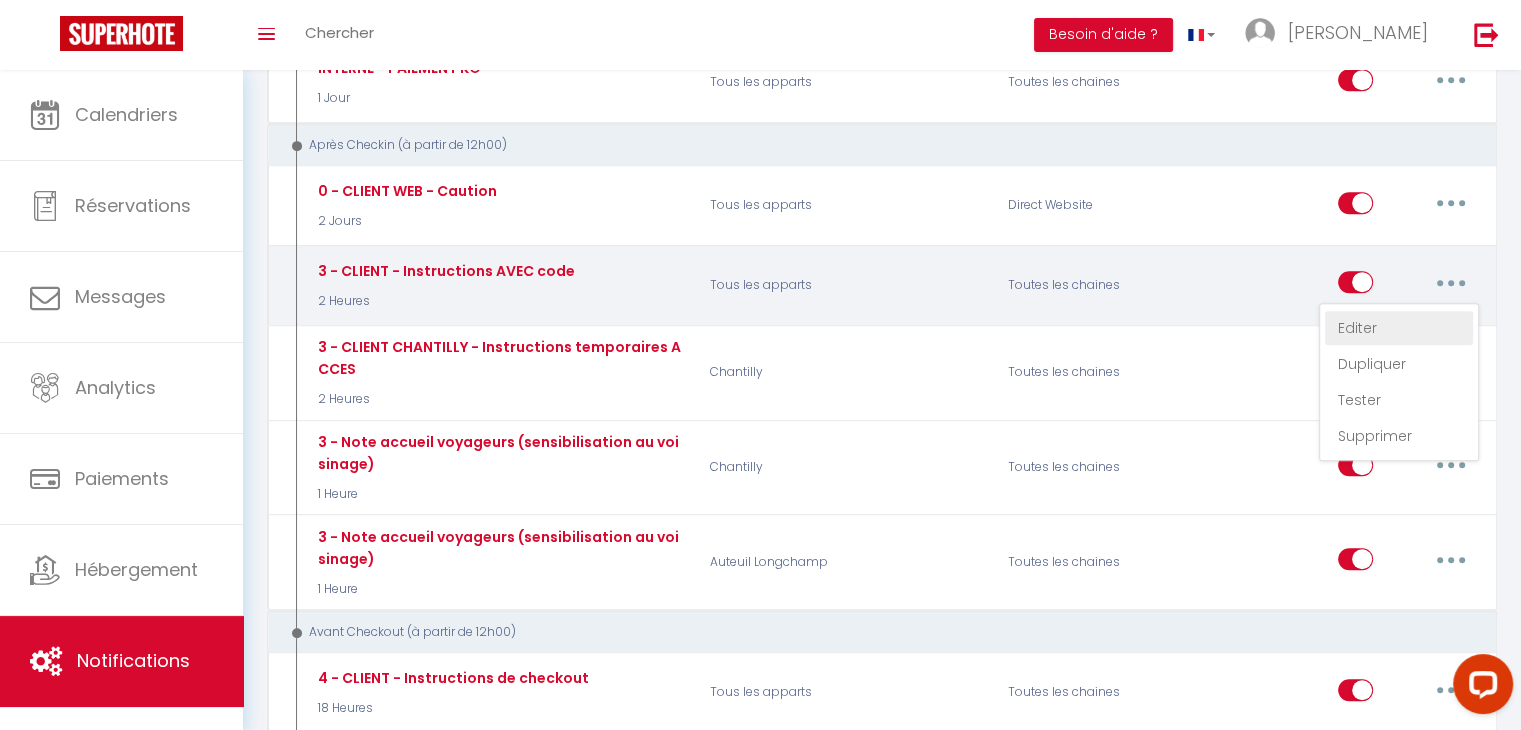 select on "2 Heures" 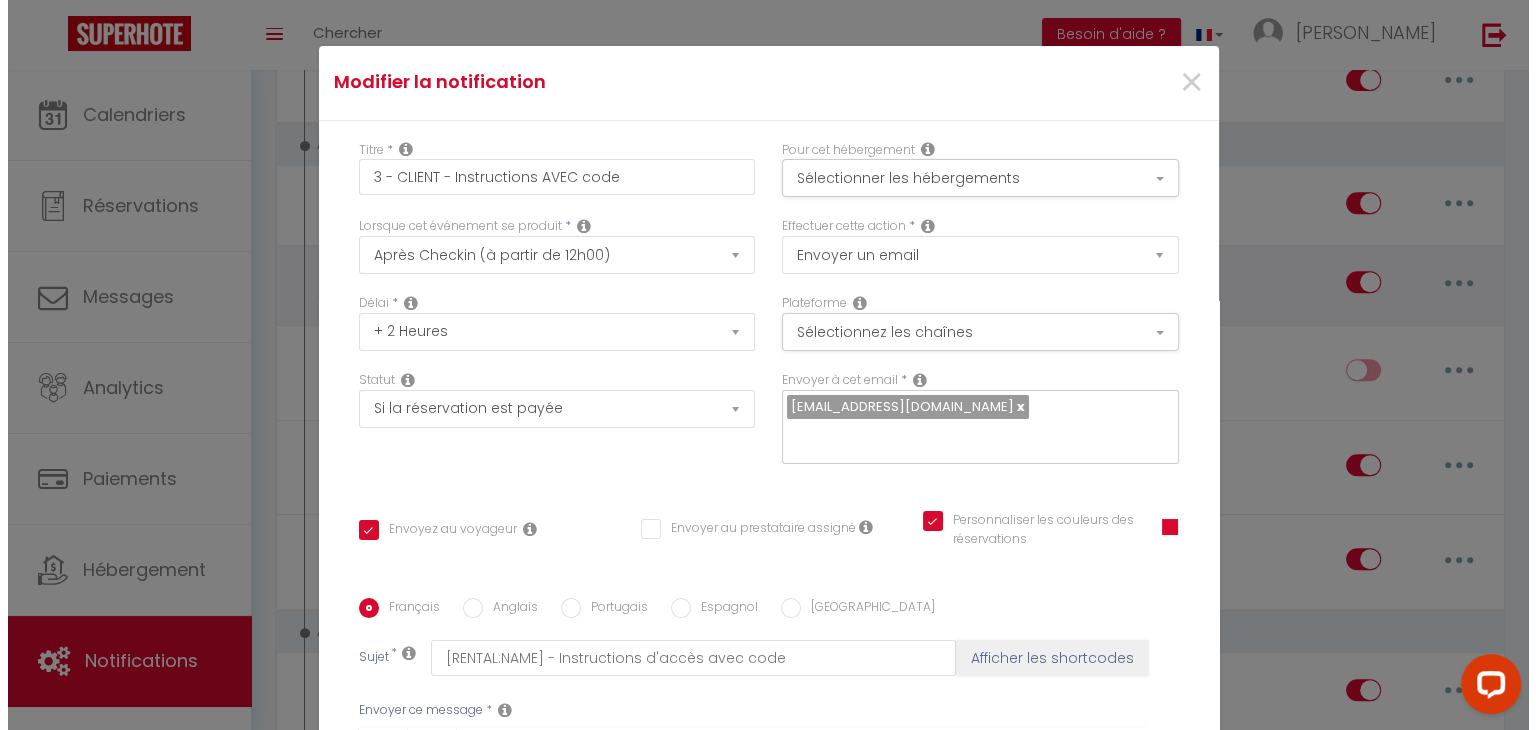 scroll, scrollTop: 157, scrollLeft: 0, axis: vertical 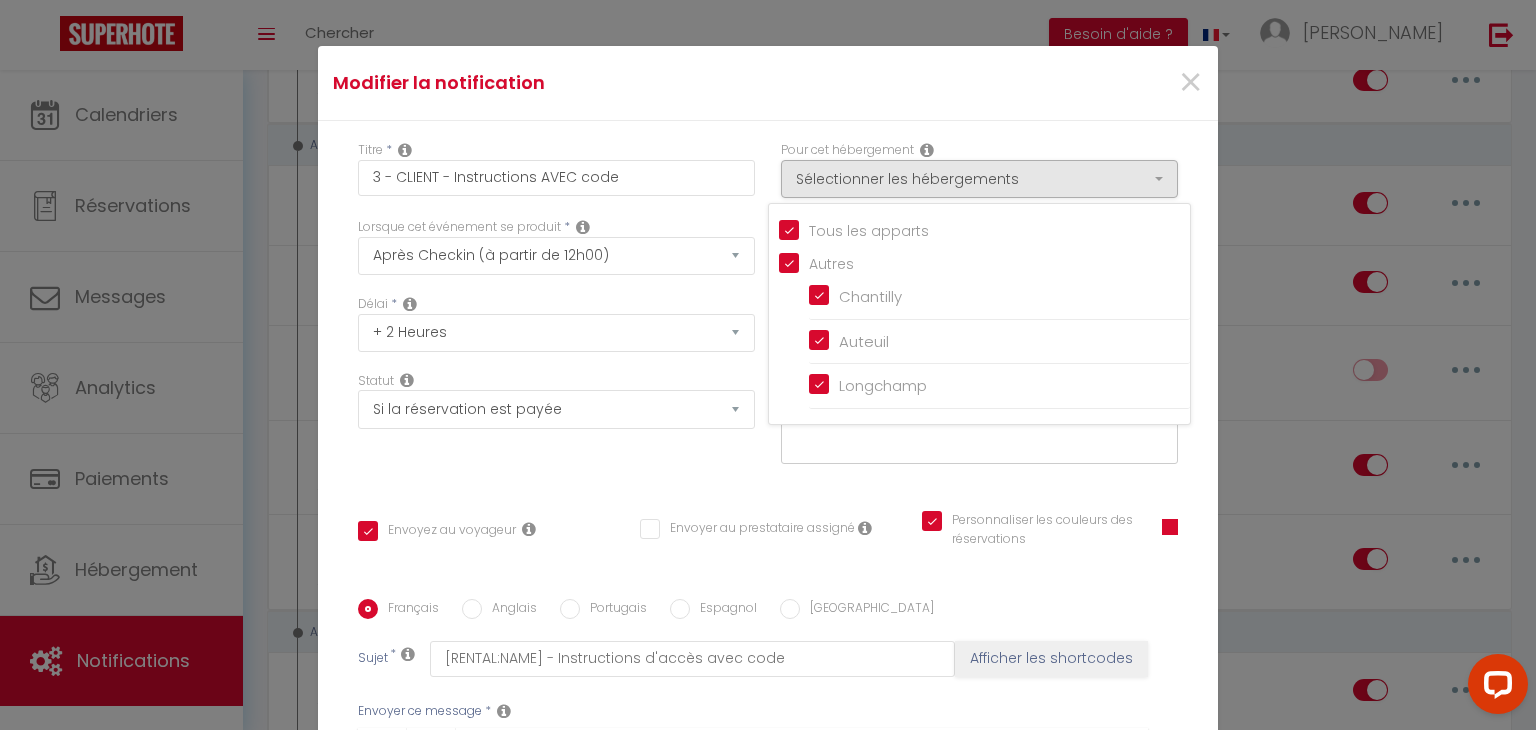 click on "Autres" at bounding box center [984, 262] 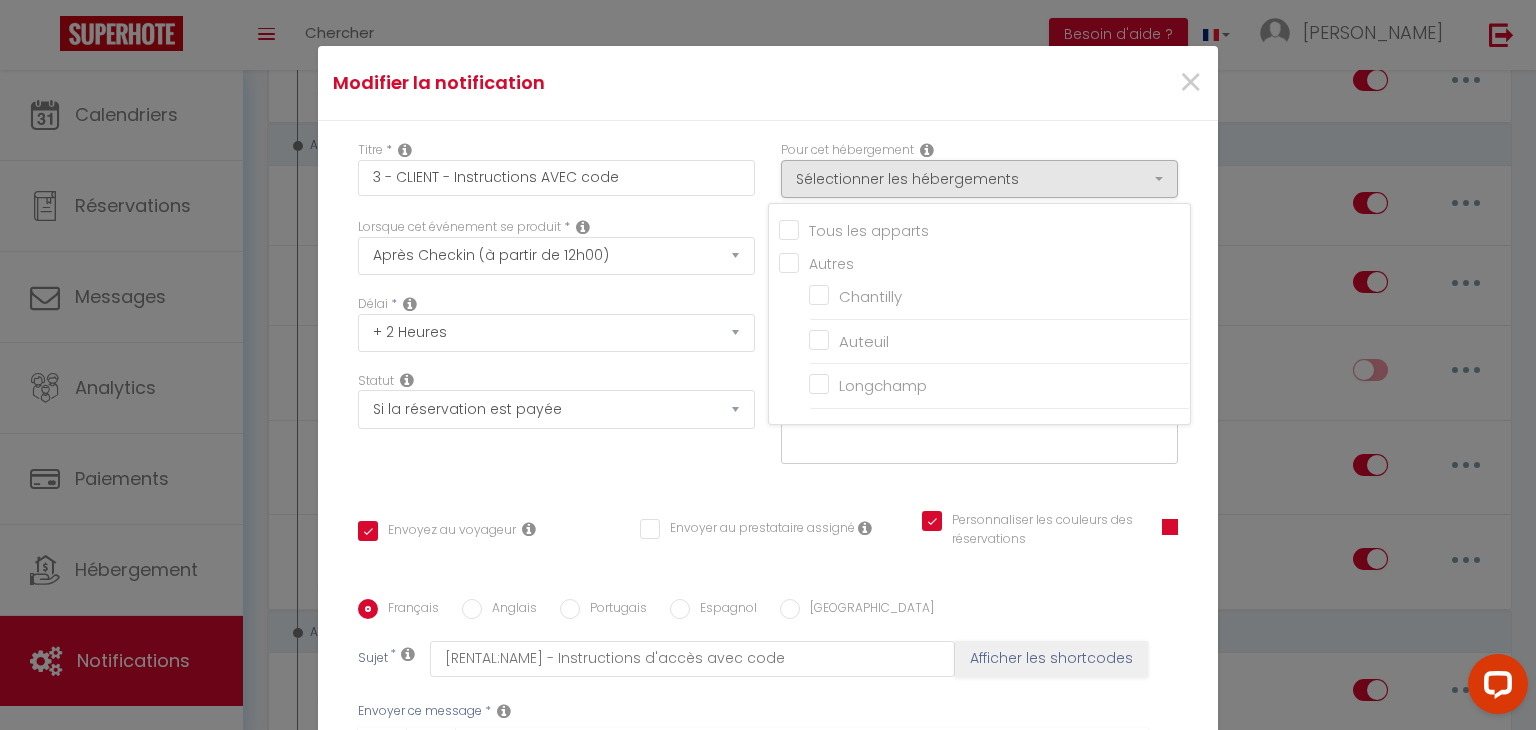 checkbox on "false" 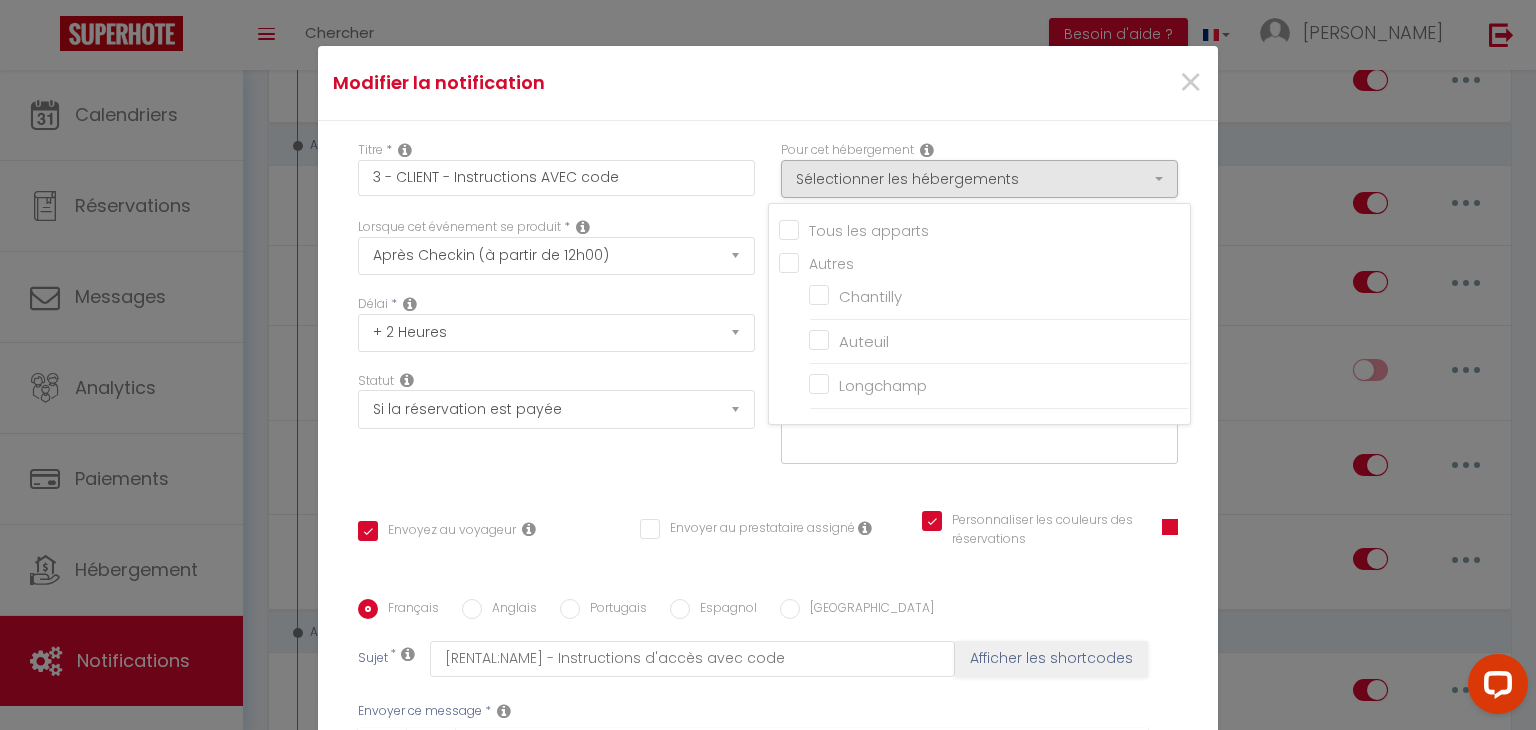 click on "Tous les apparts" at bounding box center [984, 229] 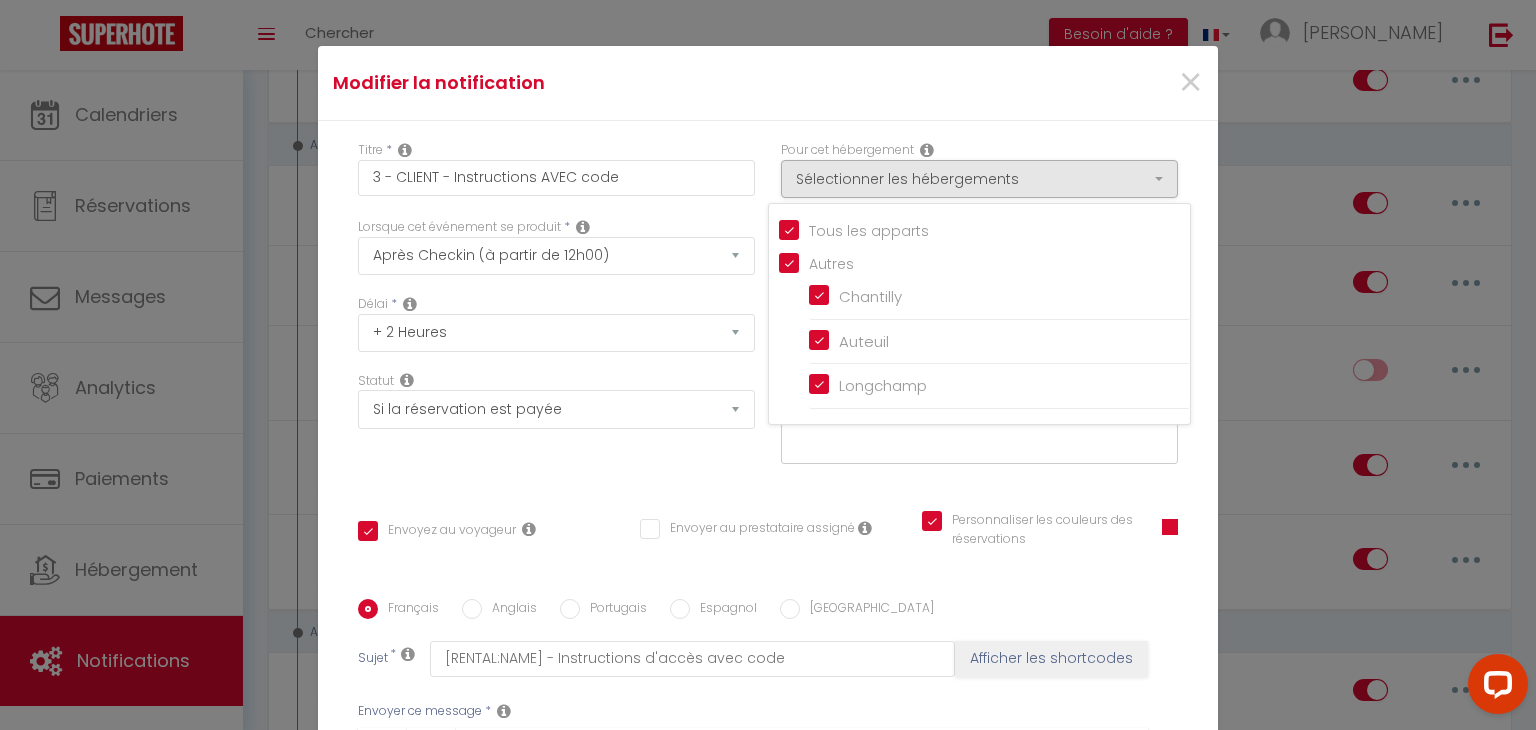 checkbox on "true" 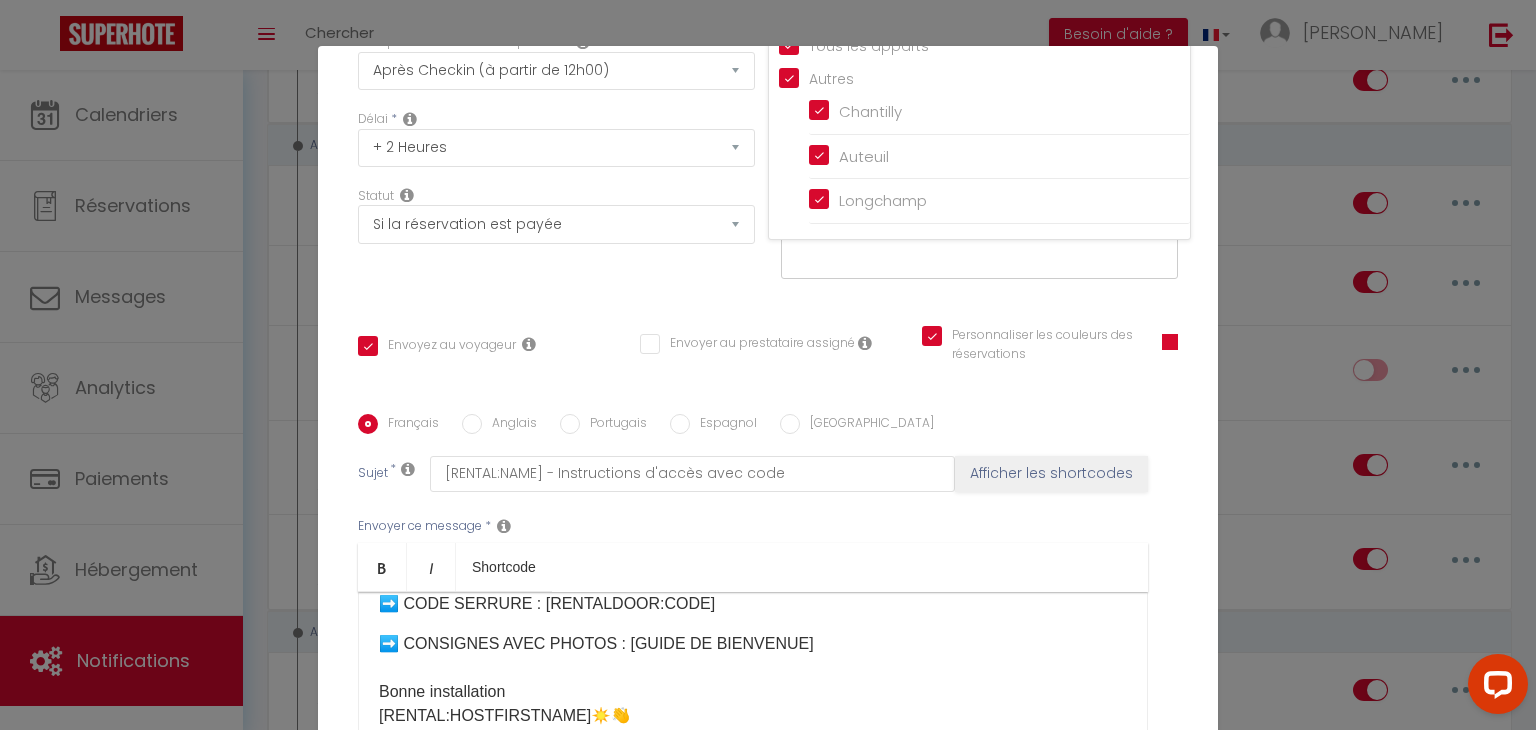 scroll, scrollTop: 188, scrollLeft: 0, axis: vertical 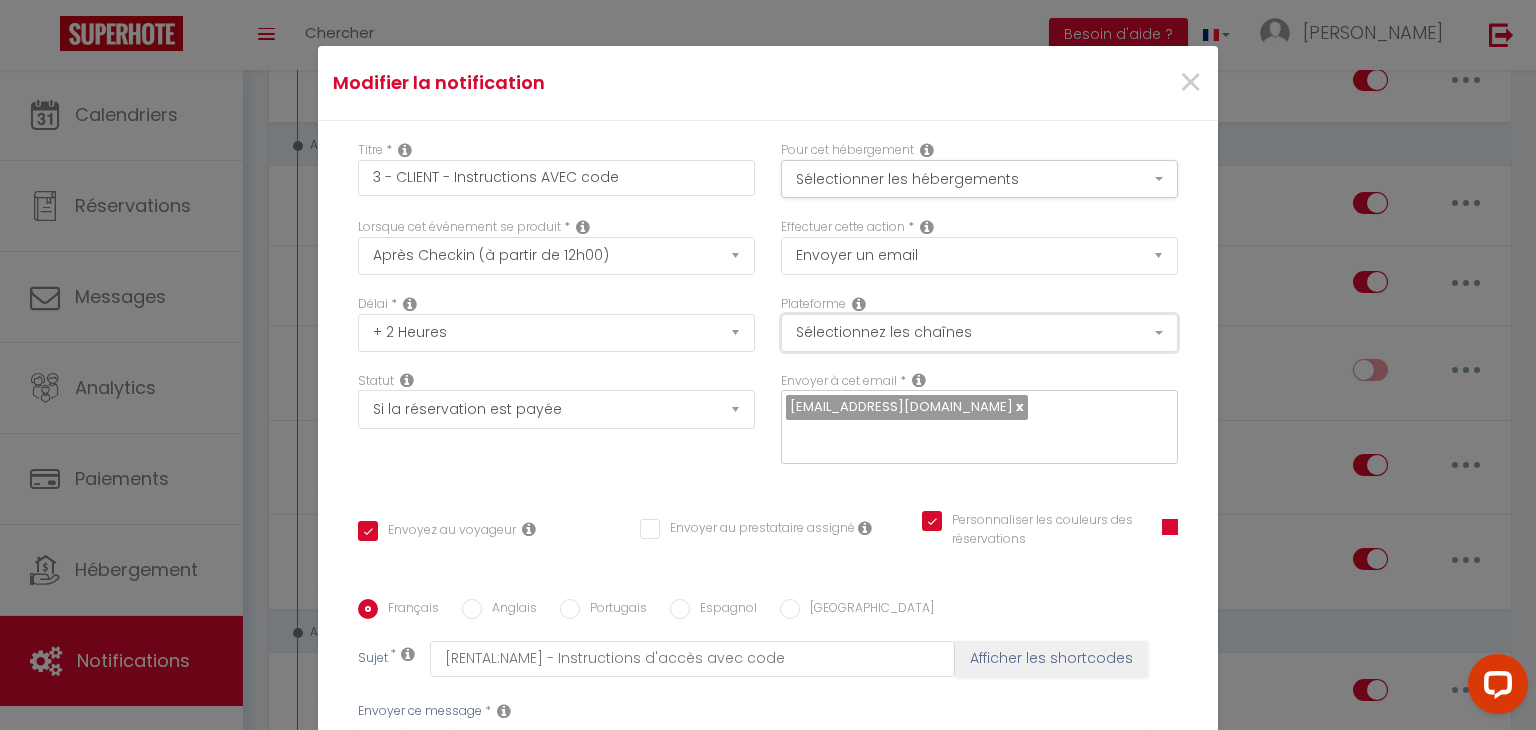 click on "Sélectionnez les chaînes" at bounding box center [979, 333] 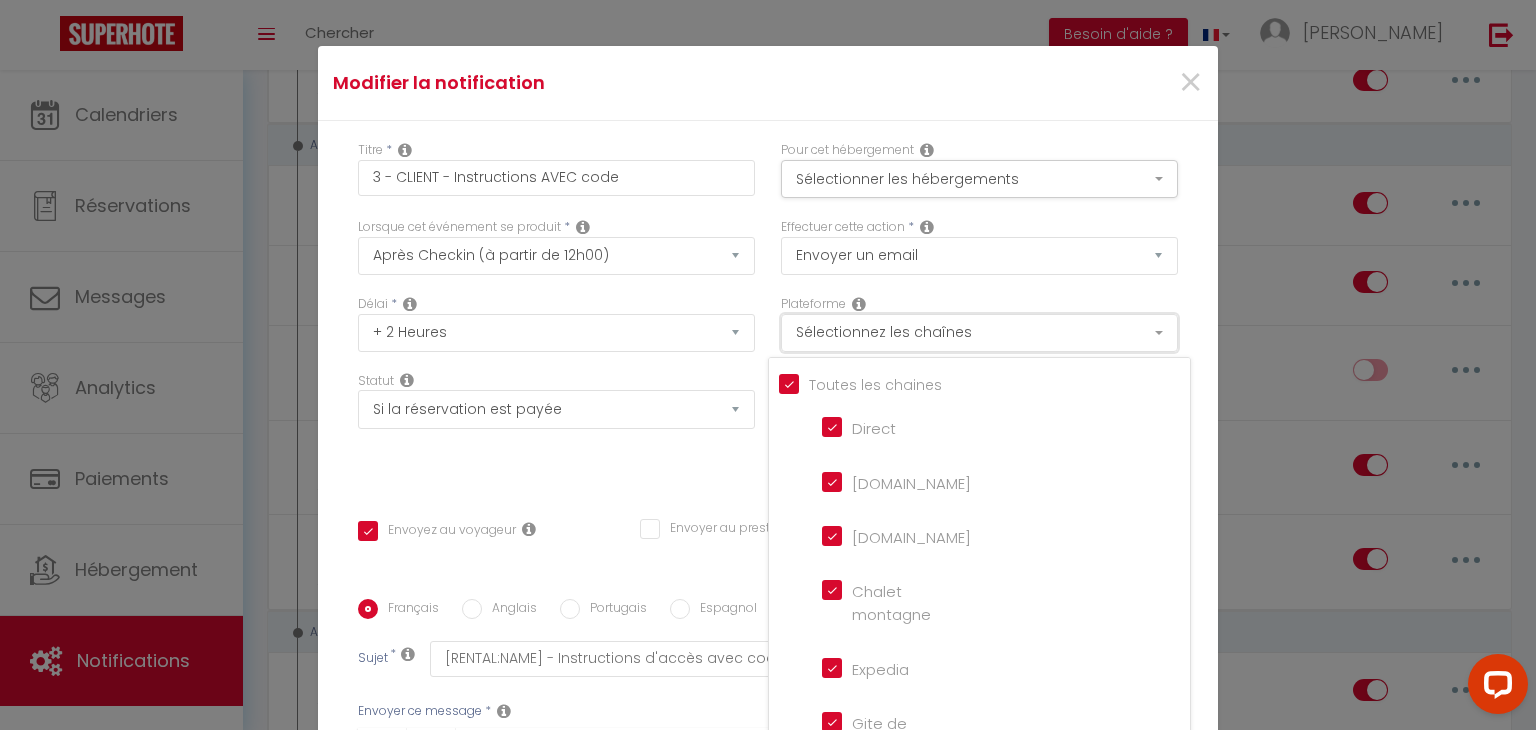 click on "Sélectionnez les chaînes" at bounding box center [979, 333] 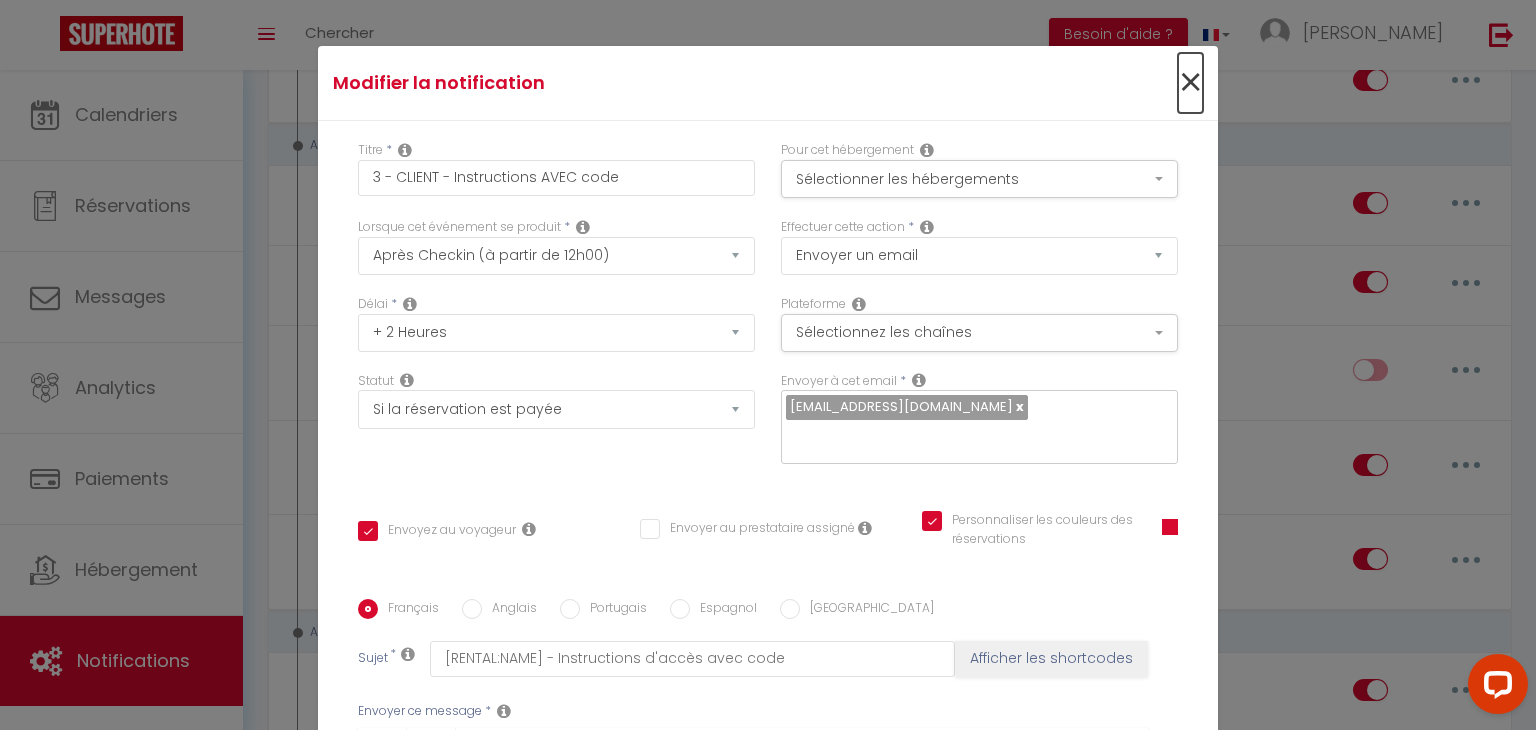 click on "×" at bounding box center (1190, 83) 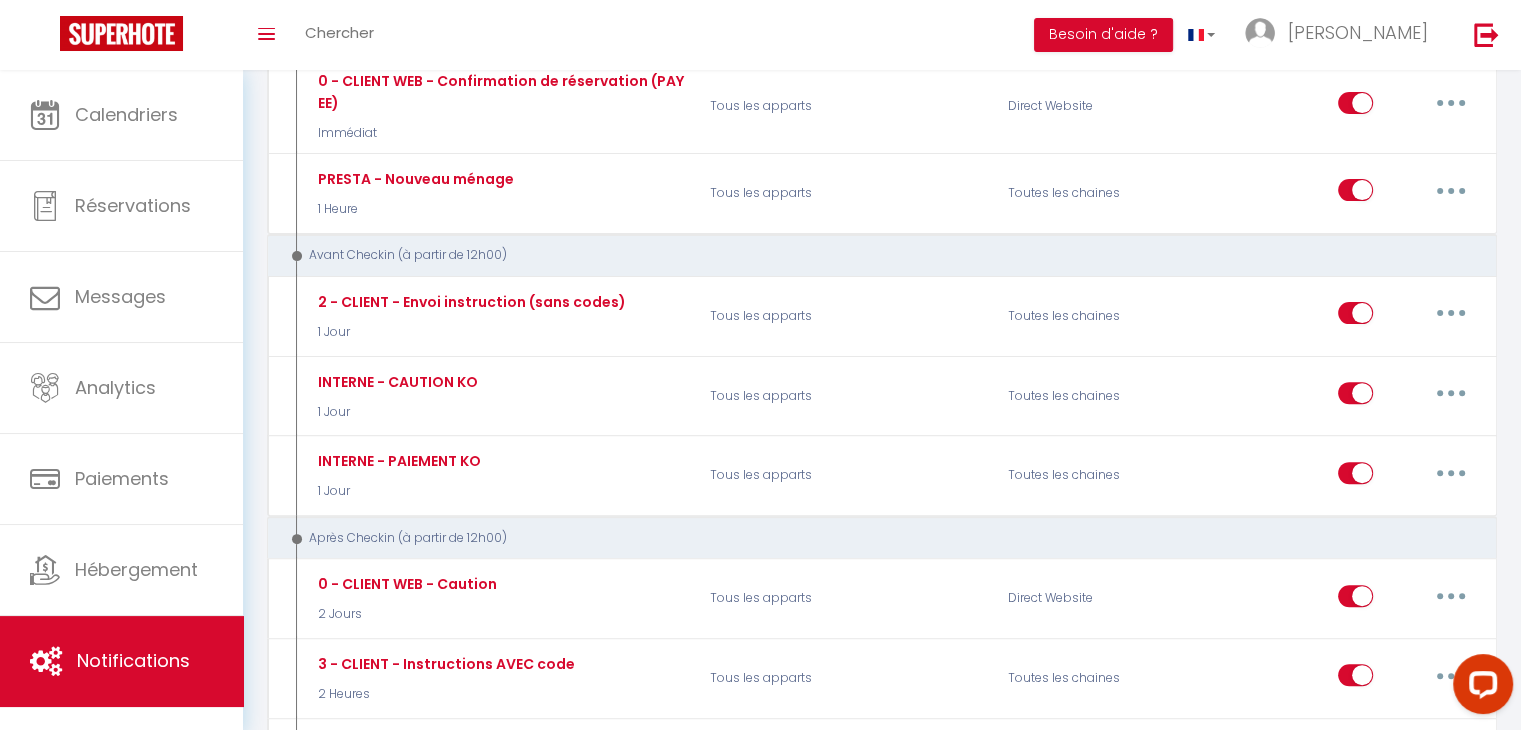scroll, scrollTop: 582, scrollLeft: 0, axis: vertical 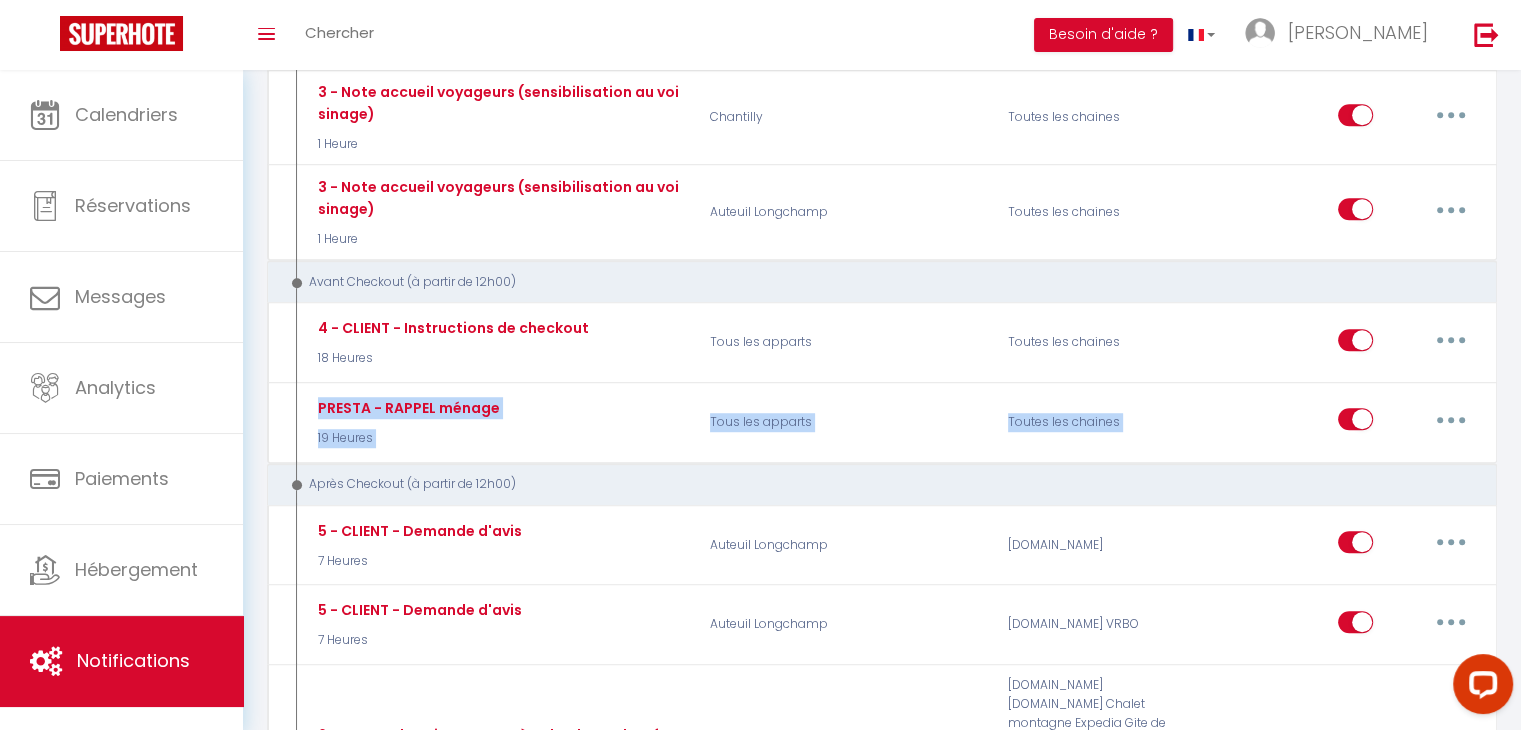 drag, startPoint x: 1518, startPoint y: 344, endPoint x: 1531, endPoint y: 312, distance: 34.539833 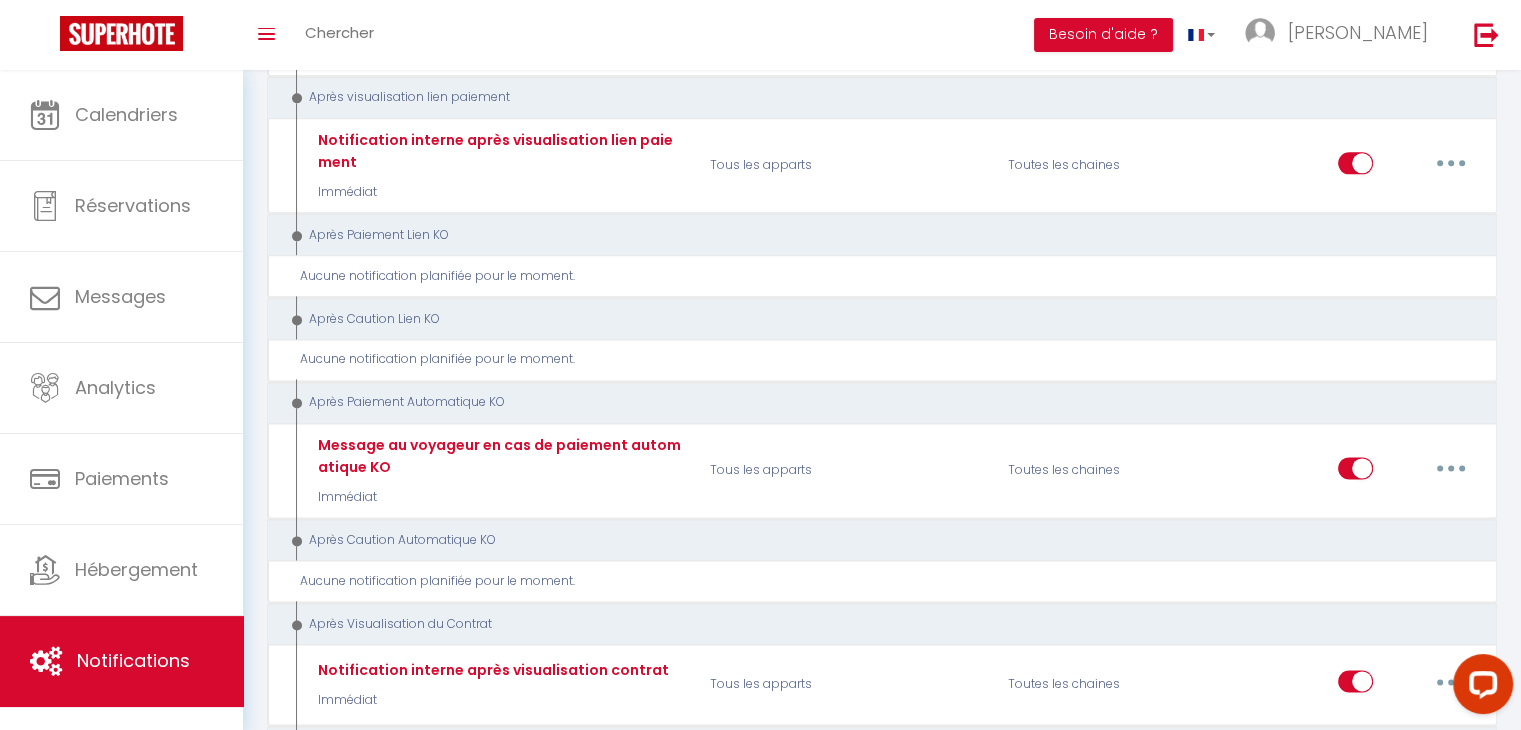 scroll, scrollTop: 2870, scrollLeft: 0, axis: vertical 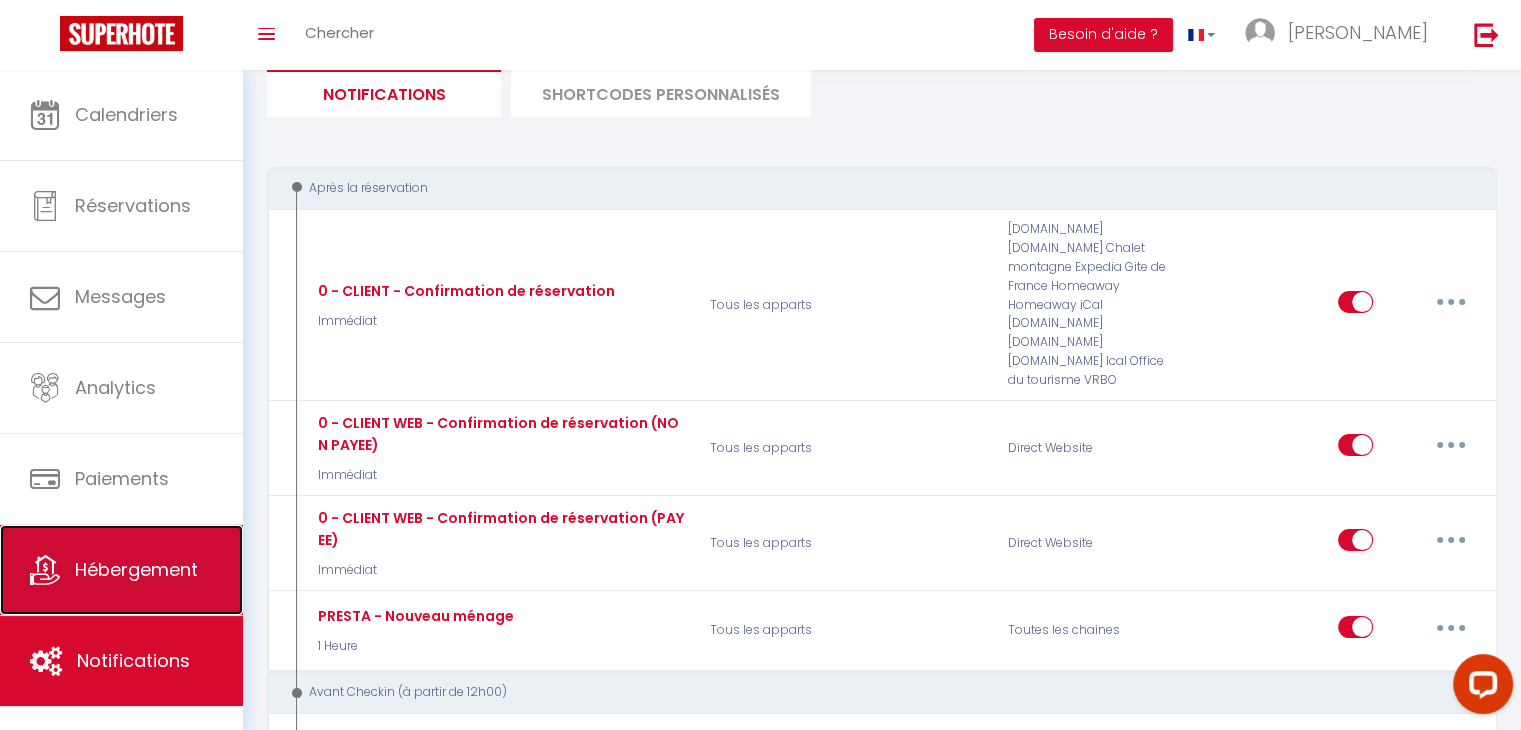 click on "Hébergement" at bounding box center (136, 569) 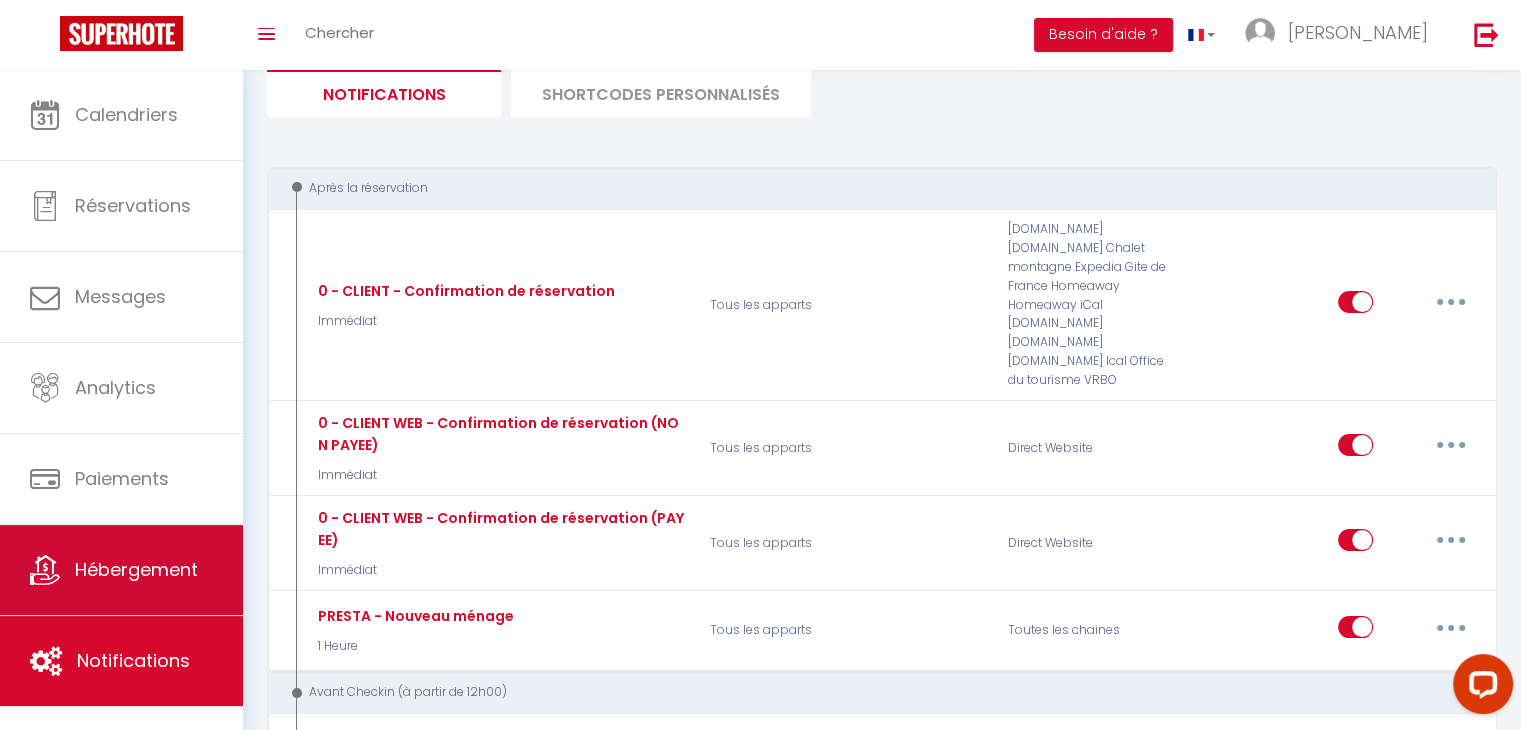 scroll, scrollTop: 0, scrollLeft: 0, axis: both 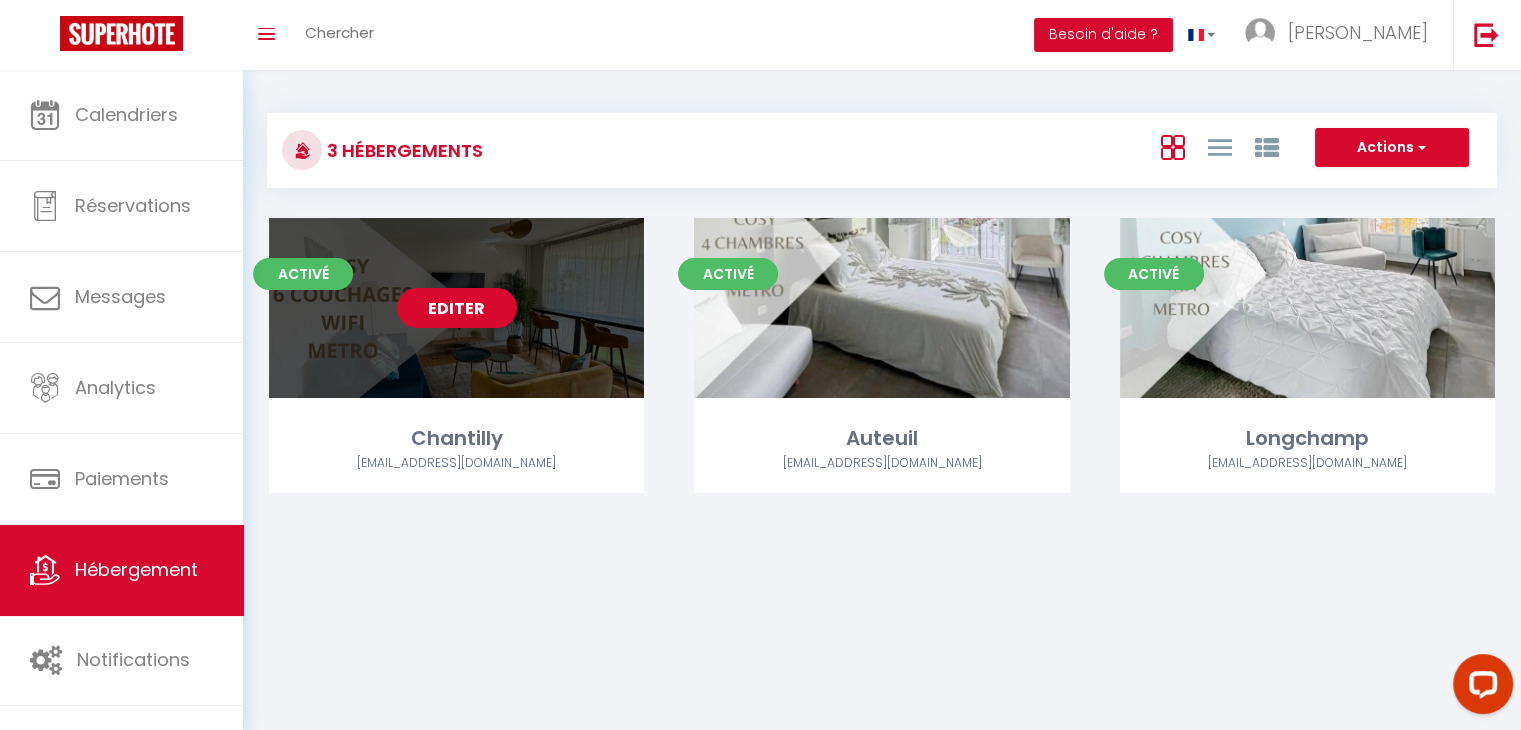 click on "Editer" at bounding box center [457, 308] 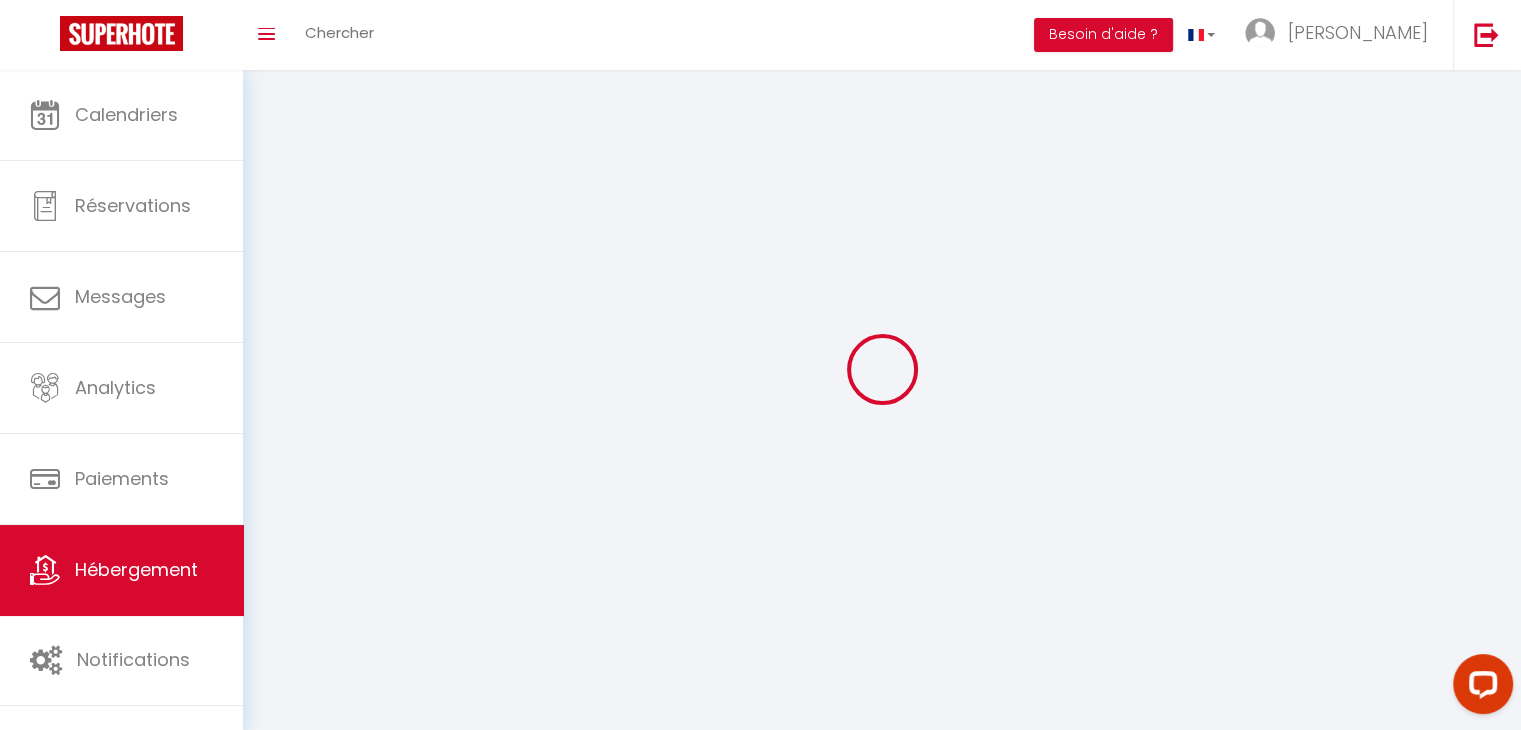 select 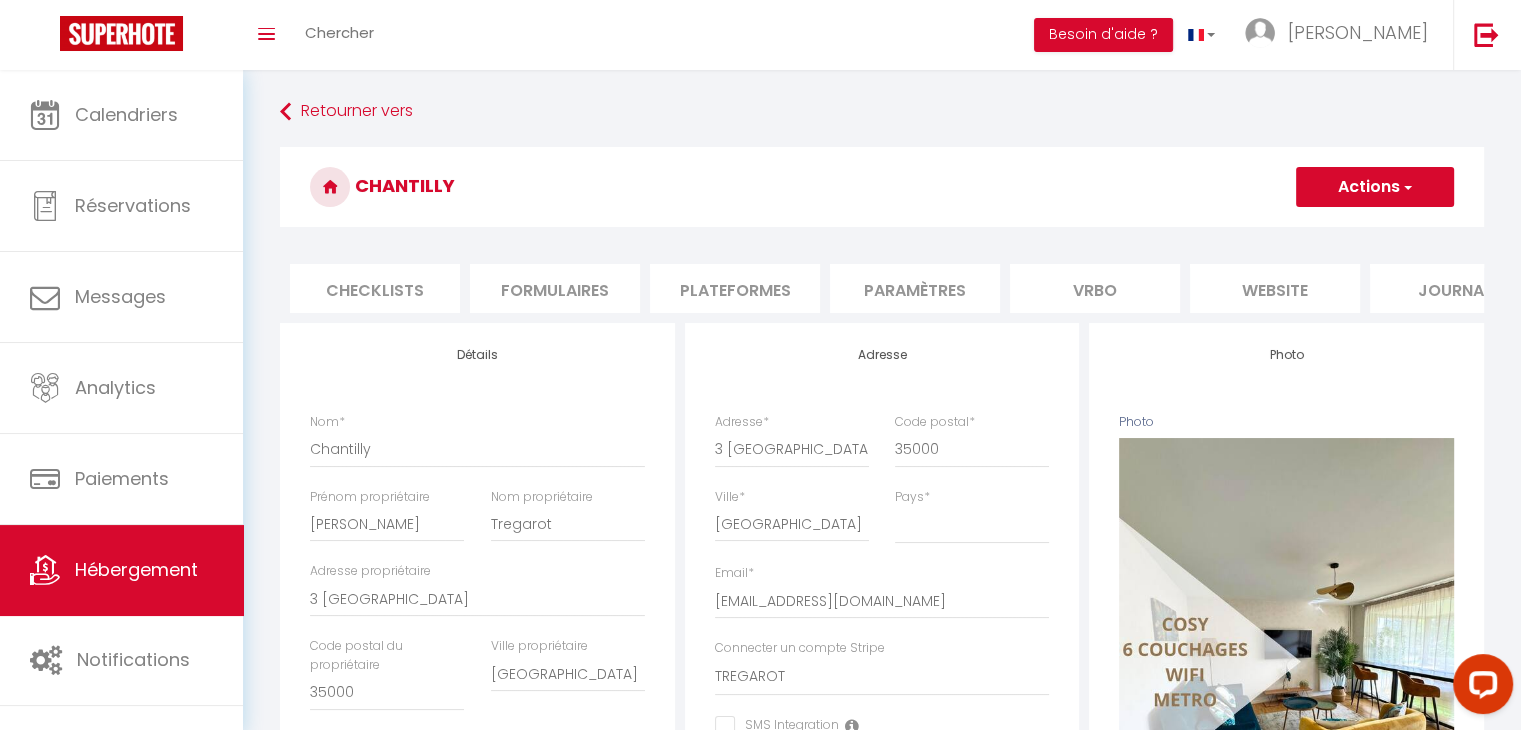 scroll, scrollTop: 0, scrollLeft: 720, axis: horizontal 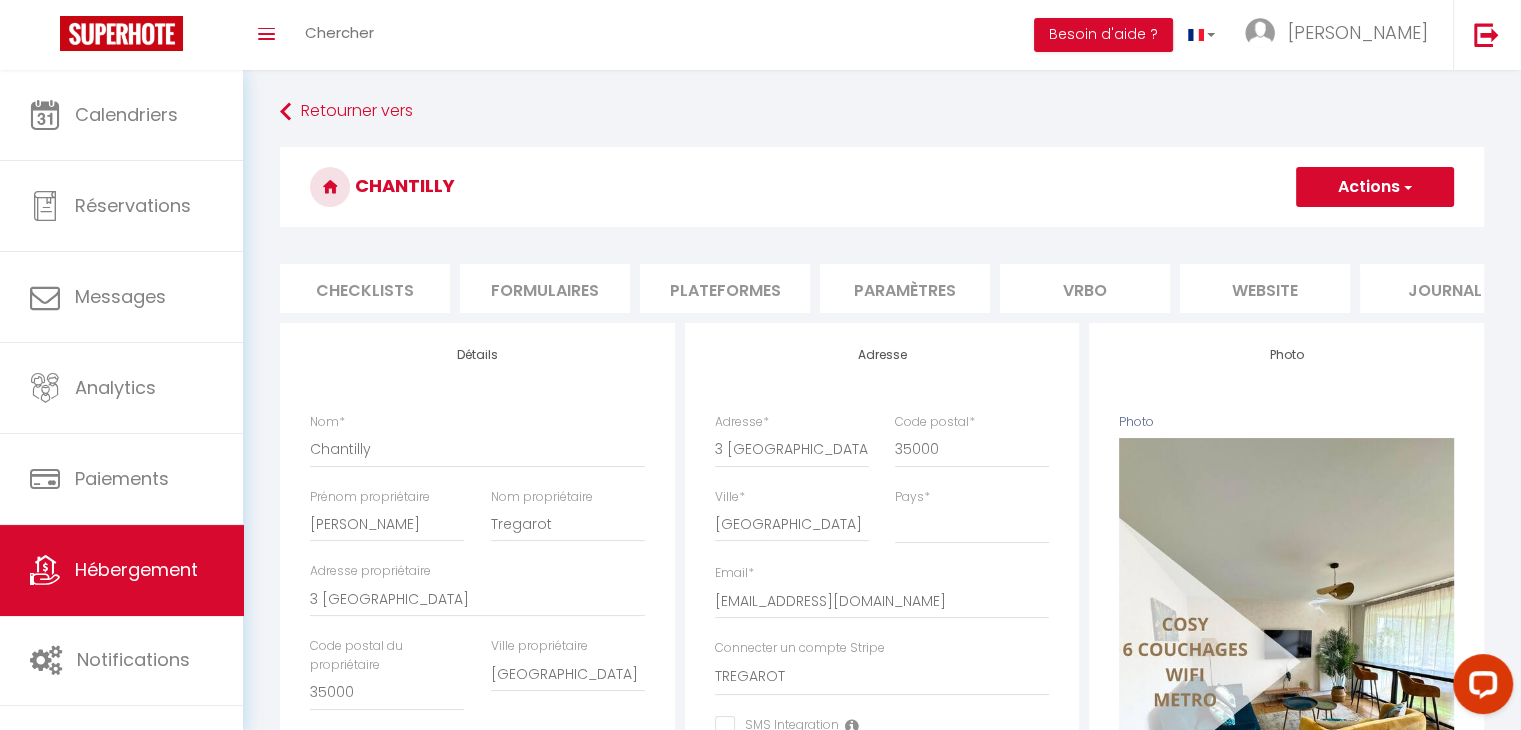 click on "Paramètres" at bounding box center (905, 288) 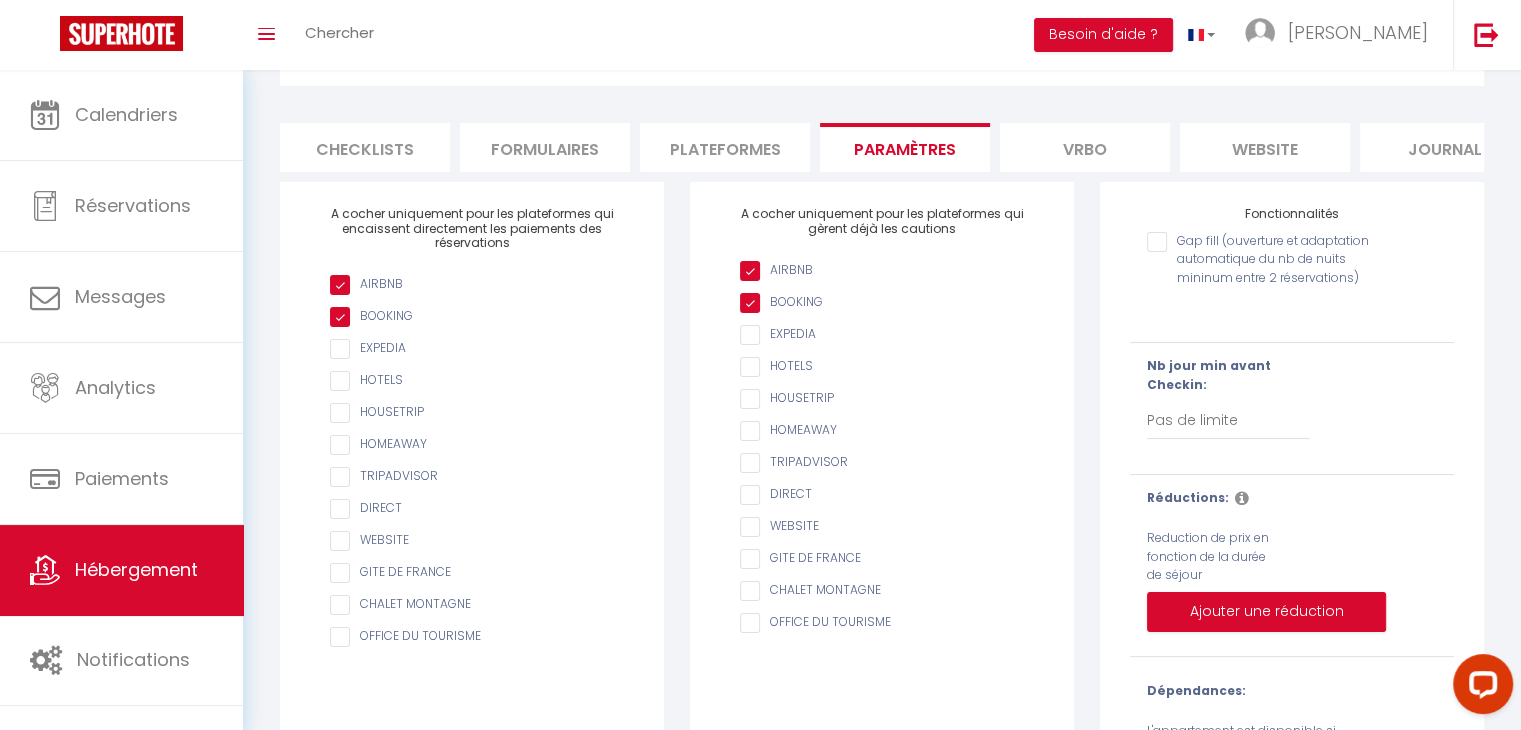 scroll, scrollTop: 152, scrollLeft: 0, axis: vertical 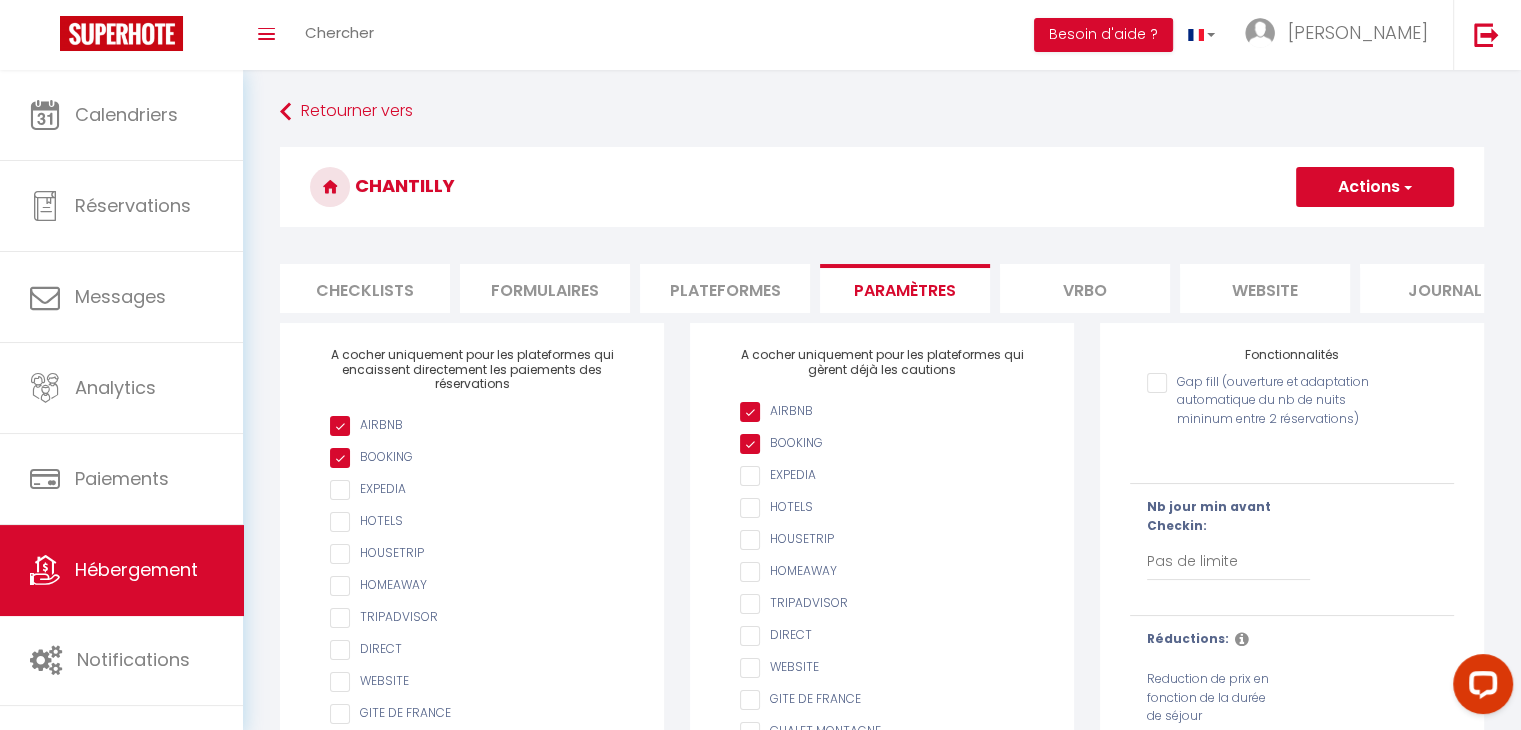 click on "Plateformes" at bounding box center [725, 288] 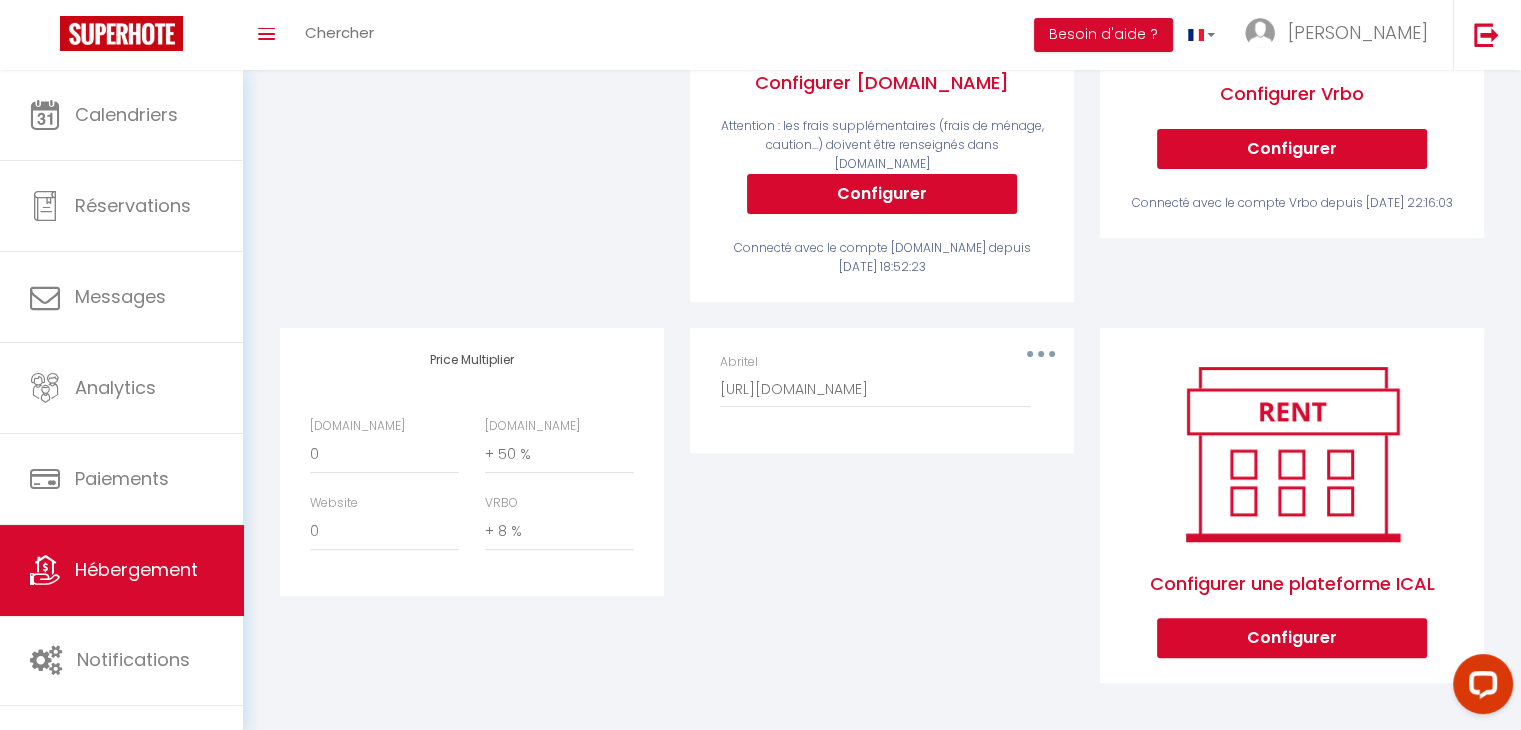 scroll, scrollTop: 0, scrollLeft: 0, axis: both 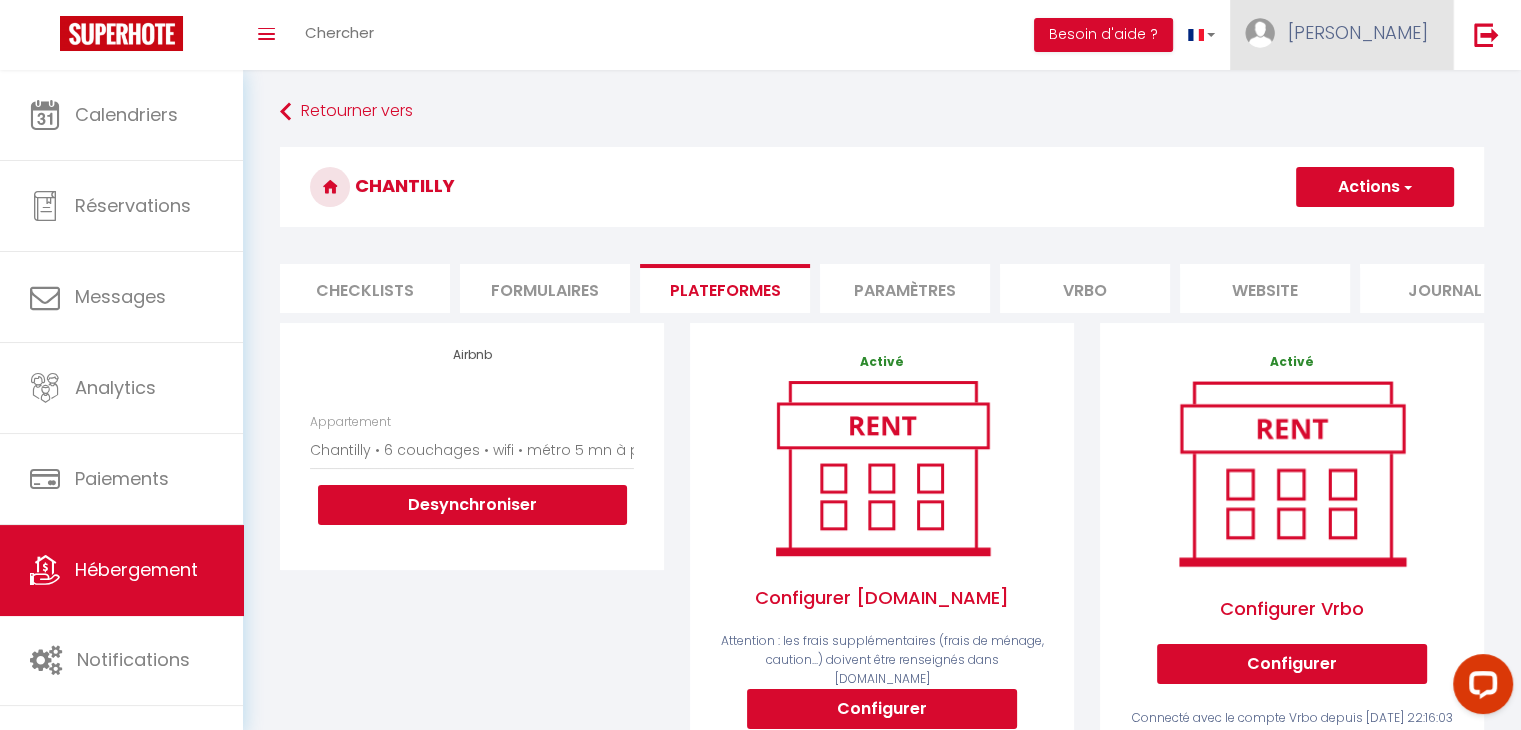 click on "[PERSON_NAME]" at bounding box center [1358, 32] 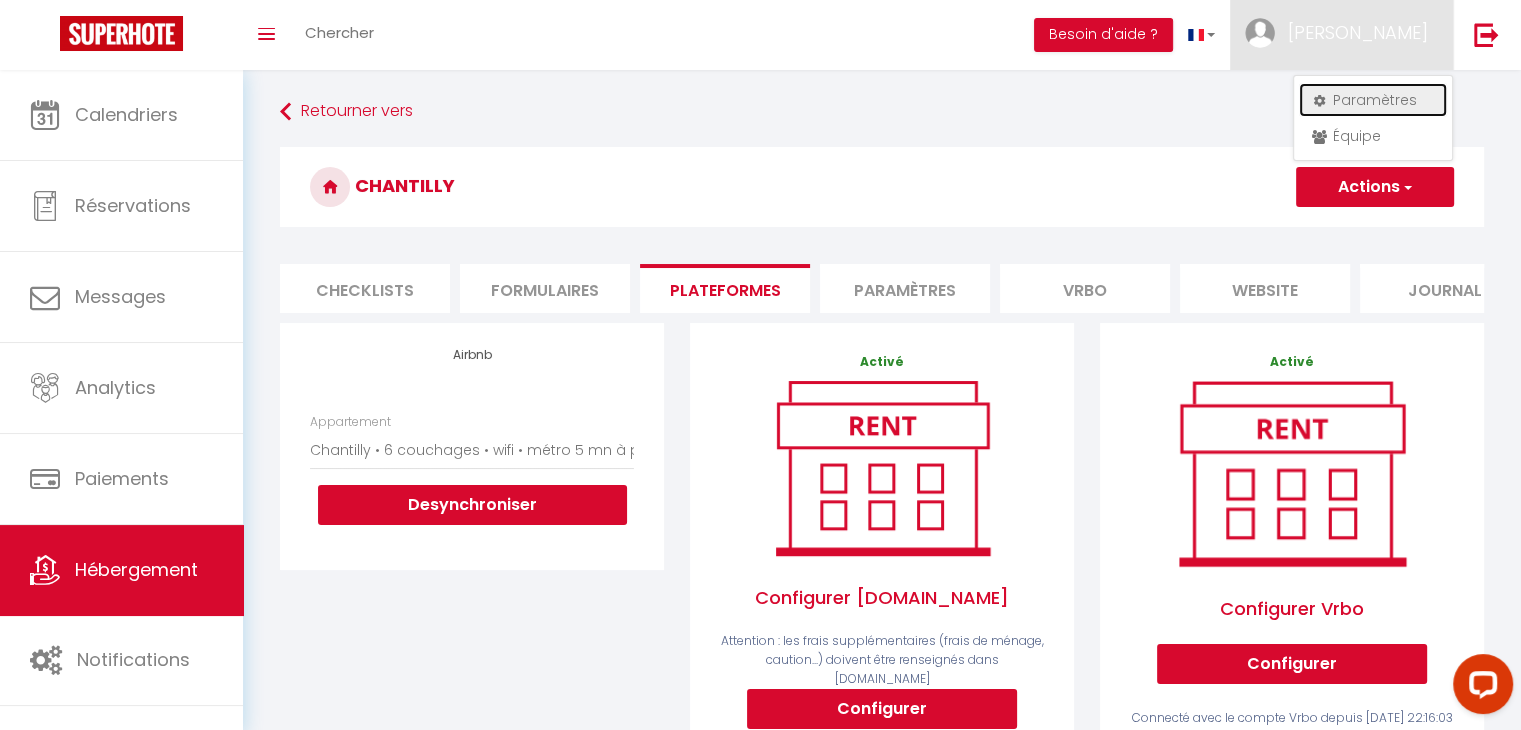 click on "Paramètres" at bounding box center [1373, 100] 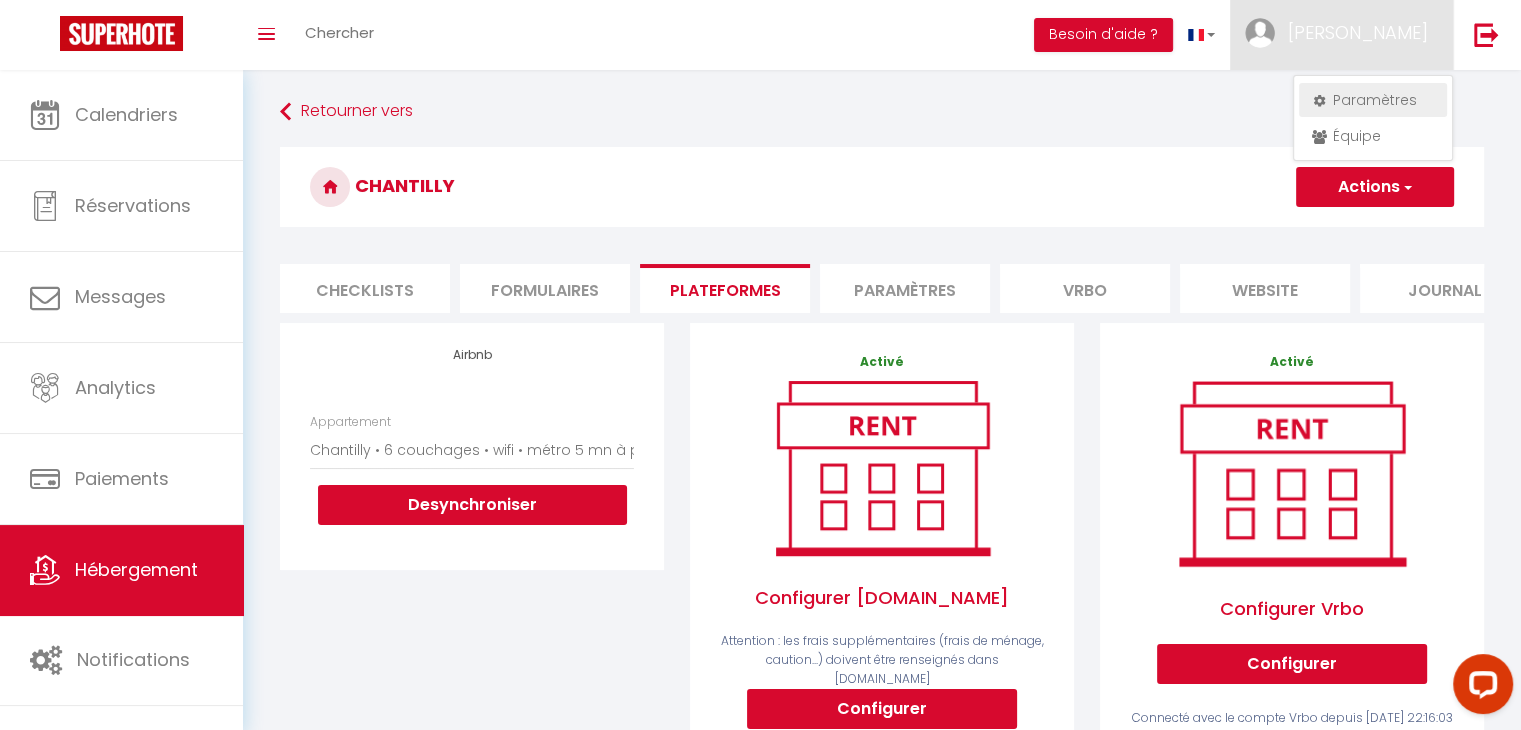 select on "fr" 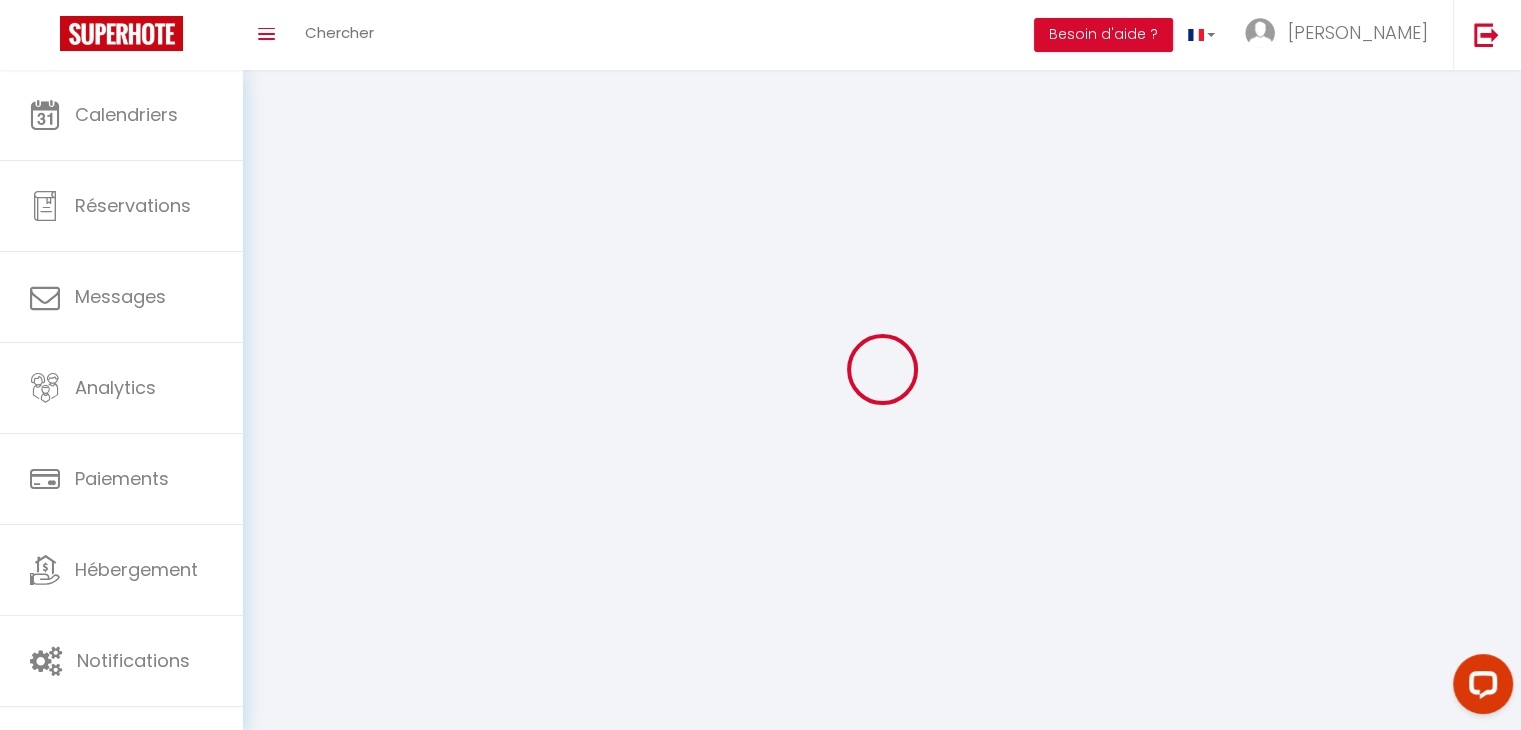 select 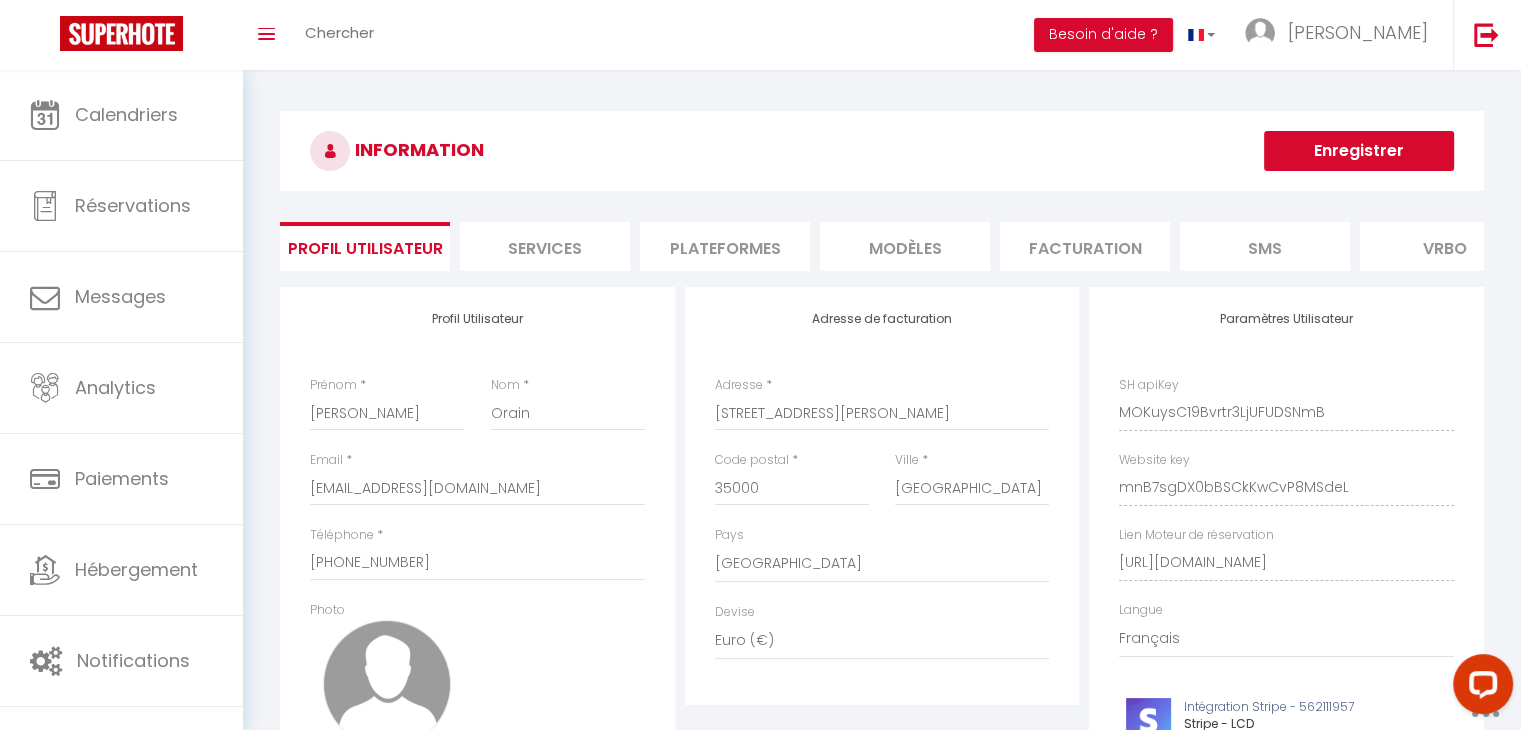 scroll, scrollTop: 0, scrollLeft: 416, axis: horizontal 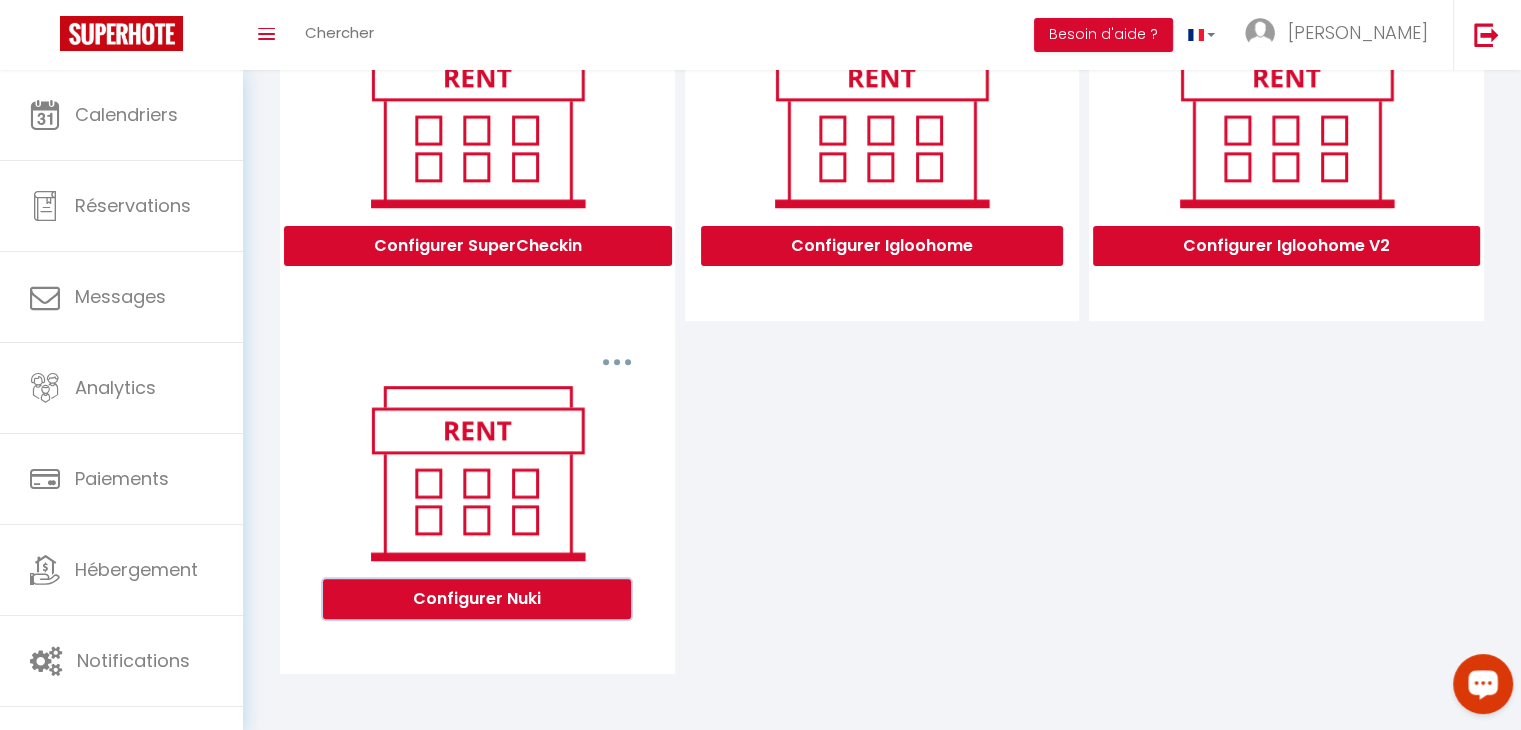 click on "Configurer Nuki" at bounding box center [477, 599] 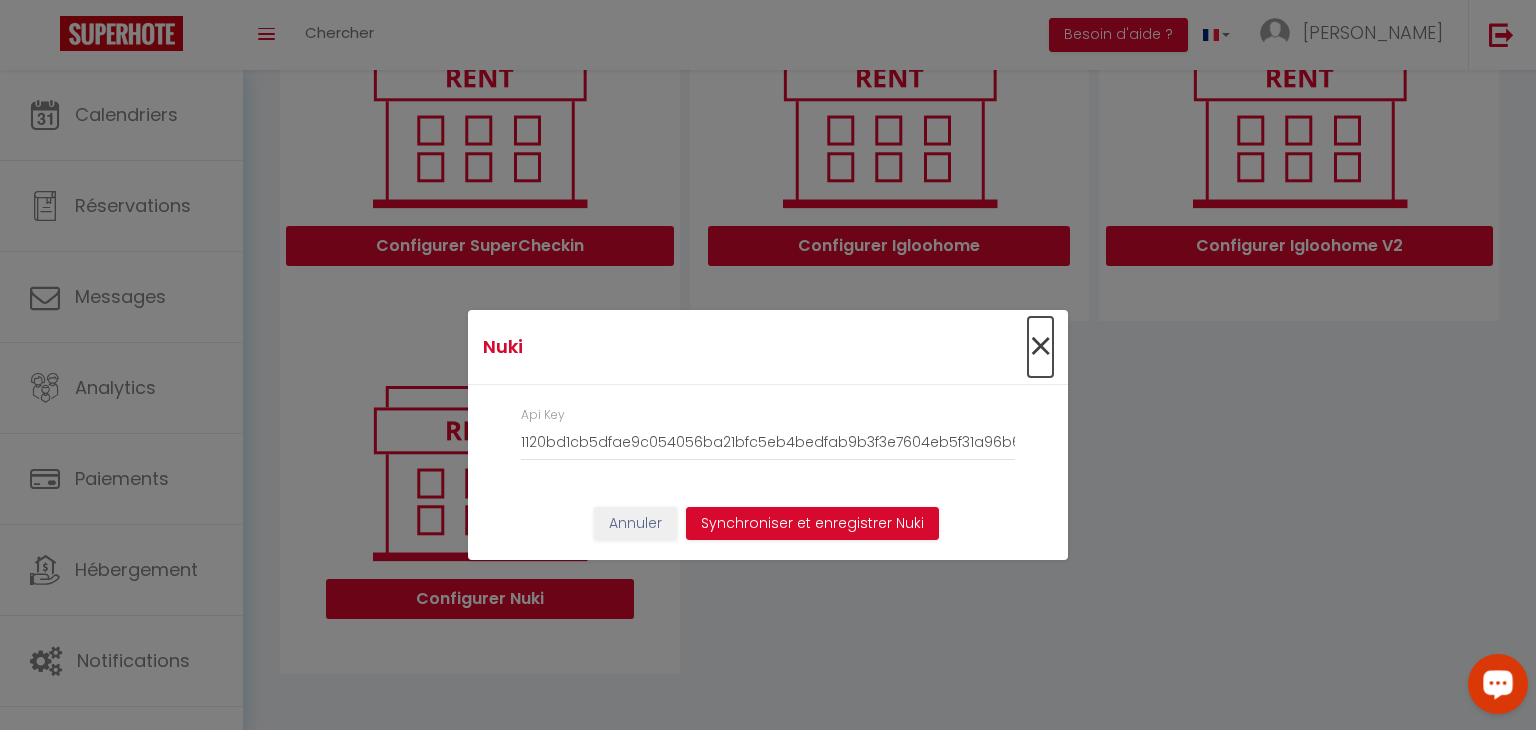click on "×" at bounding box center [1040, 347] 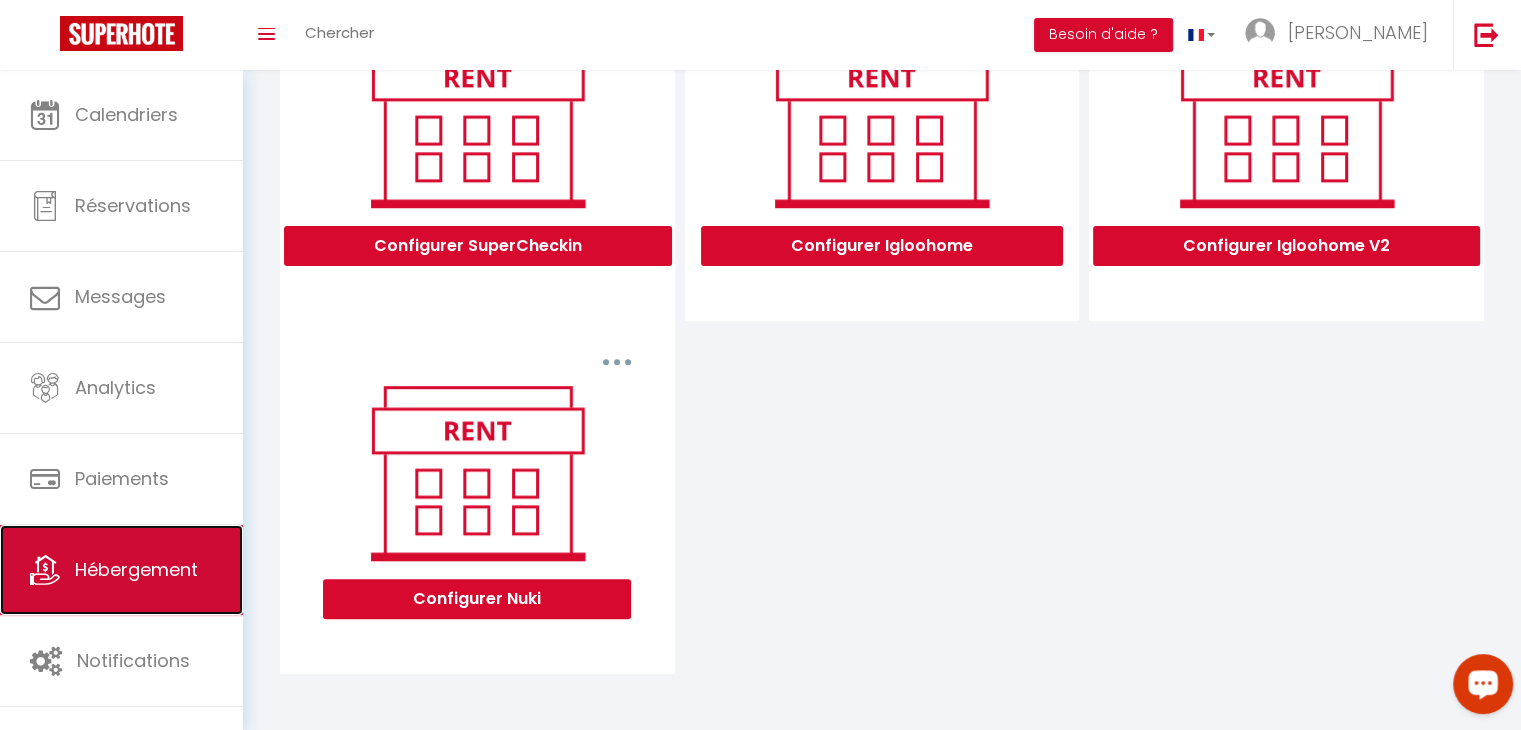 click on "Hébergement" at bounding box center (136, 569) 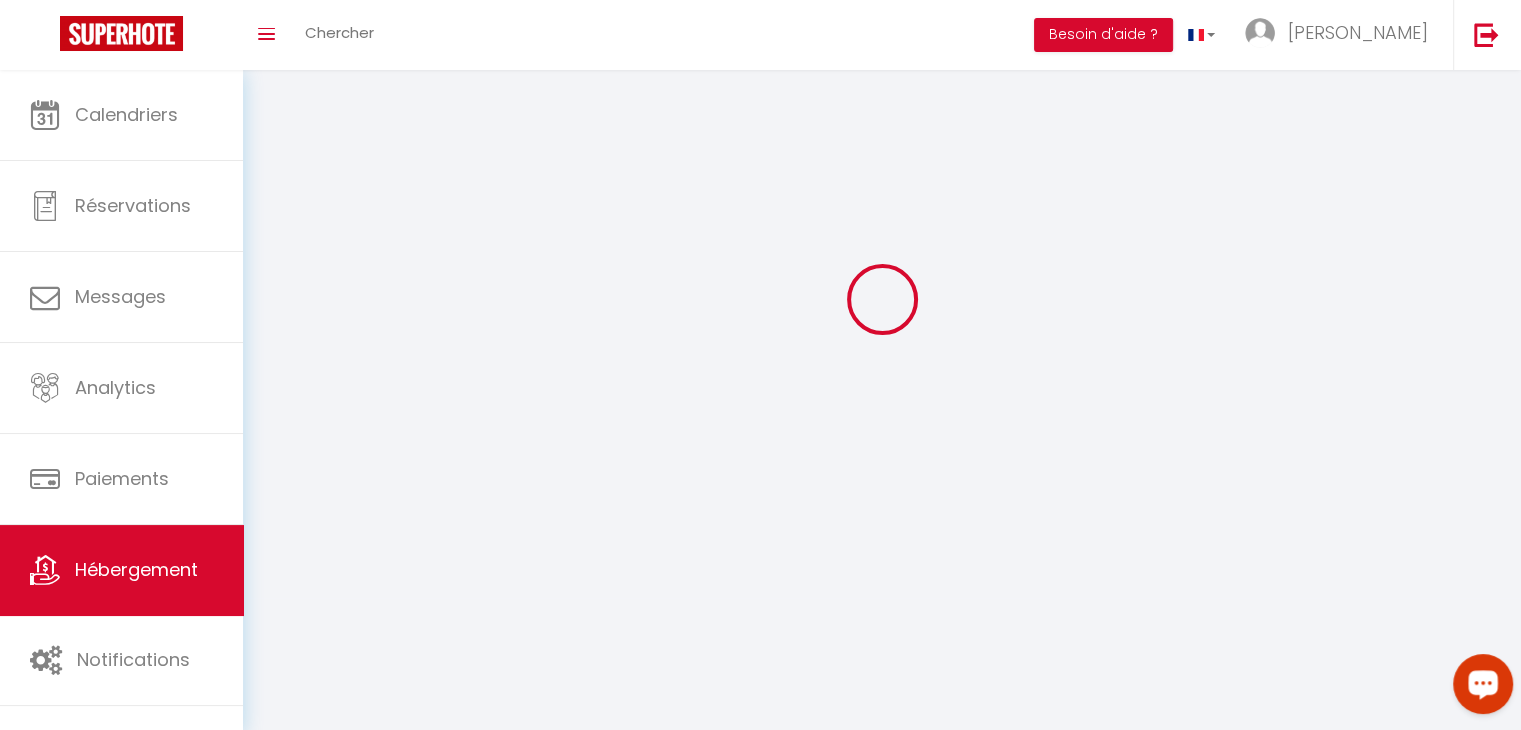scroll, scrollTop: 0, scrollLeft: 0, axis: both 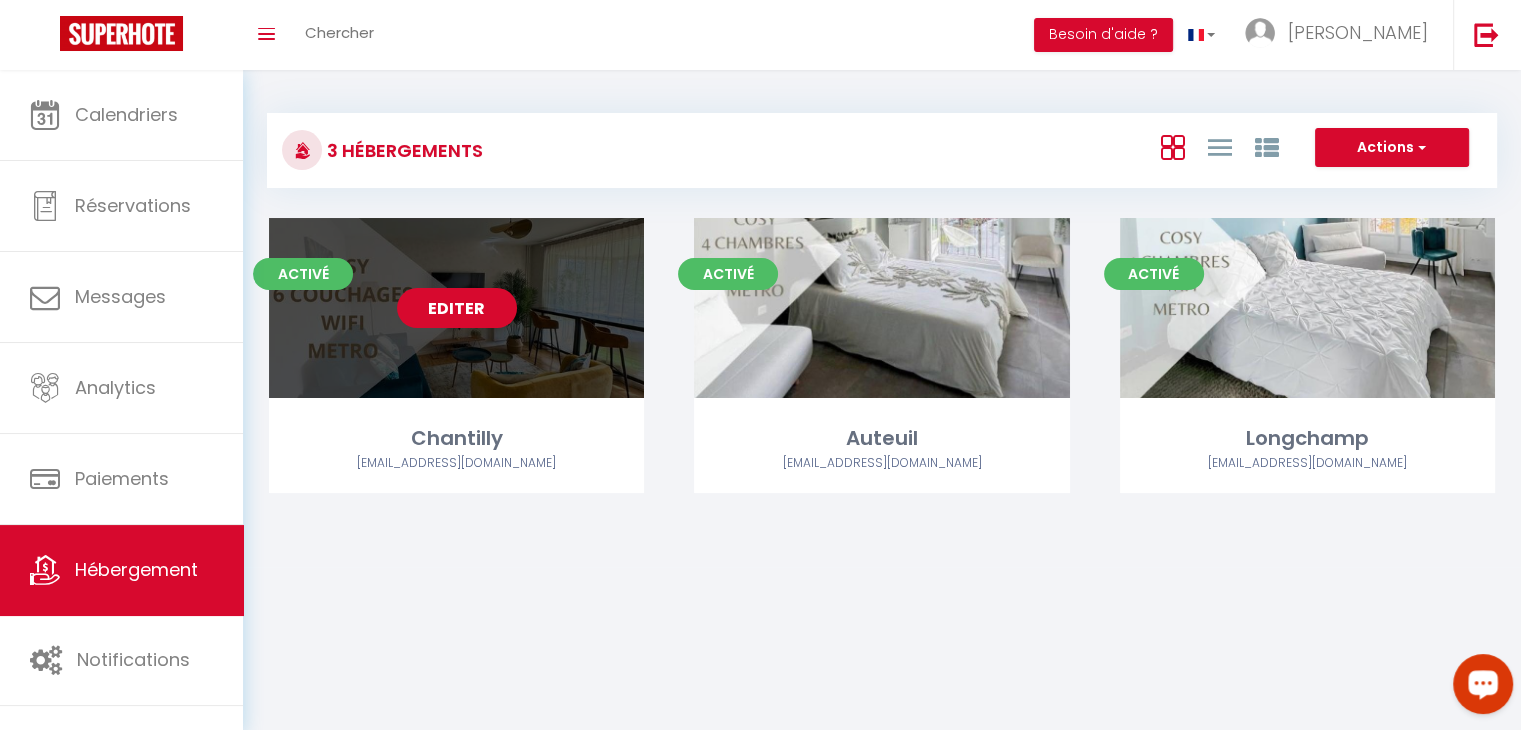 click on "Editer" at bounding box center (457, 308) 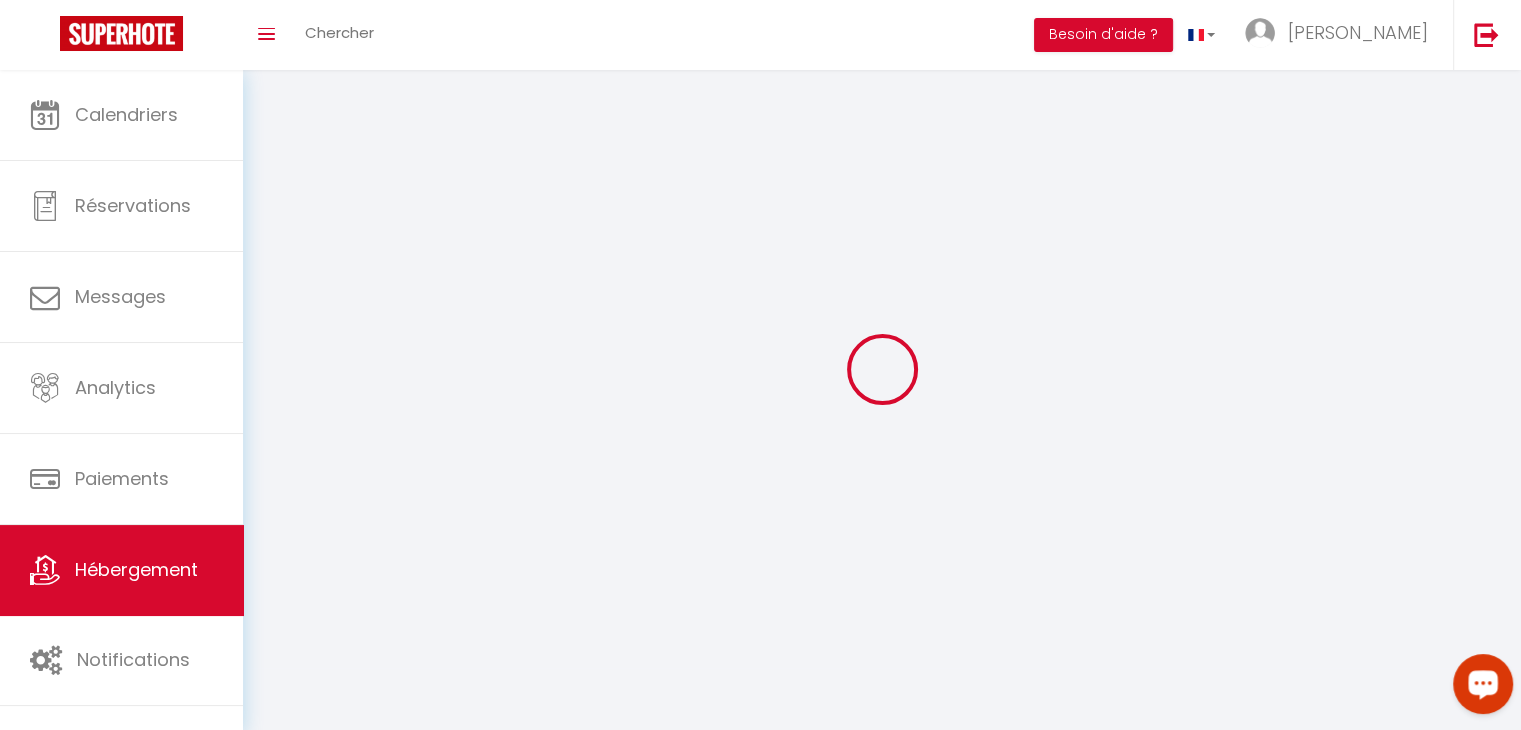 select 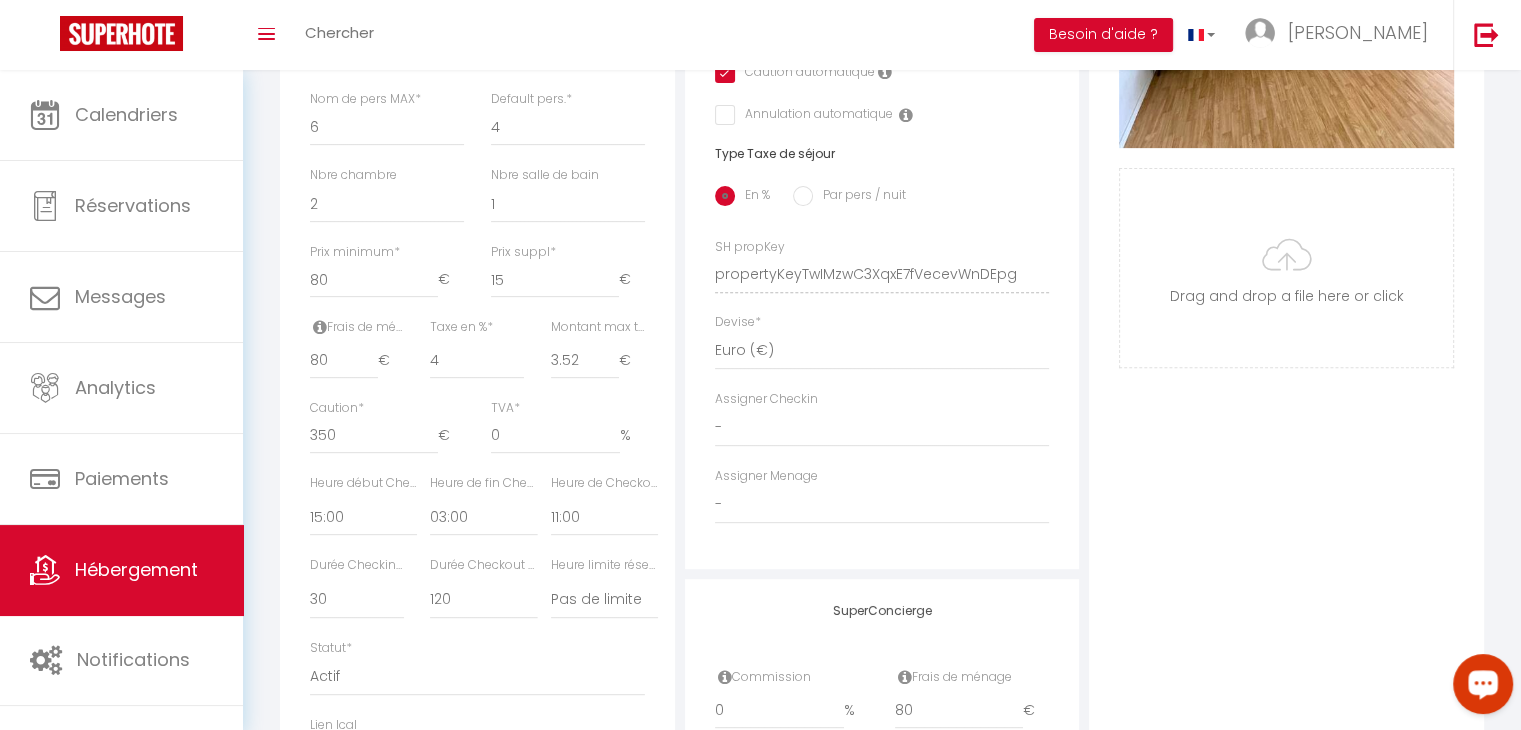 scroll, scrollTop: 753, scrollLeft: 0, axis: vertical 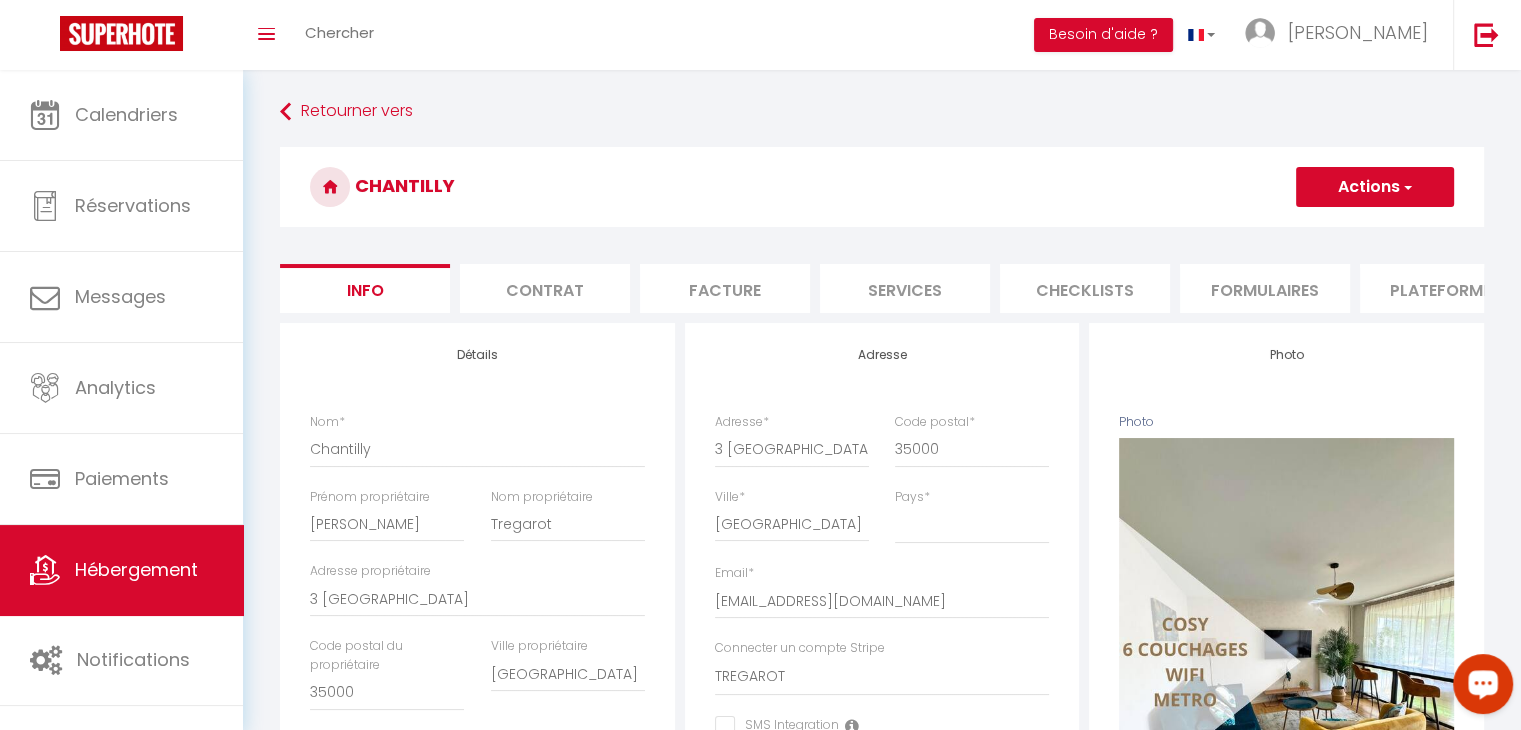 click on "Services" at bounding box center [905, 288] 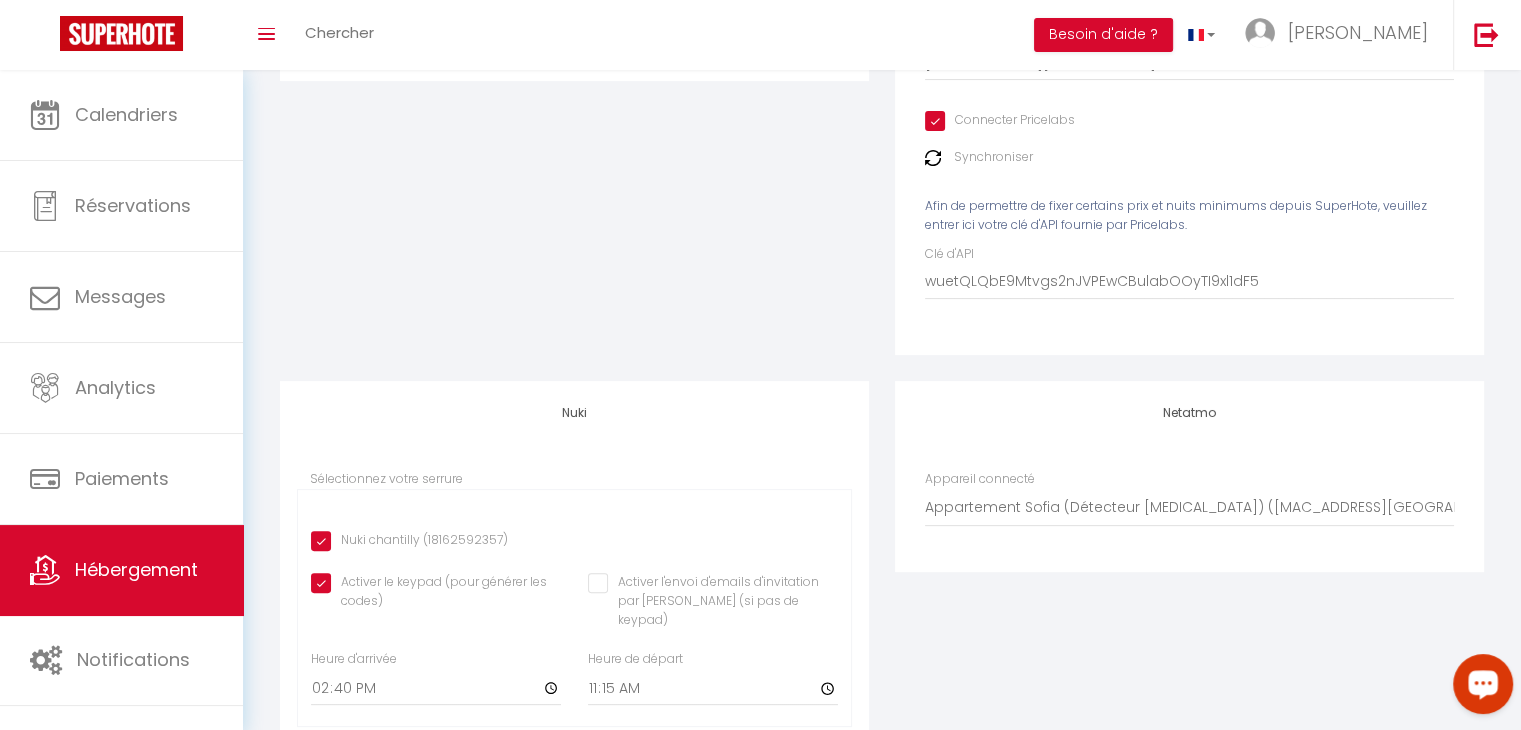 scroll, scrollTop: 436, scrollLeft: 0, axis: vertical 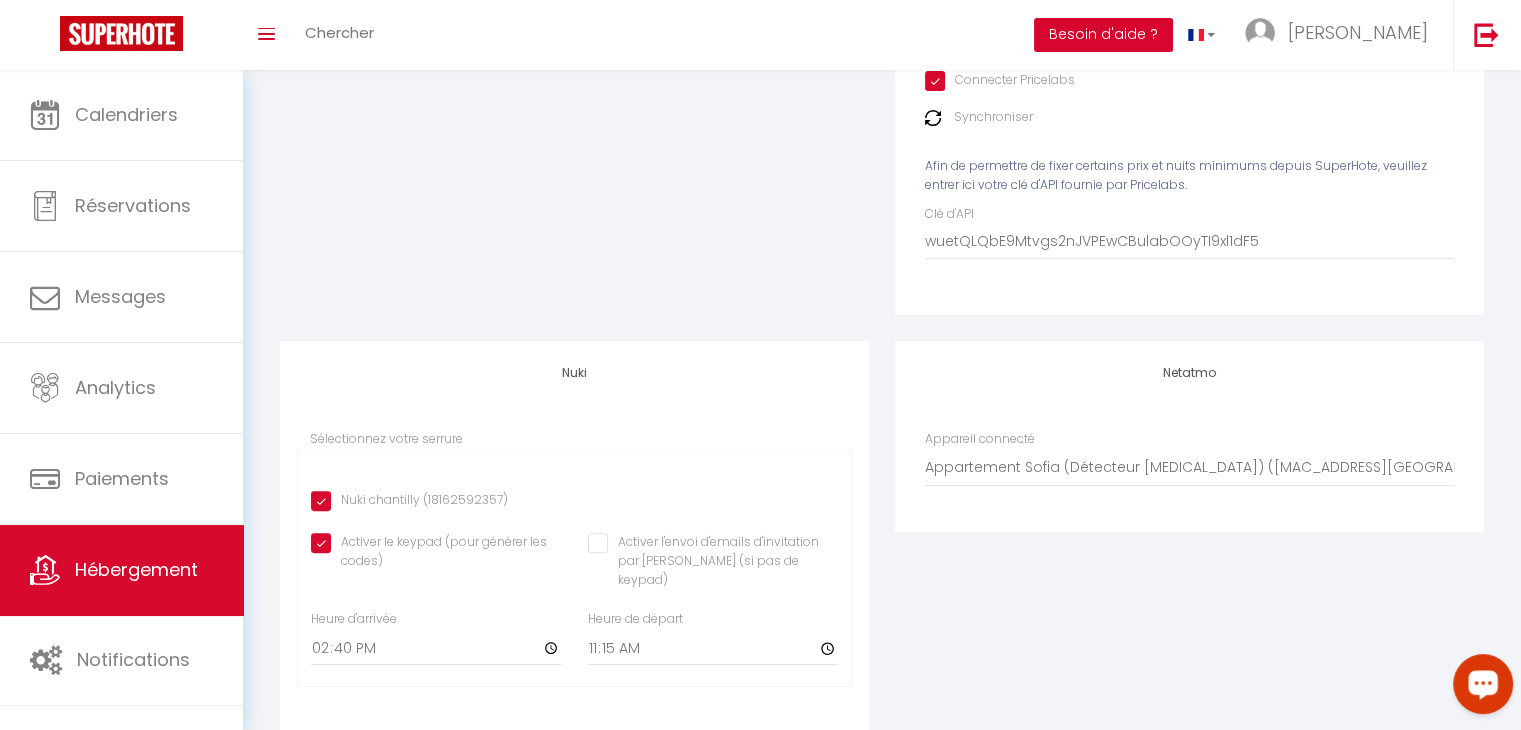 click on "Besoin d'aide ?" at bounding box center [1103, 35] 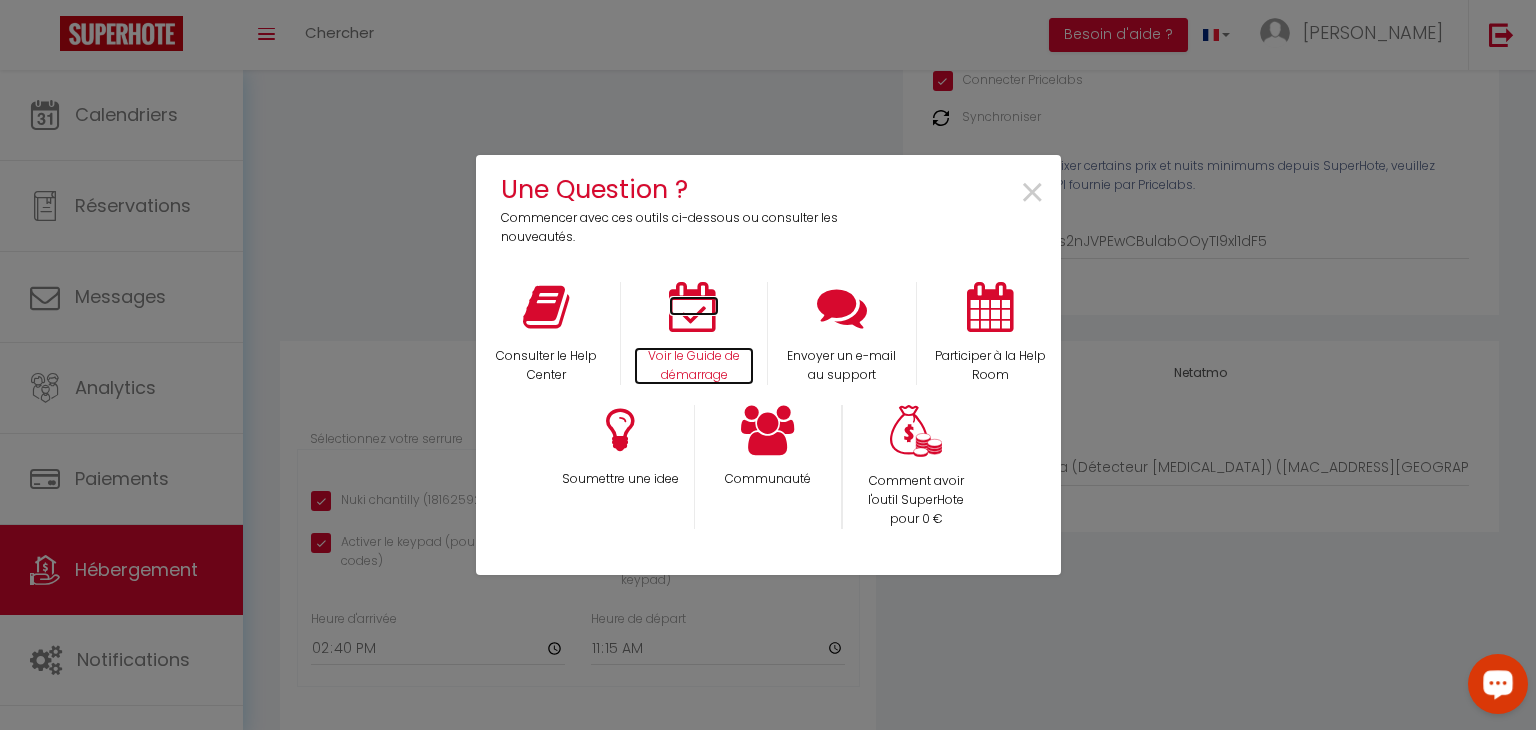 click on "Voir le Guide de démarrage" at bounding box center (694, 366) 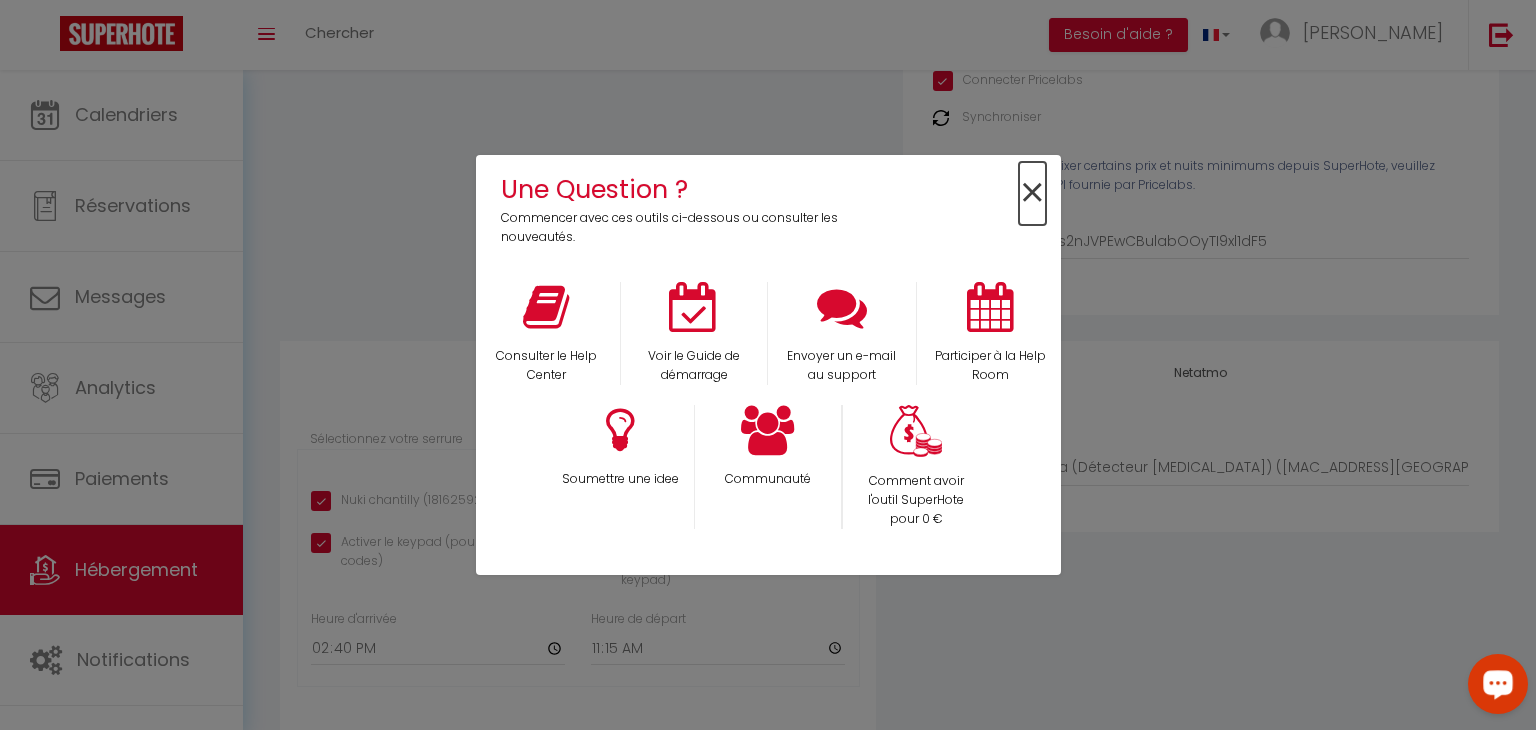 click on "×" at bounding box center (1032, 193) 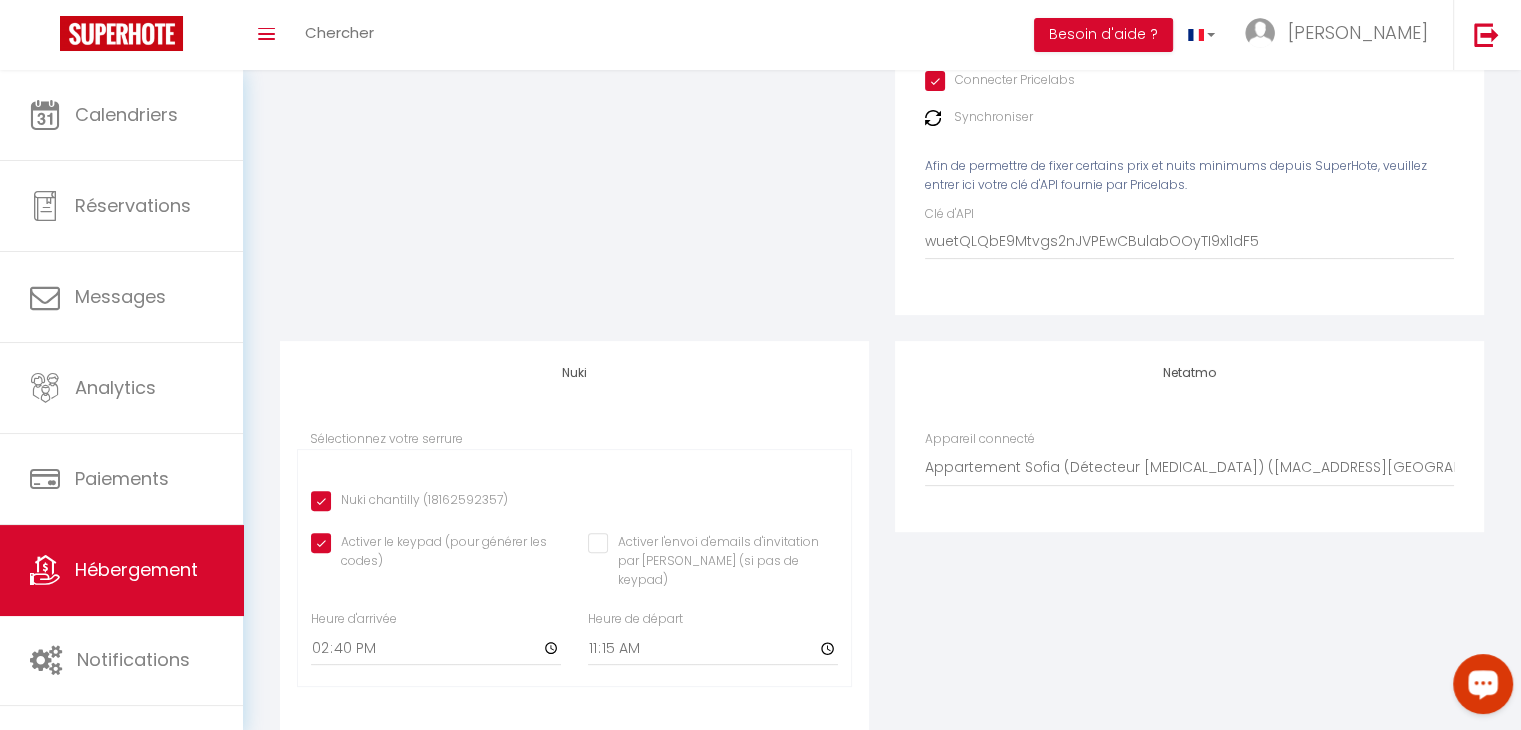 click on "Nuki chantilly (18162592357)" at bounding box center (409, 501) 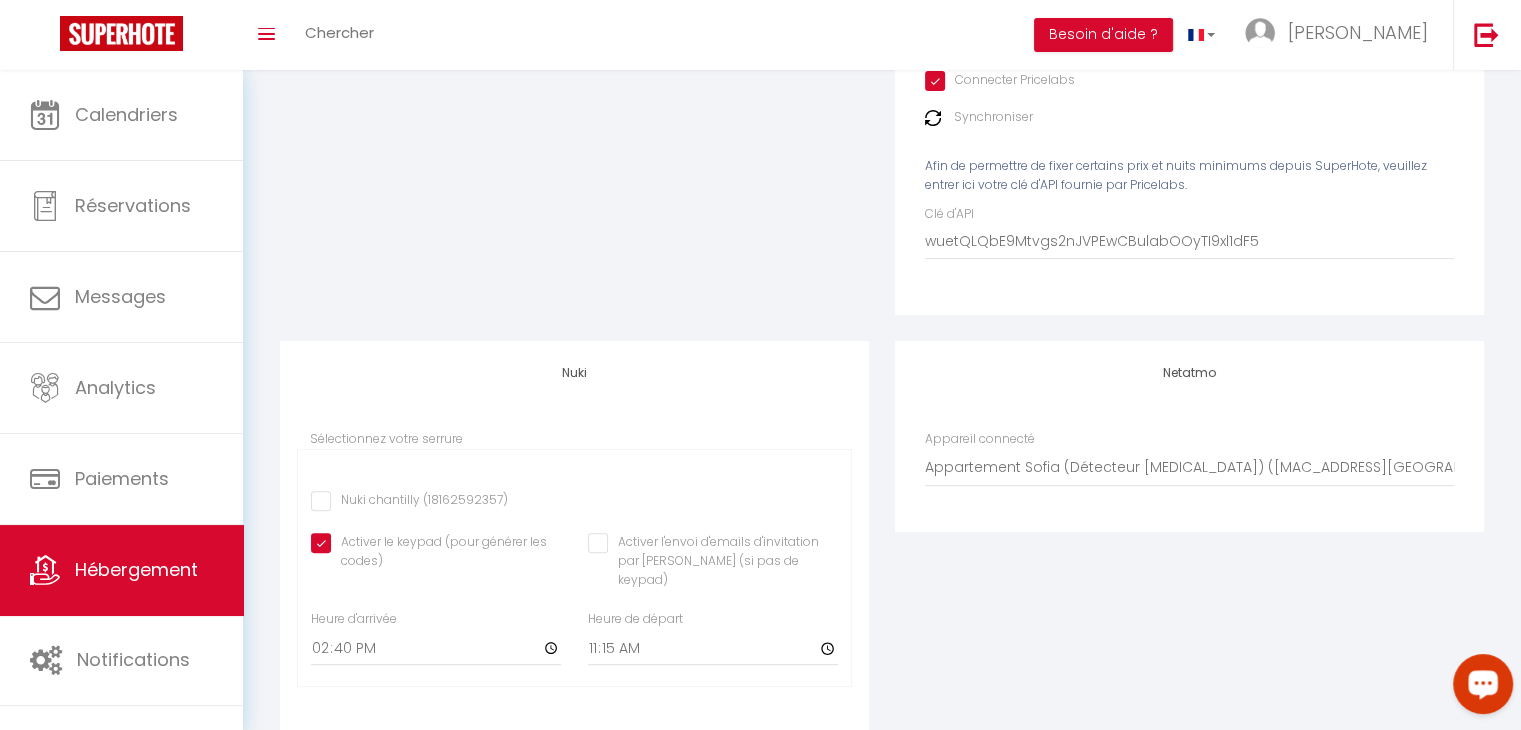 checkbox on "true" 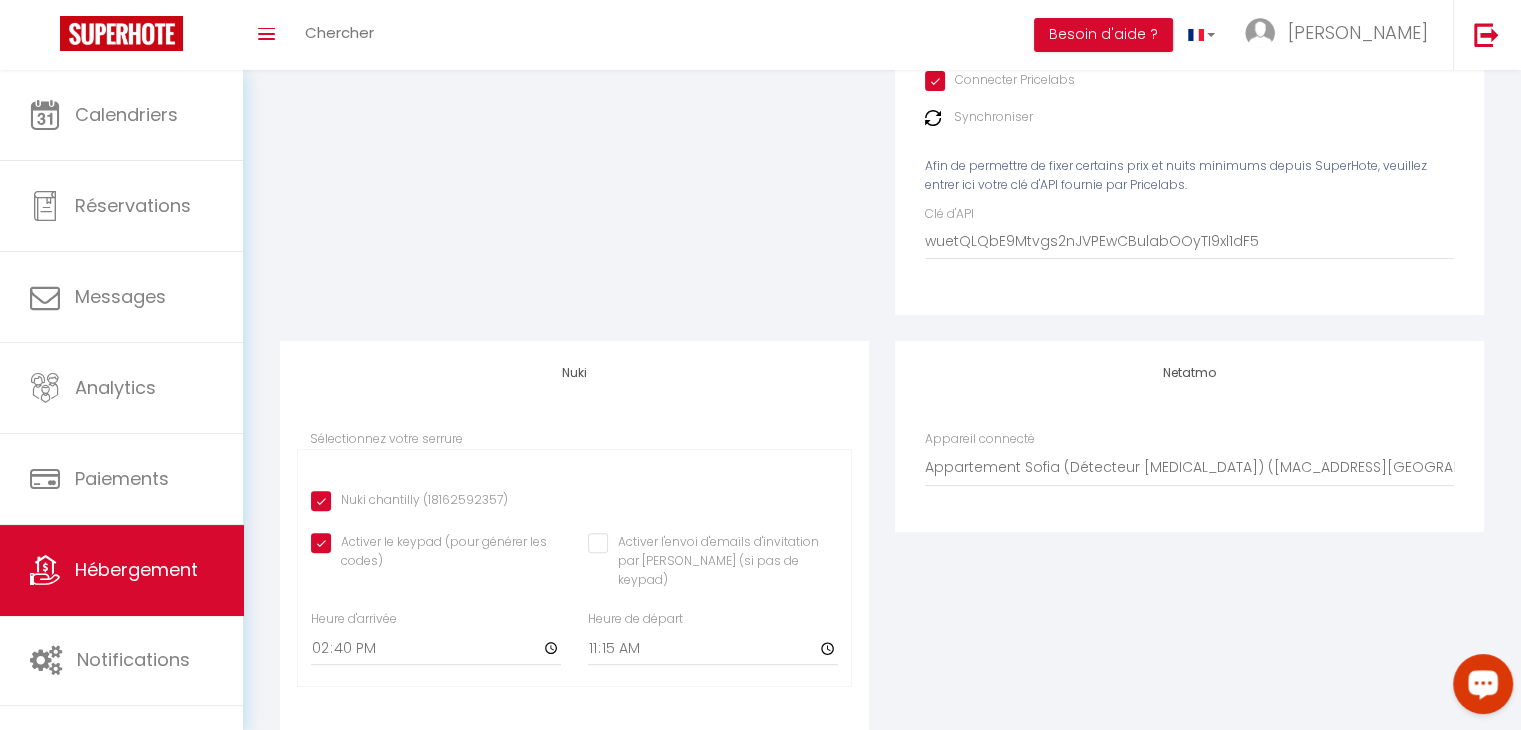checkbox on "true" 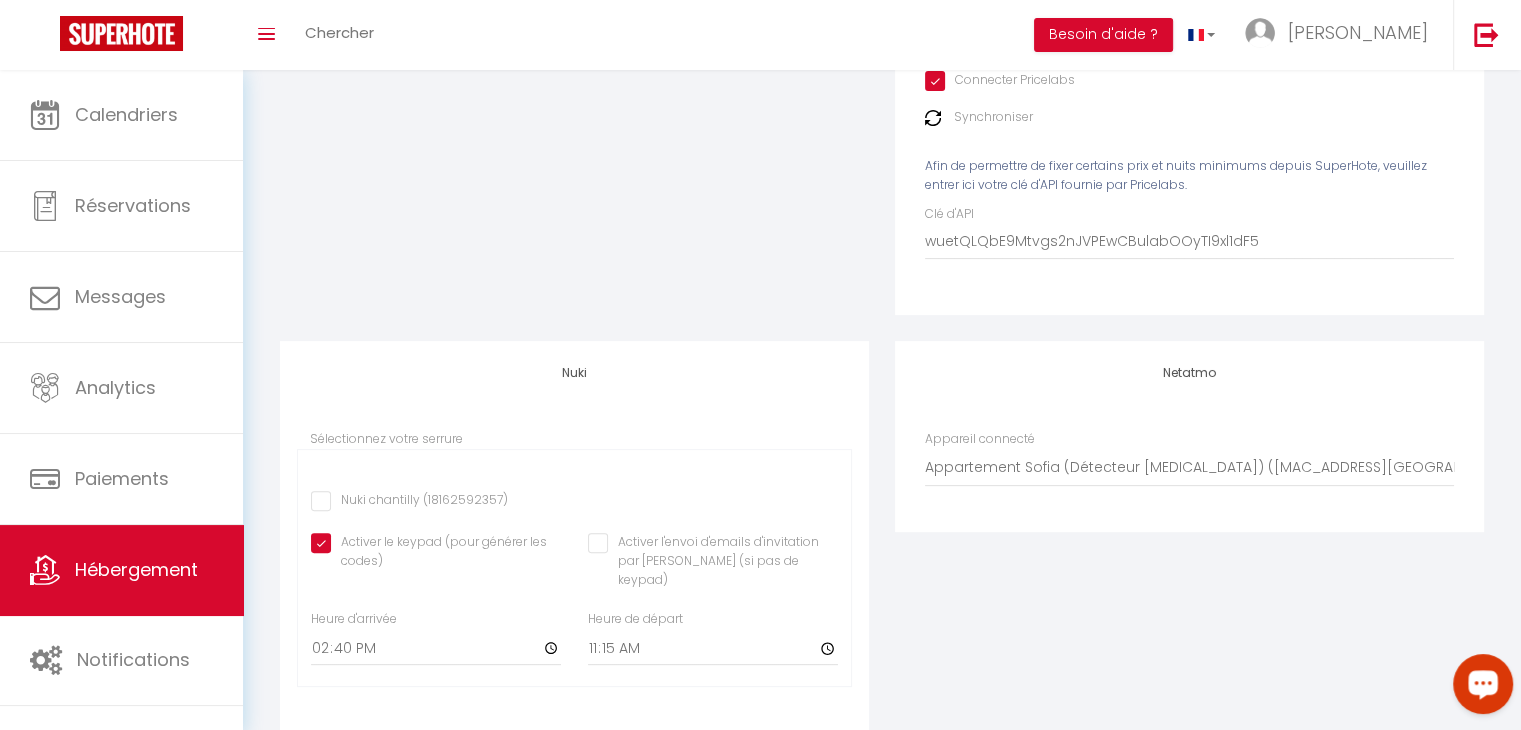 checkbox on "true" 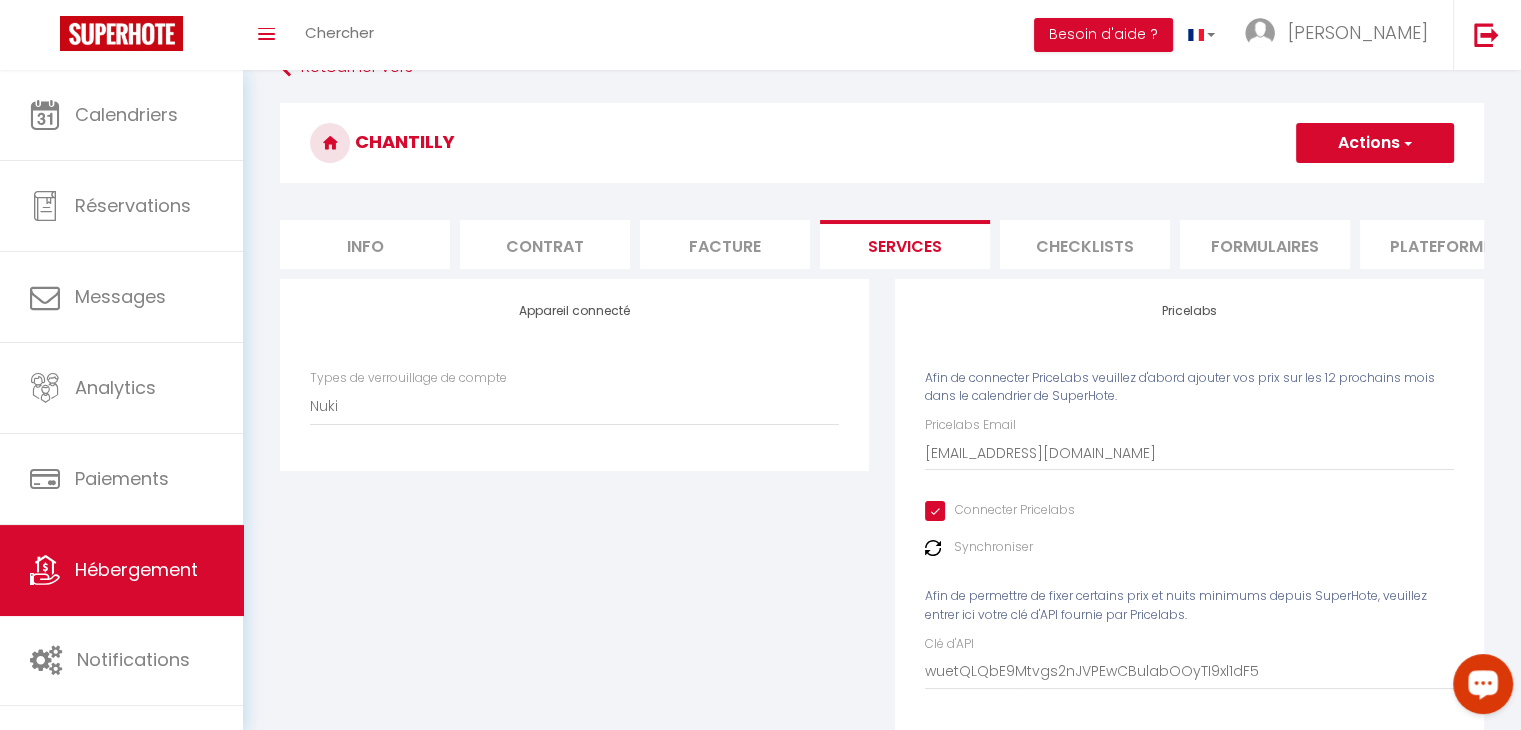 scroll, scrollTop: 43, scrollLeft: 0, axis: vertical 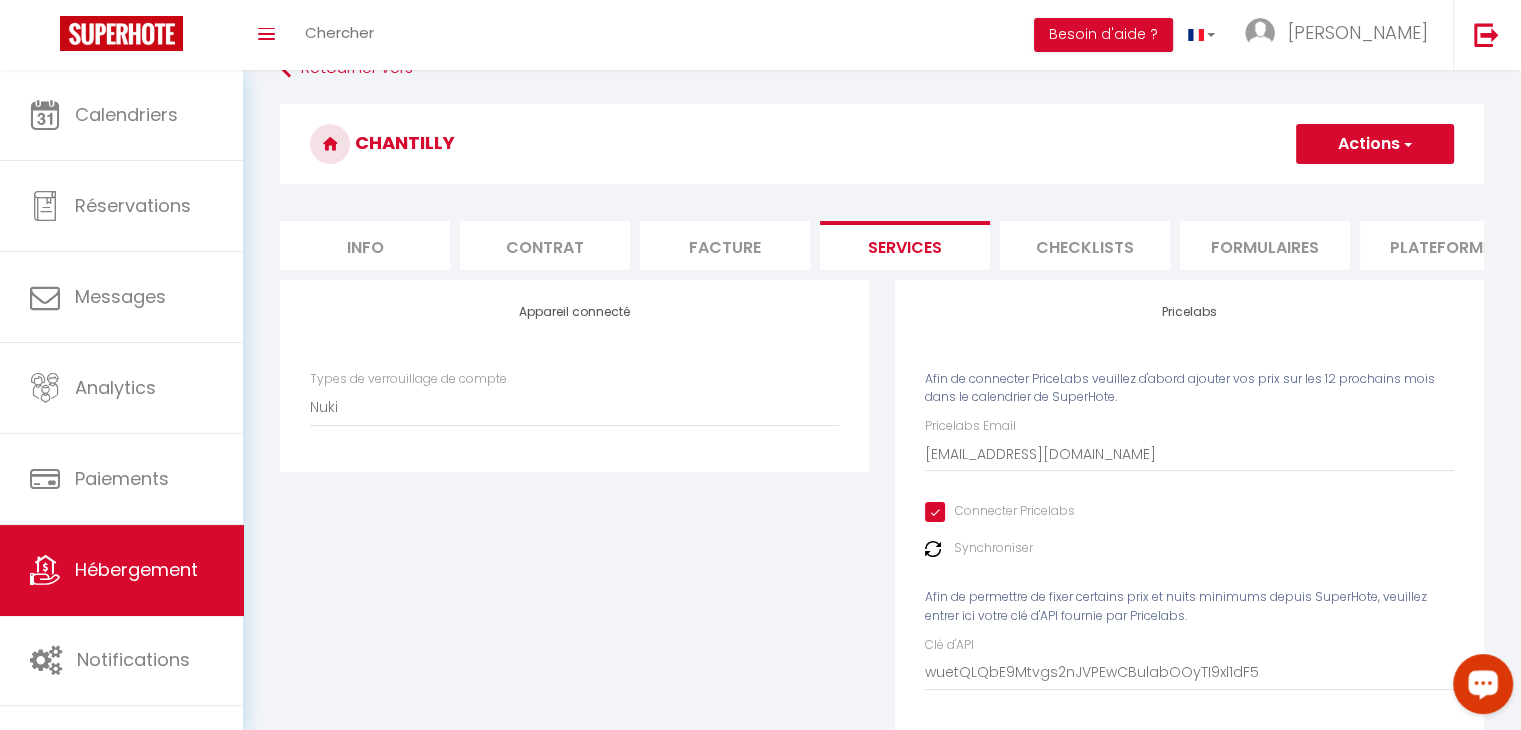 click on "Actions" at bounding box center (1375, 144) 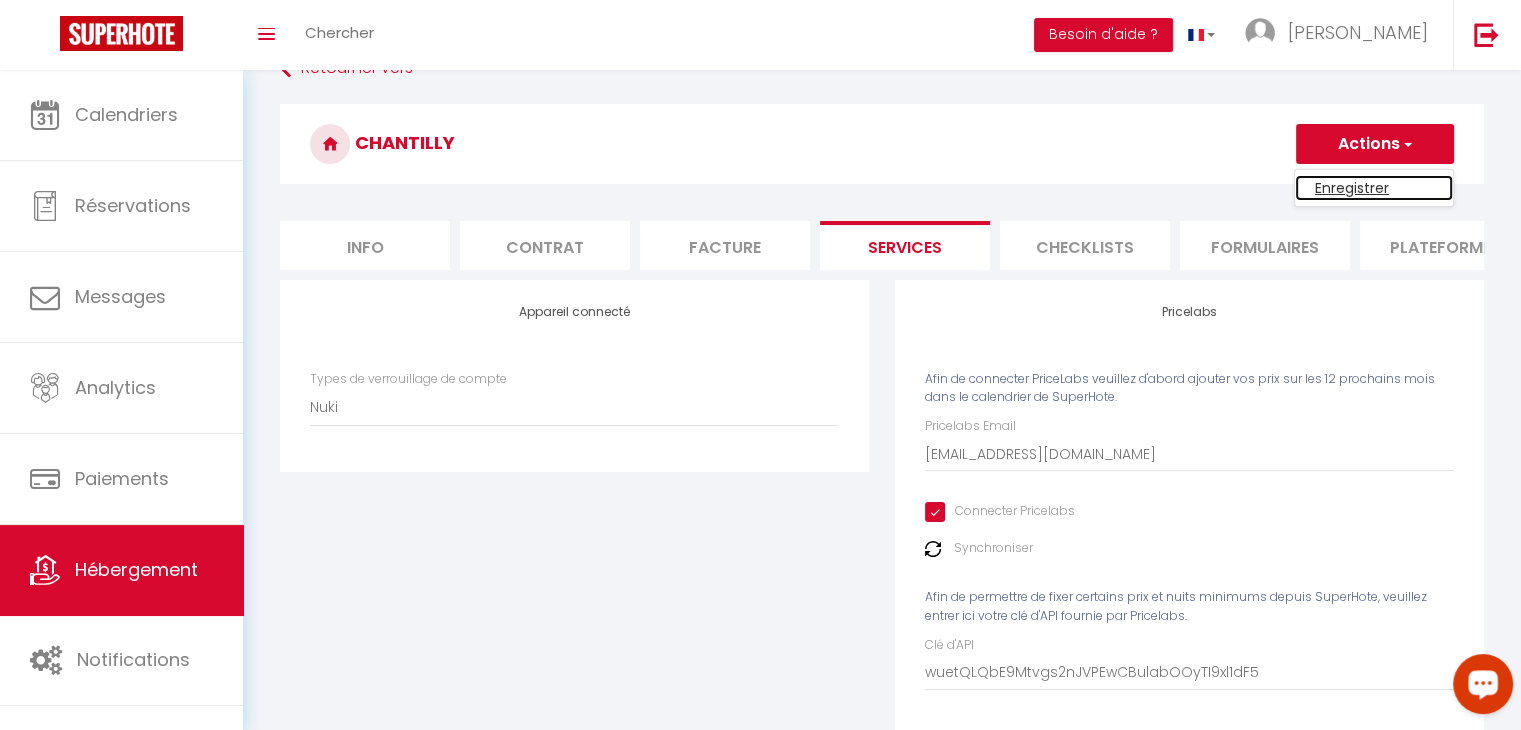 click on "Enregistrer" at bounding box center (1374, 188) 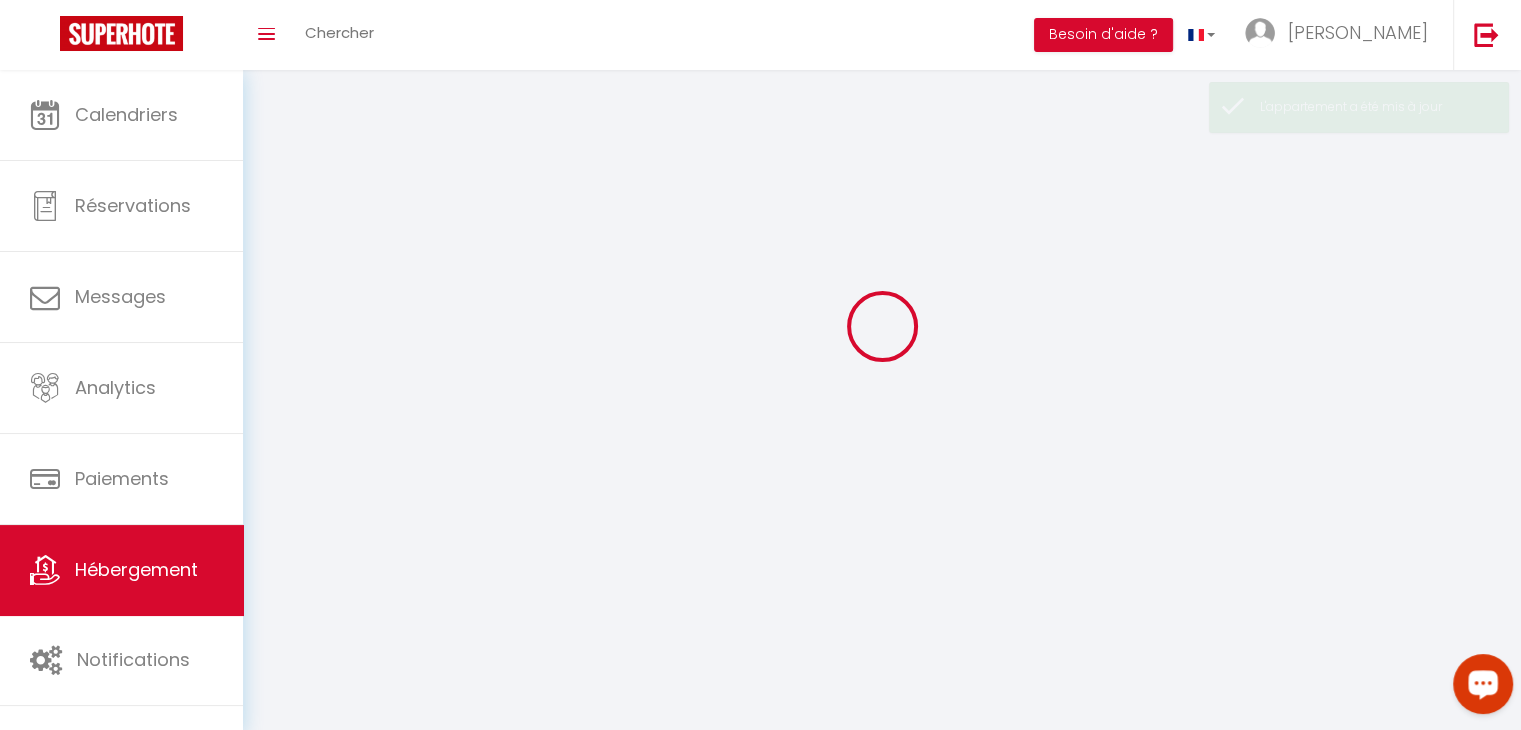 scroll, scrollTop: 0, scrollLeft: 0, axis: both 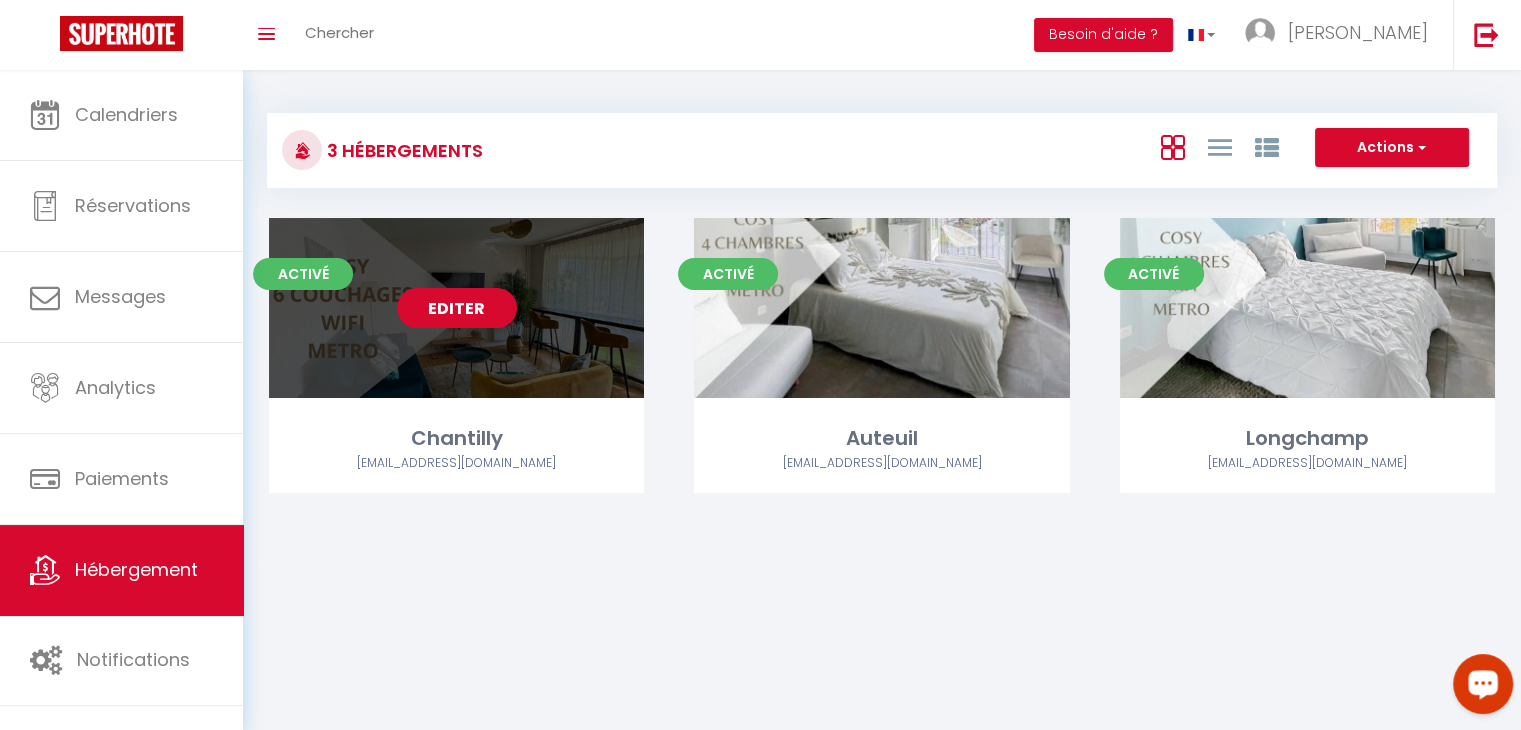 click on "Editer" at bounding box center [457, 308] 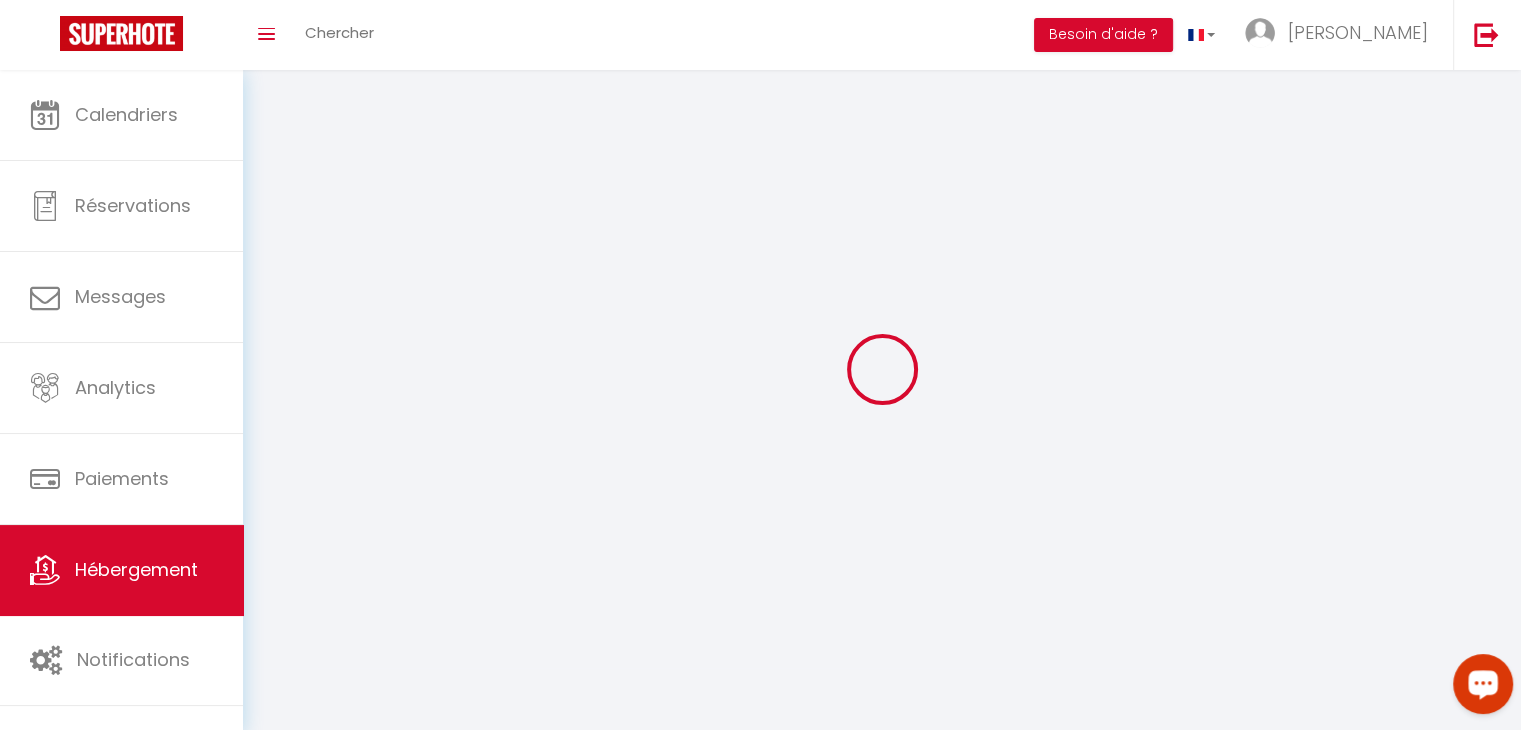 select 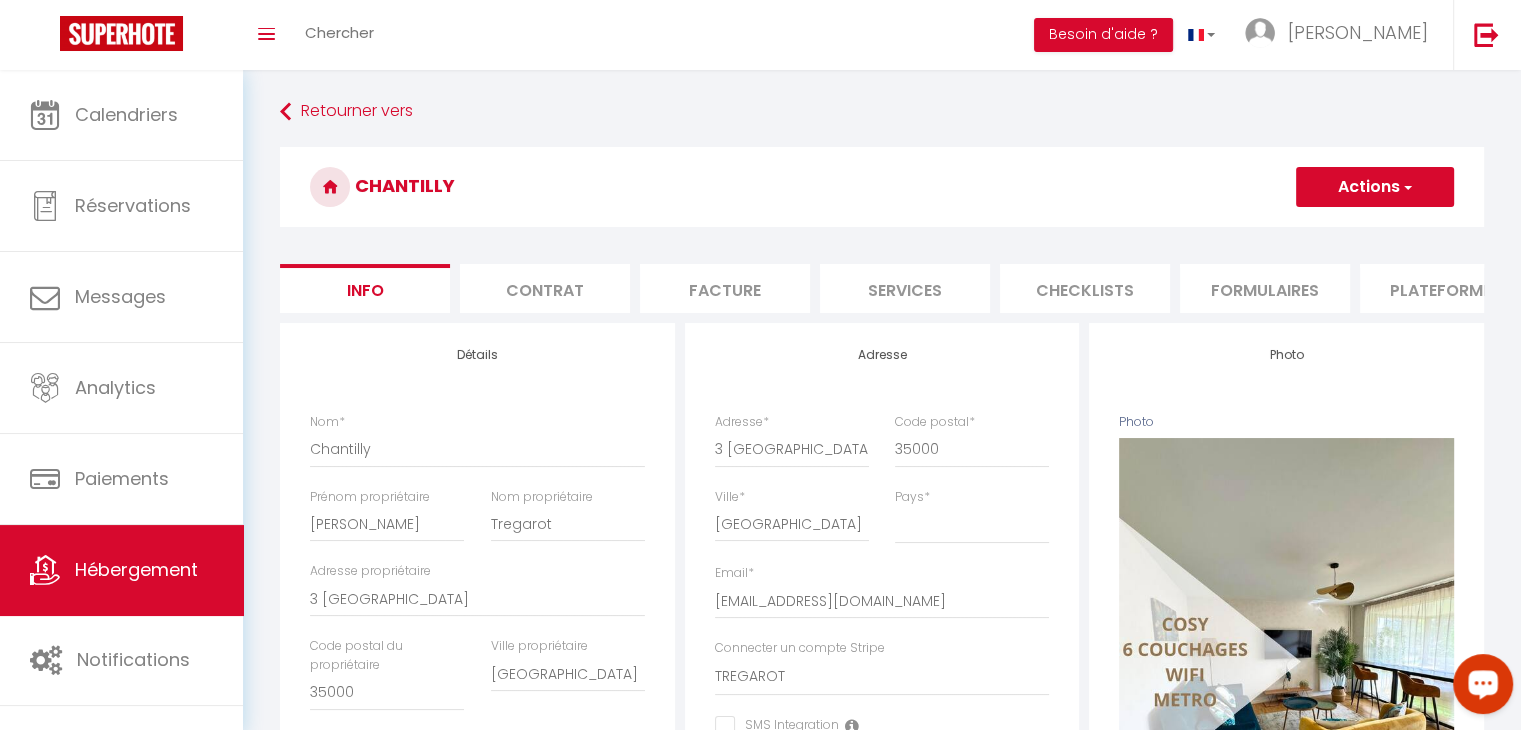 click on "Services" at bounding box center (905, 288) 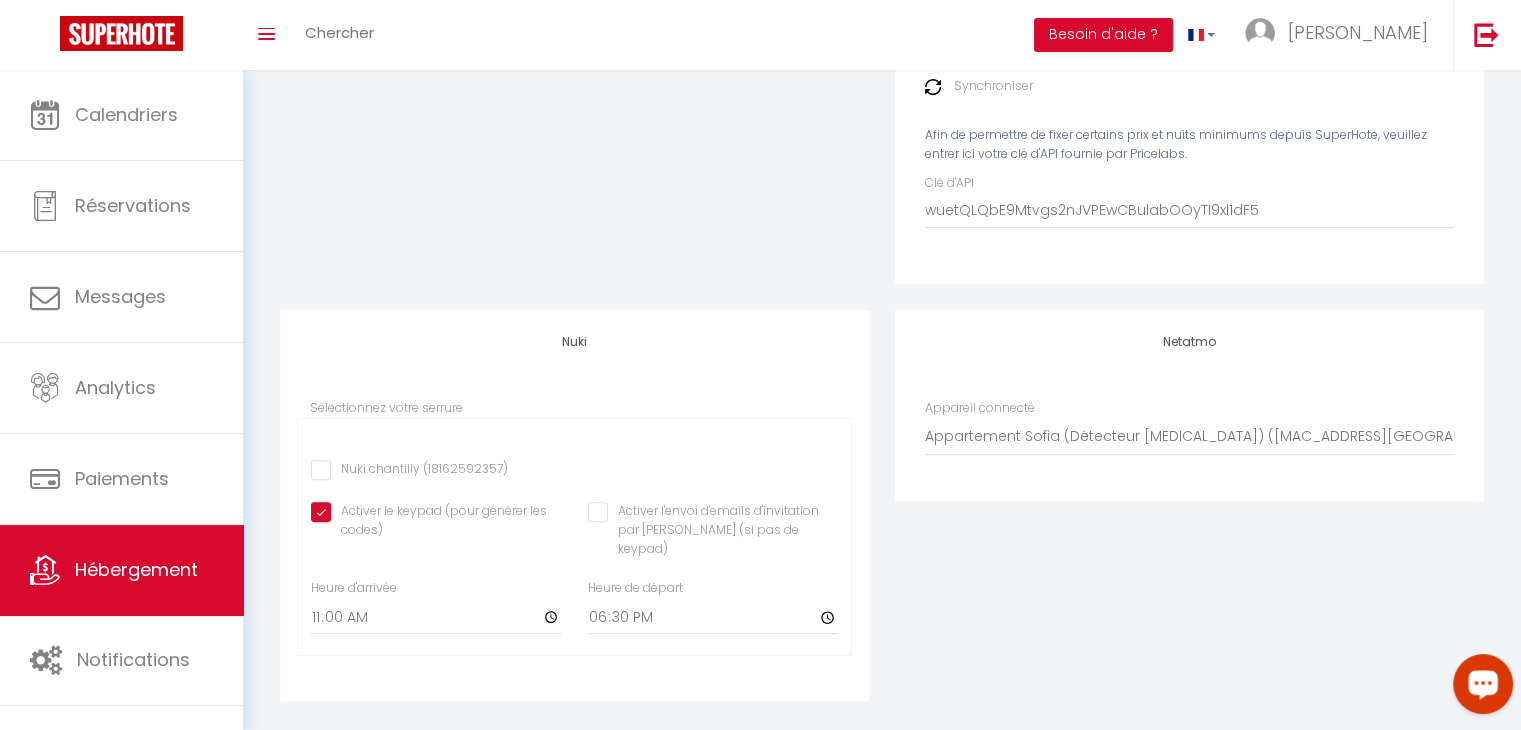 scroll, scrollTop: 523, scrollLeft: 0, axis: vertical 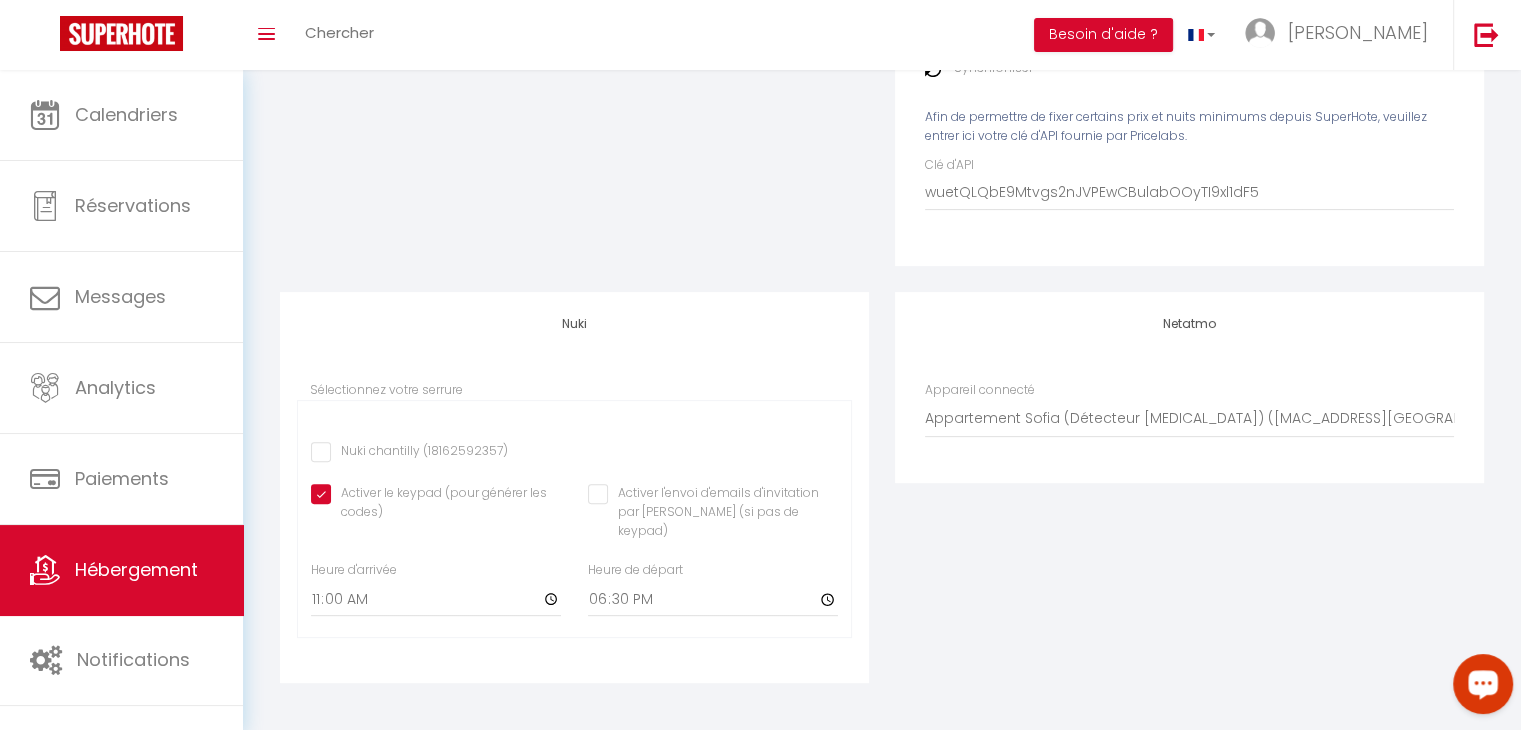 click on "Nuki chantilly (18162592357)" at bounding box center (409, 452) 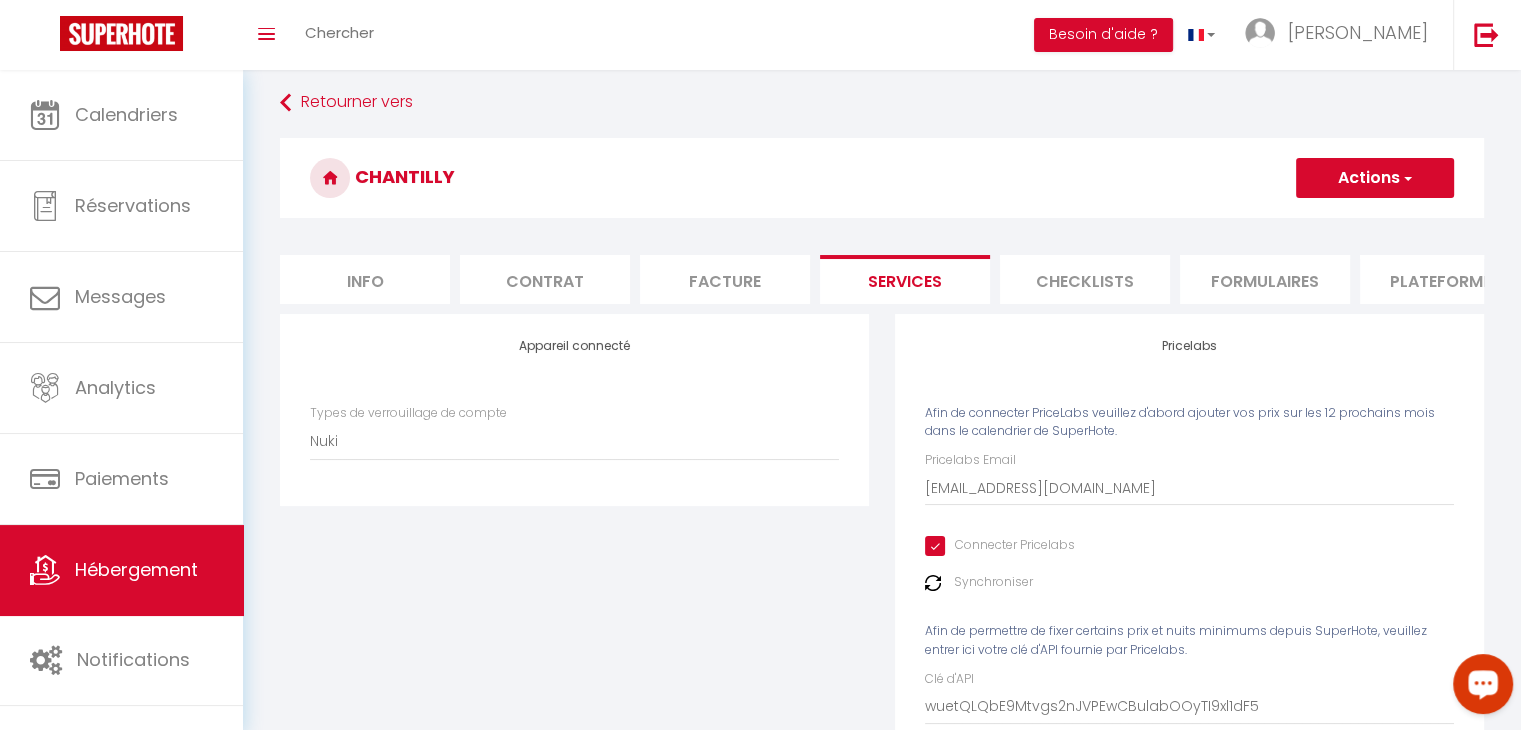 scroll, scrollTop: 2, scrollLeft: 0, axis: vertical 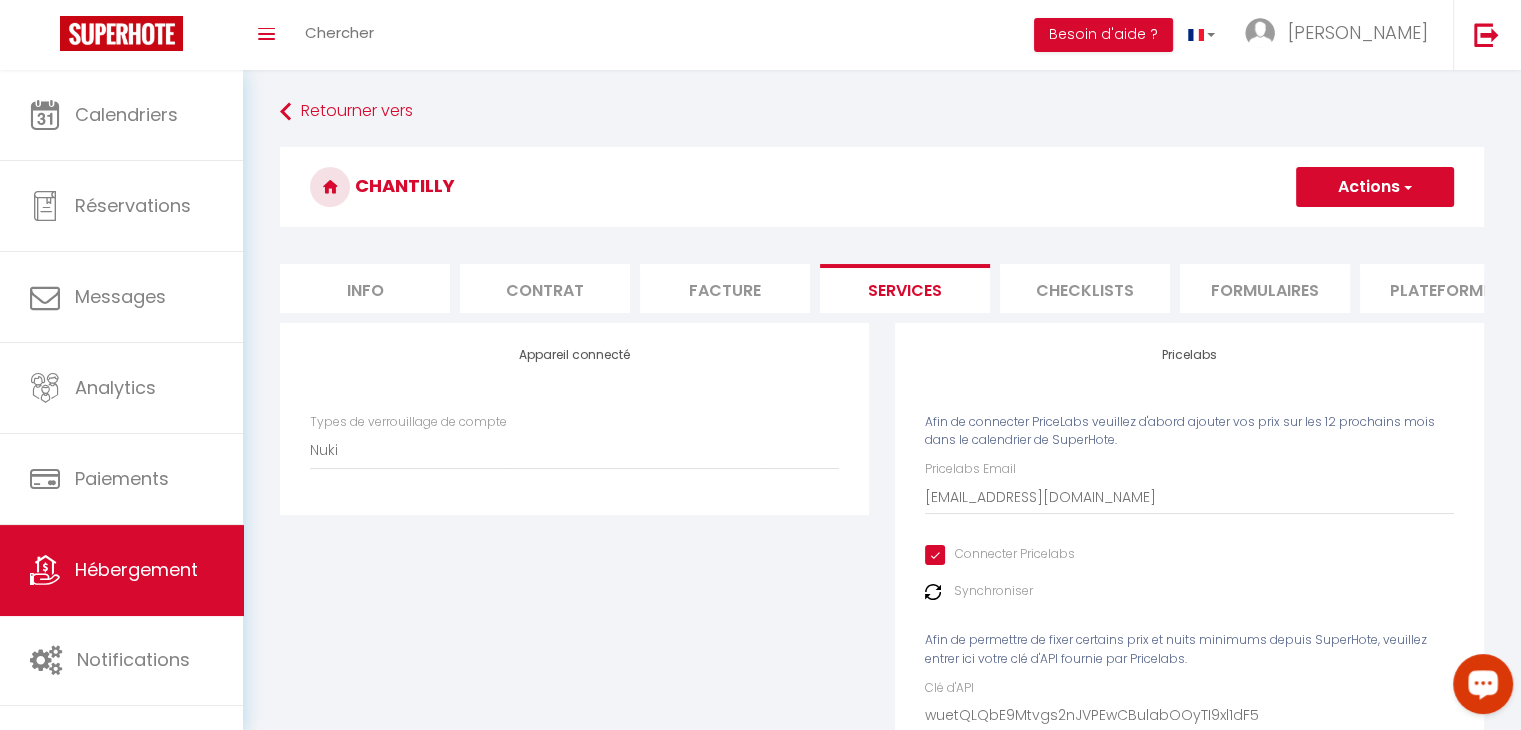 click on "Actions" at bounding box center [1375, 187] 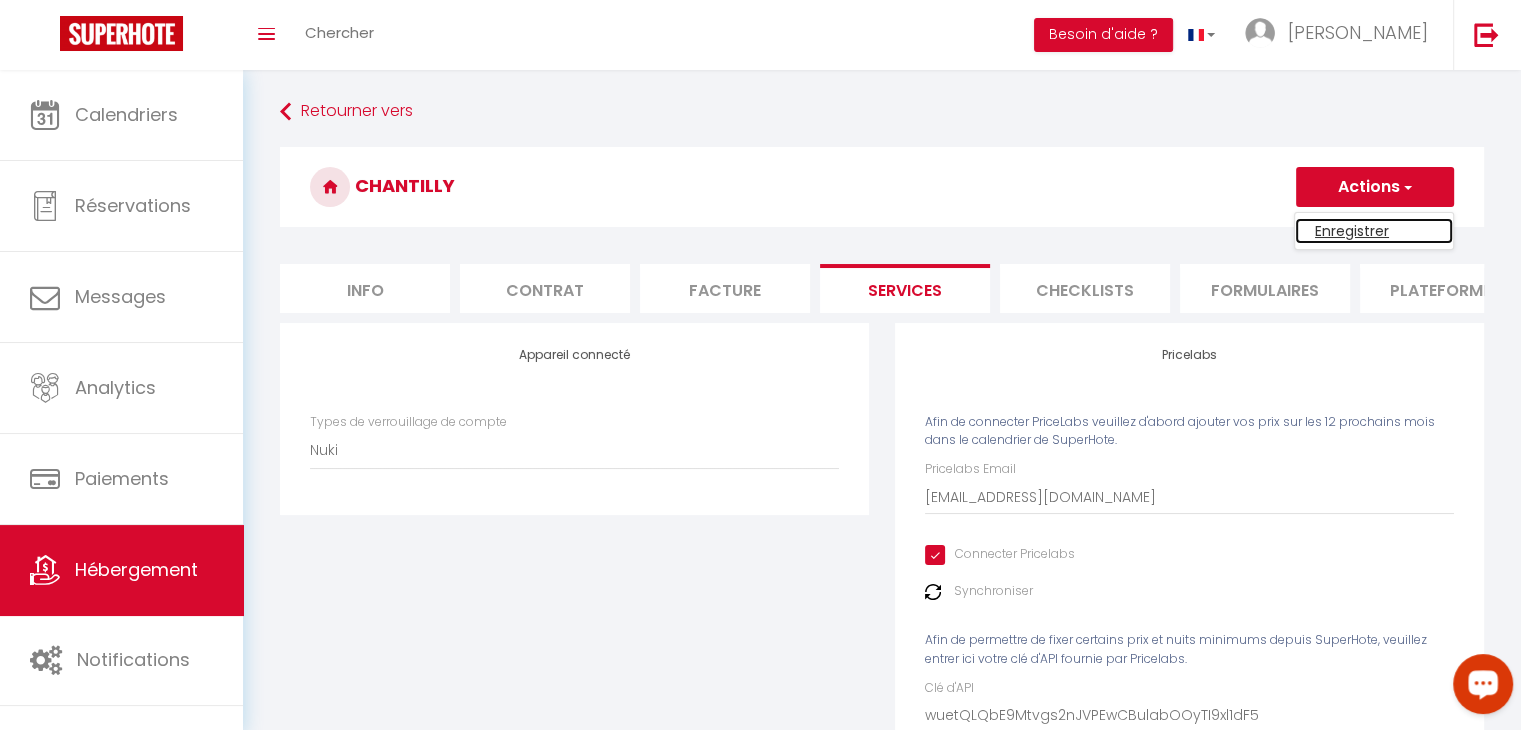 click on "Enregistrer" at bounding box center (1374, 231) 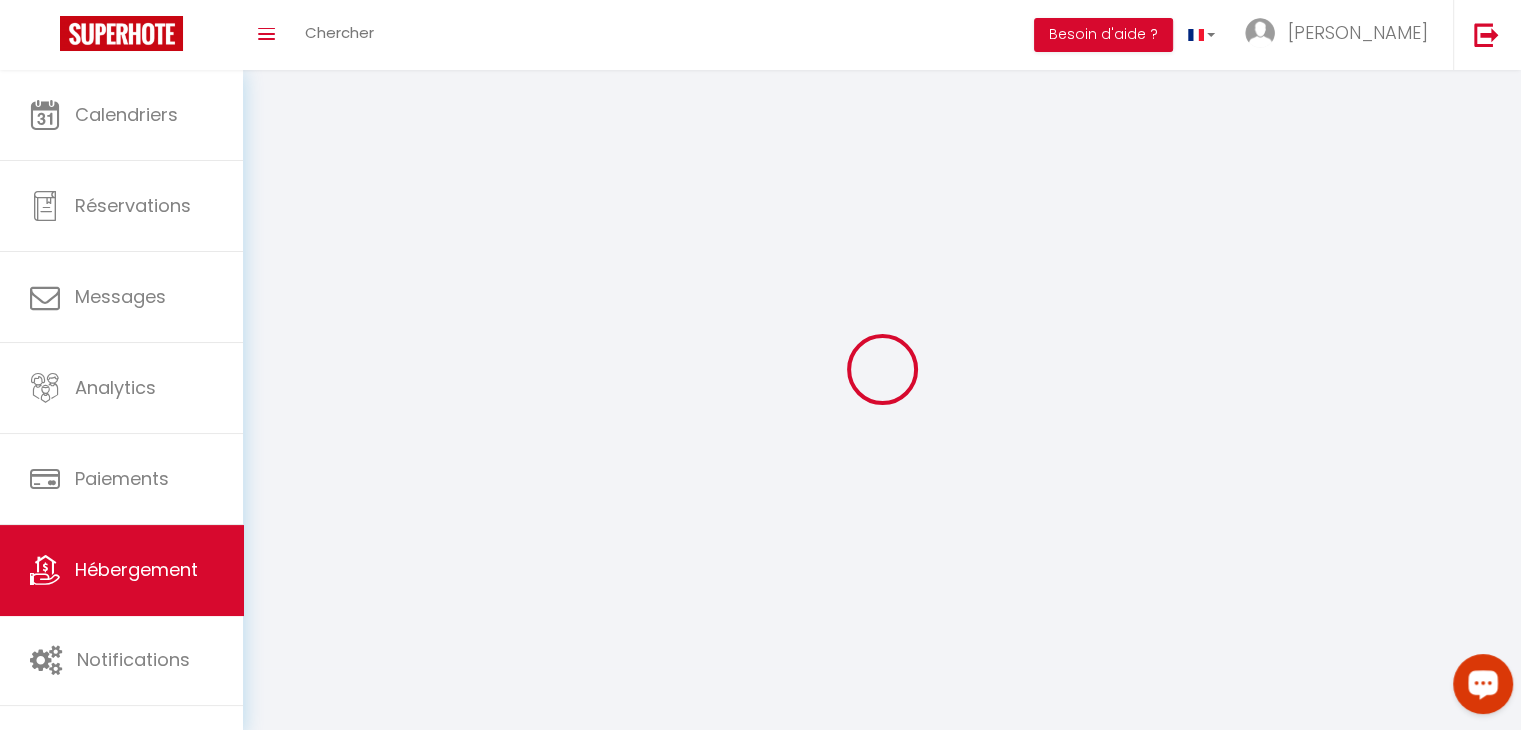 scroll, scrollTop: 0, scrollLeft: 0, axis: both 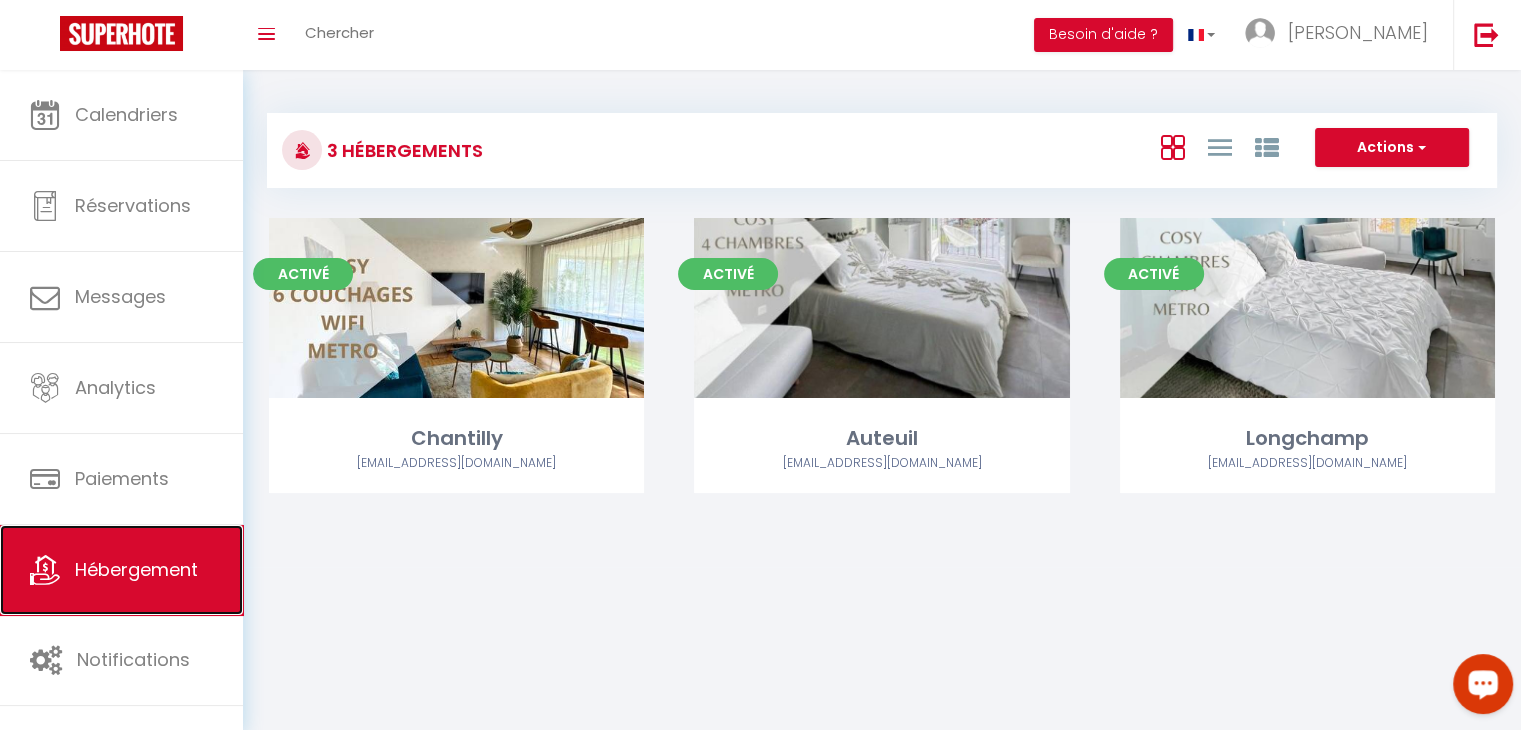 click on "Hébergement" at bounding box center [136, 569] 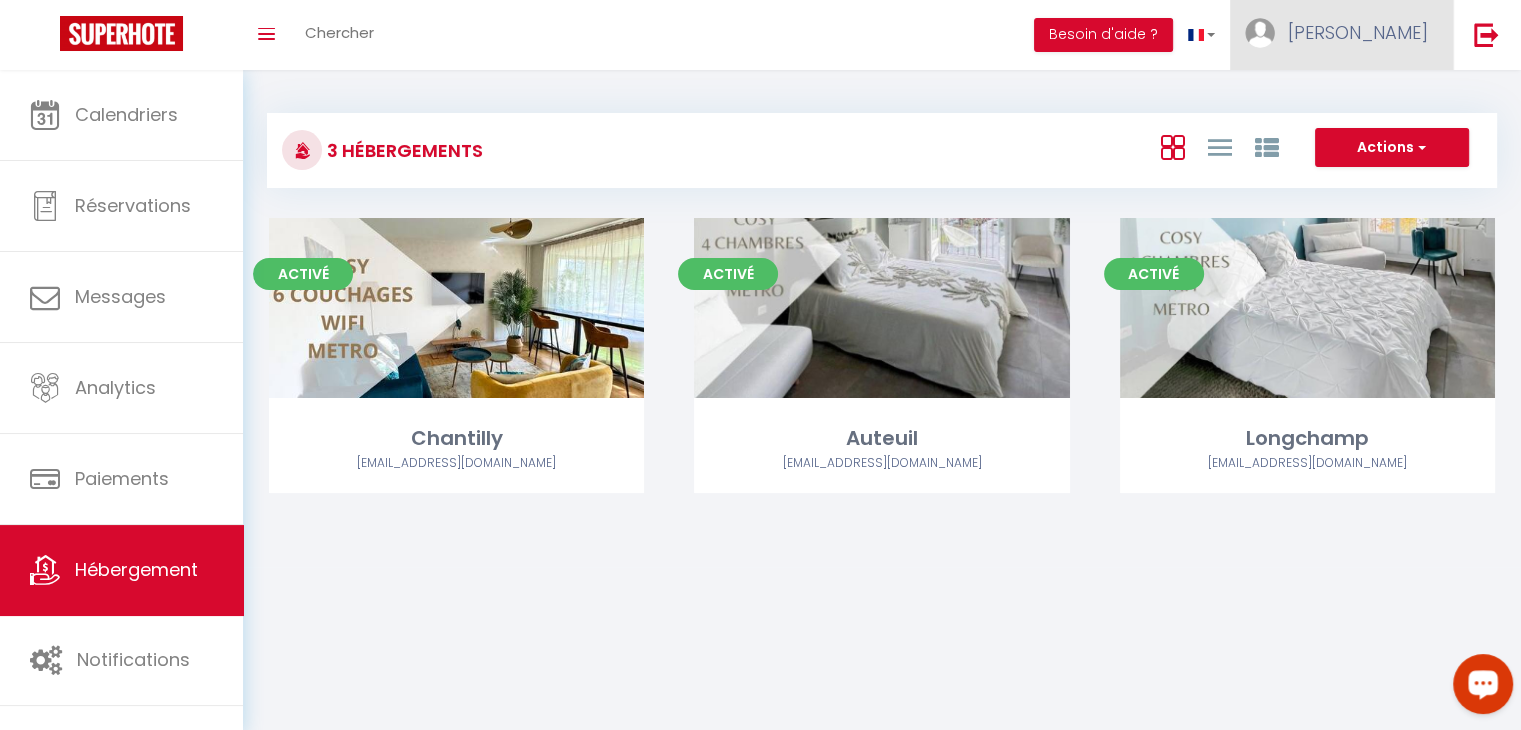 click on "[PERSON_NAME]" at bounding box center [1358, 32] 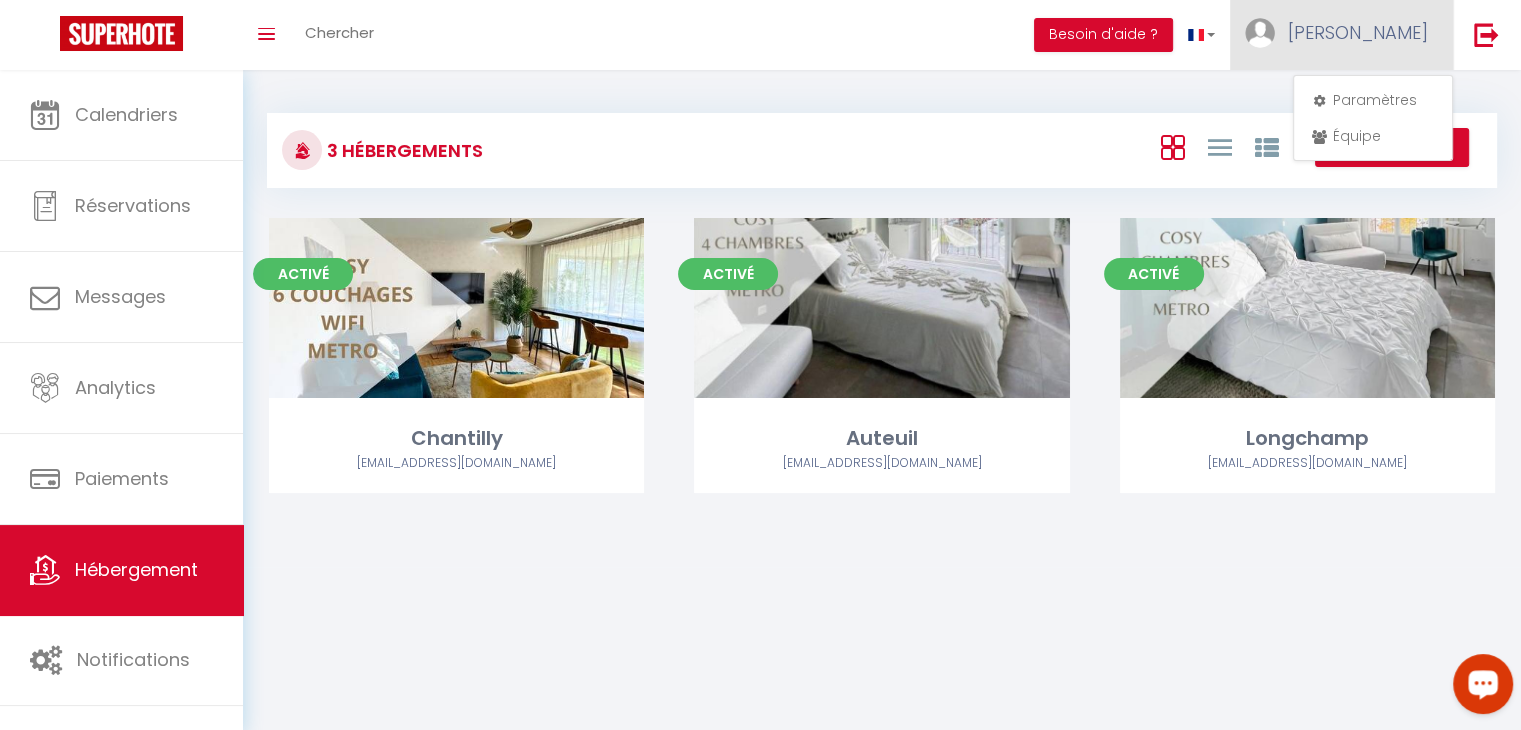 click on "[PERSON_NAME]" at bounding box center [1358, 32] 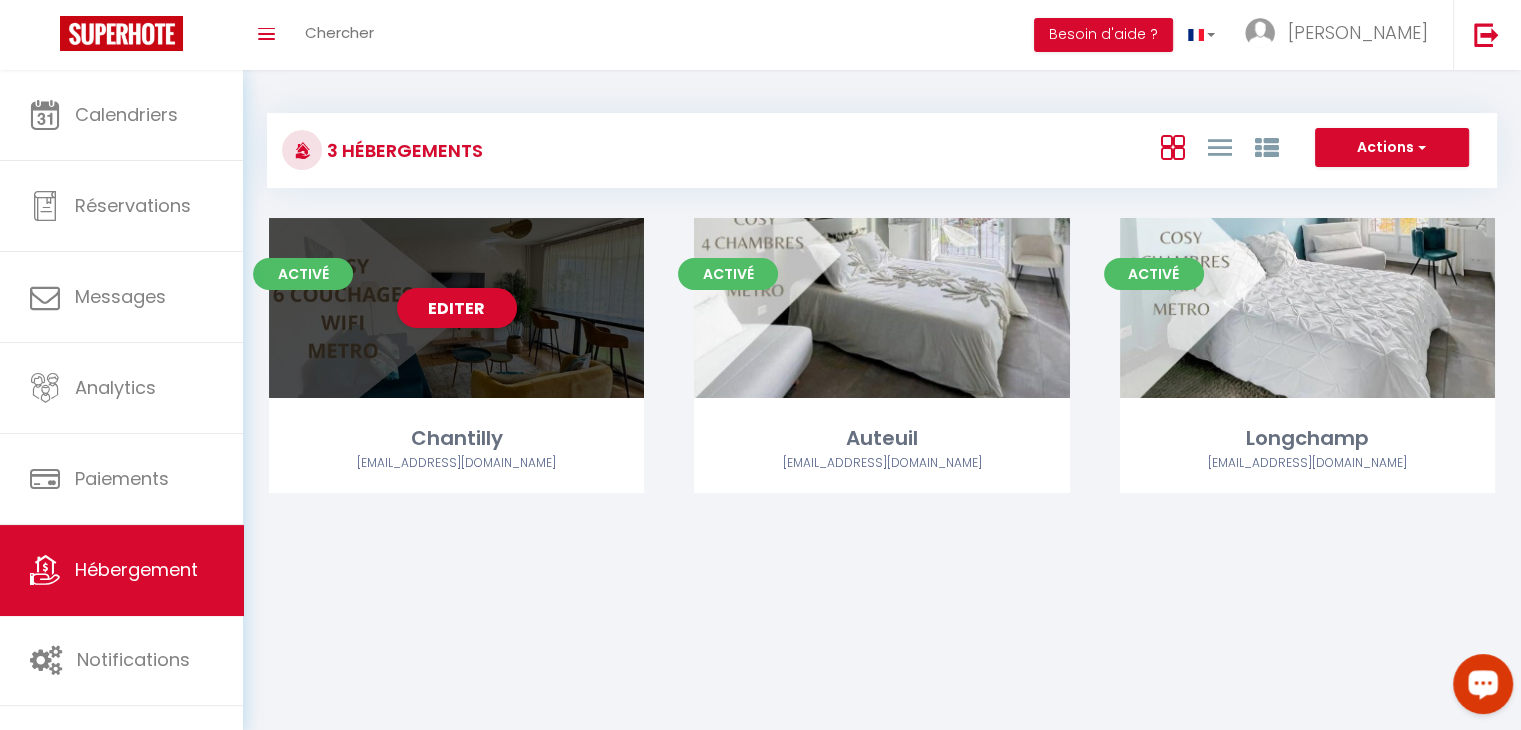 click on "Editer" at bounding box center [456, 308] 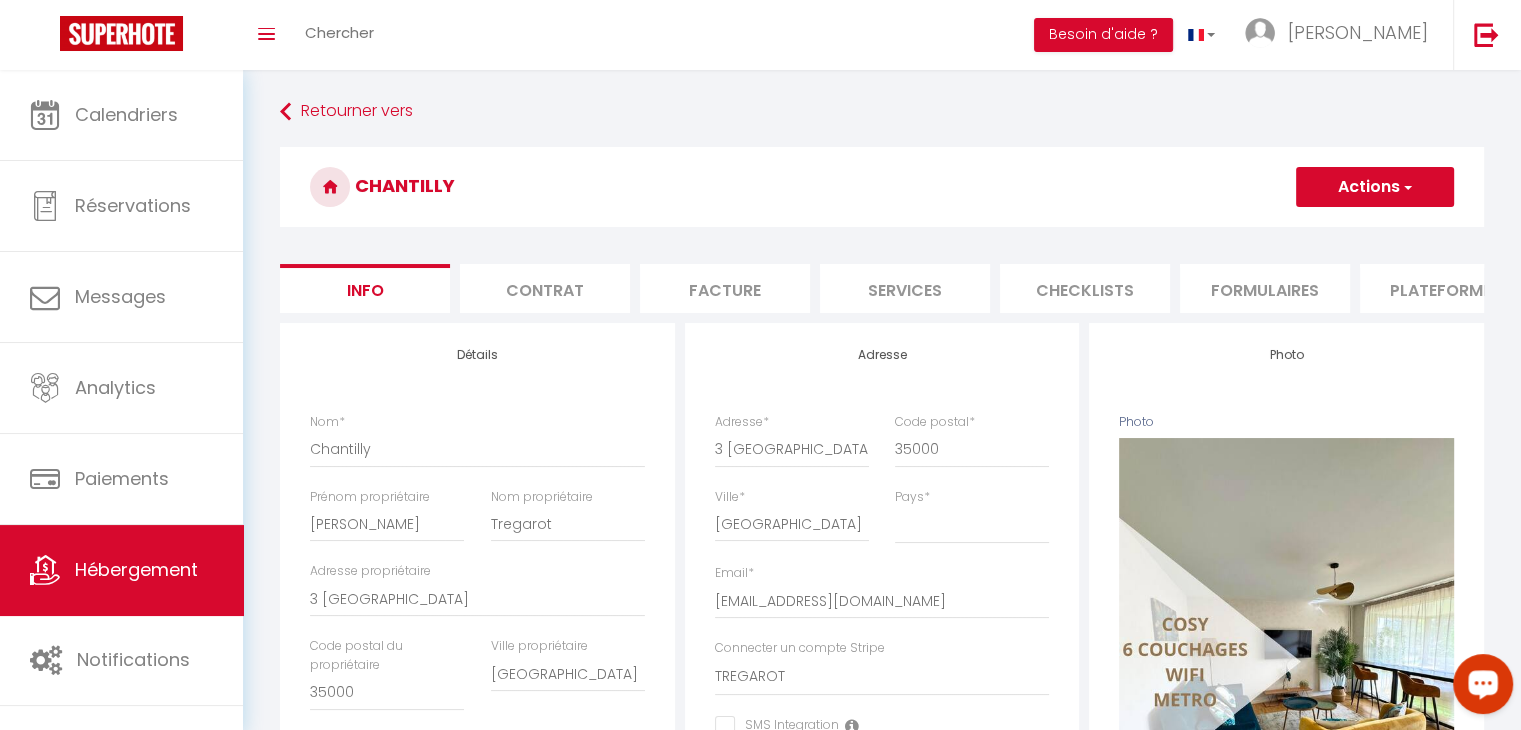 click on "Services" at bounding box center (905, 288) 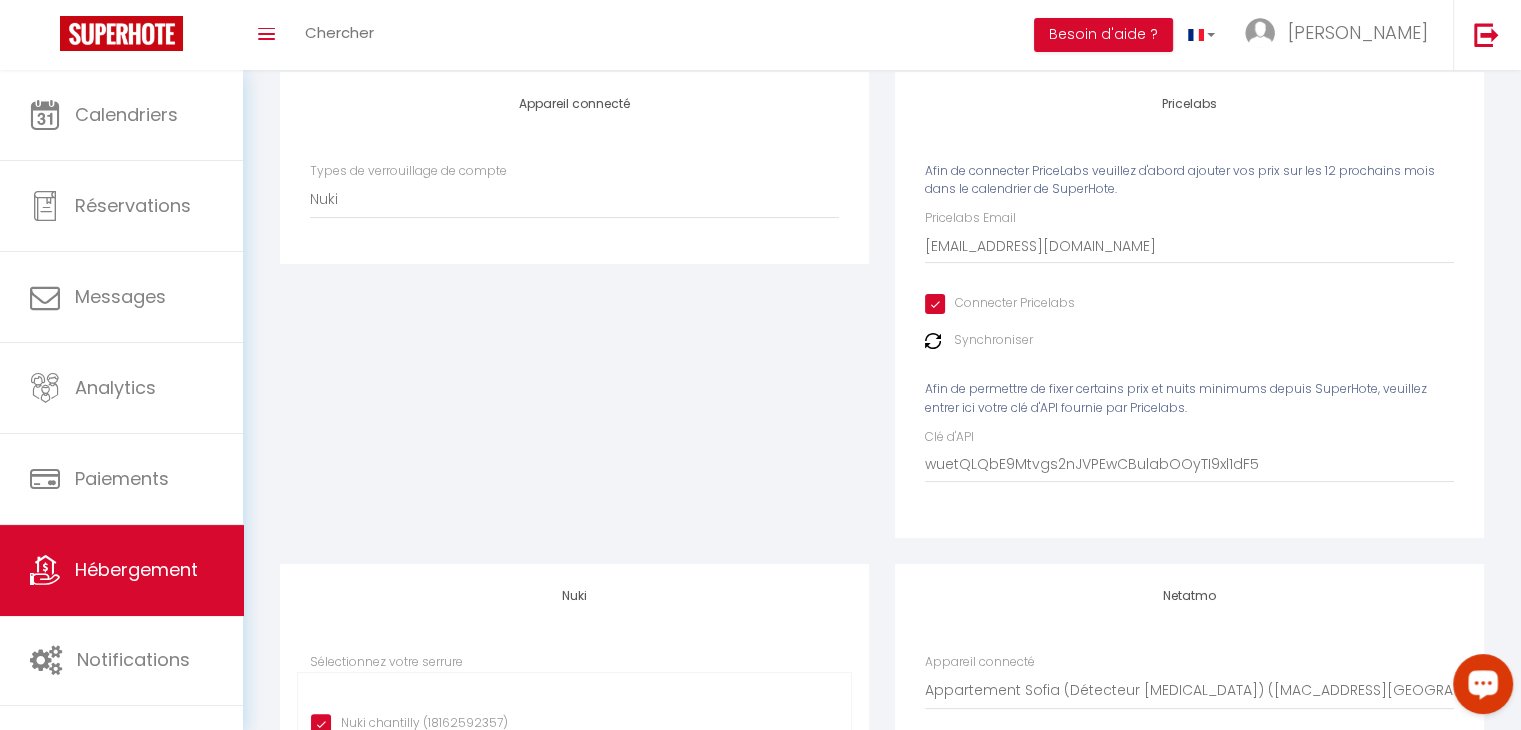 scroll, scrollTop: 260, scrollLeft: 0, axis: vertical 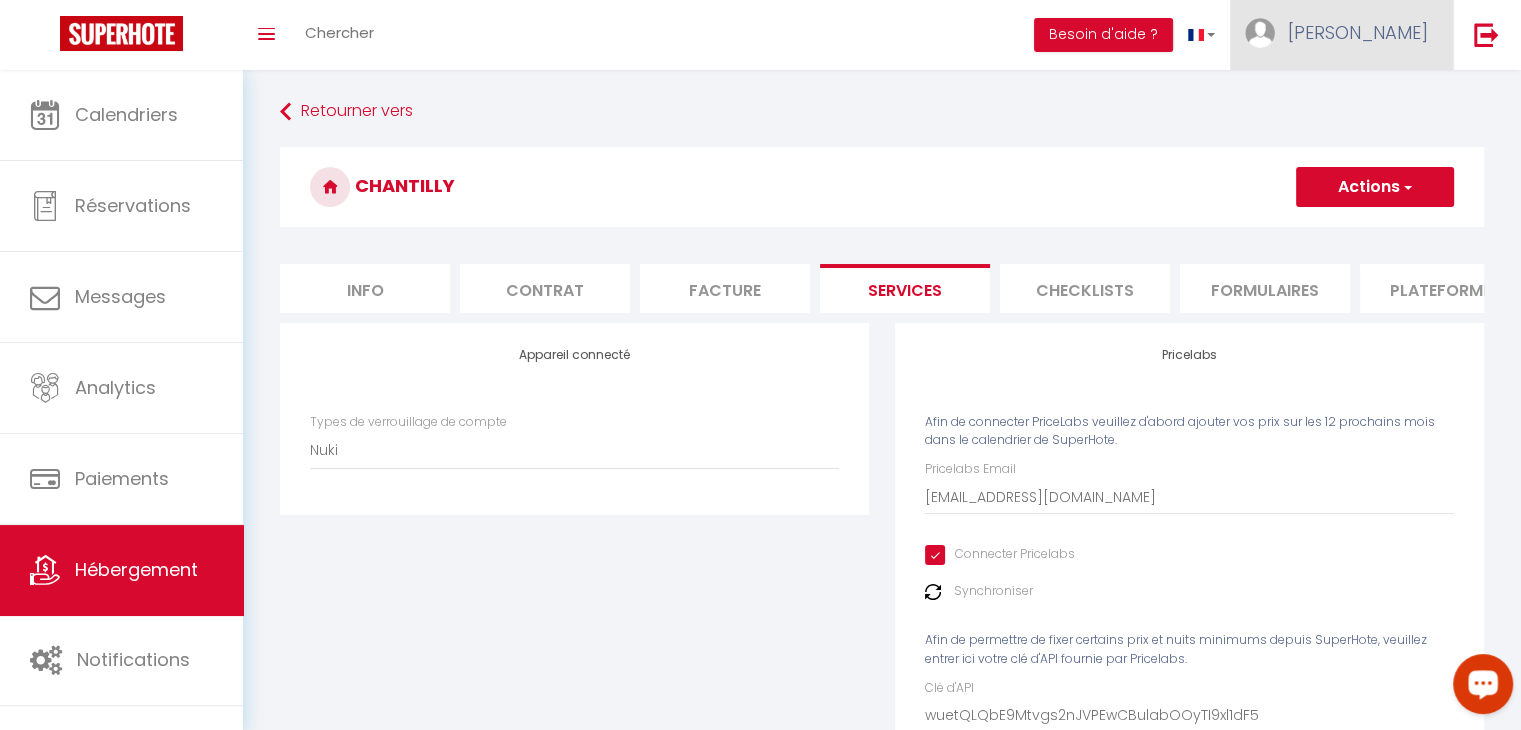 click on "[PERSON_NAME]" at bounding box center [1358, 32] 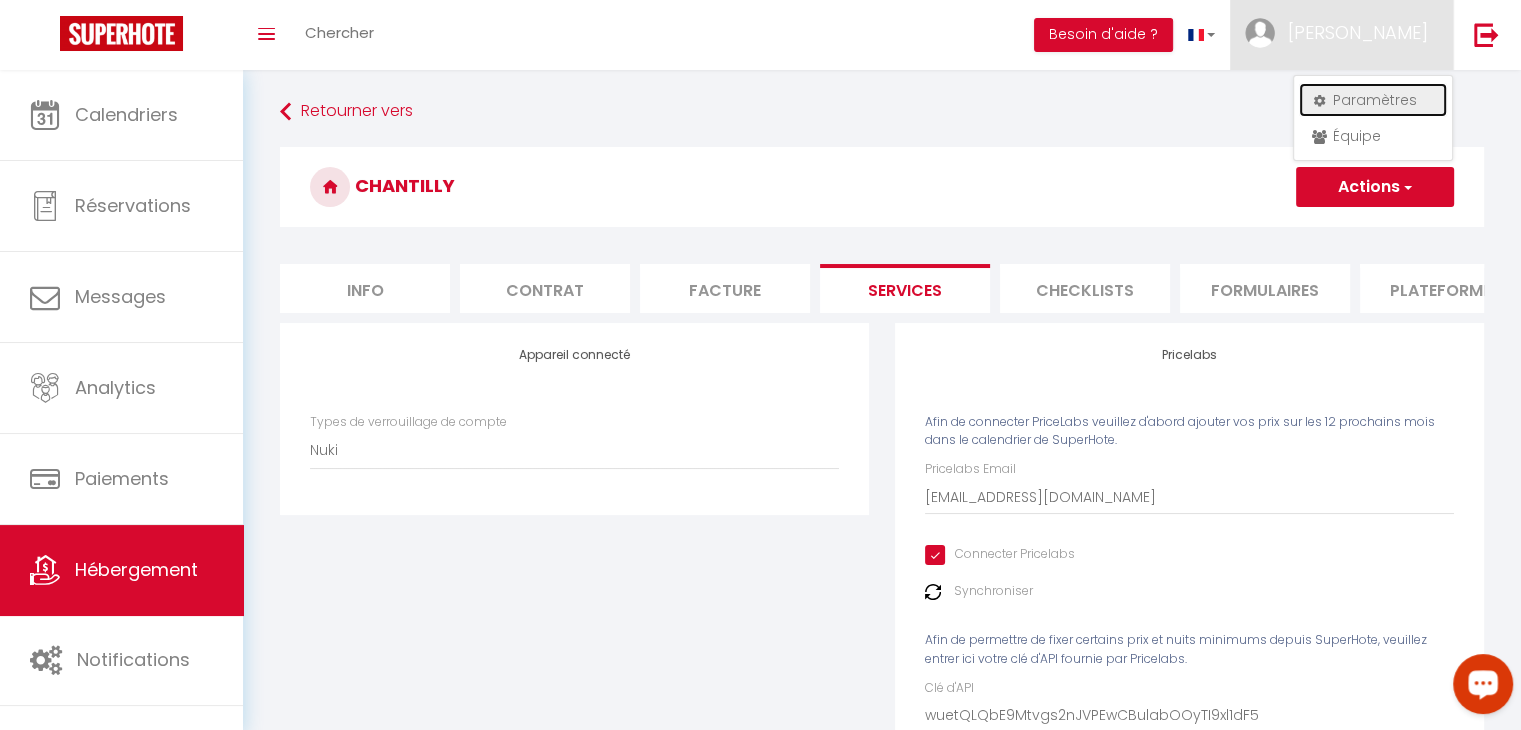 click on "Paramètres" at bounding box center [1373, 100] 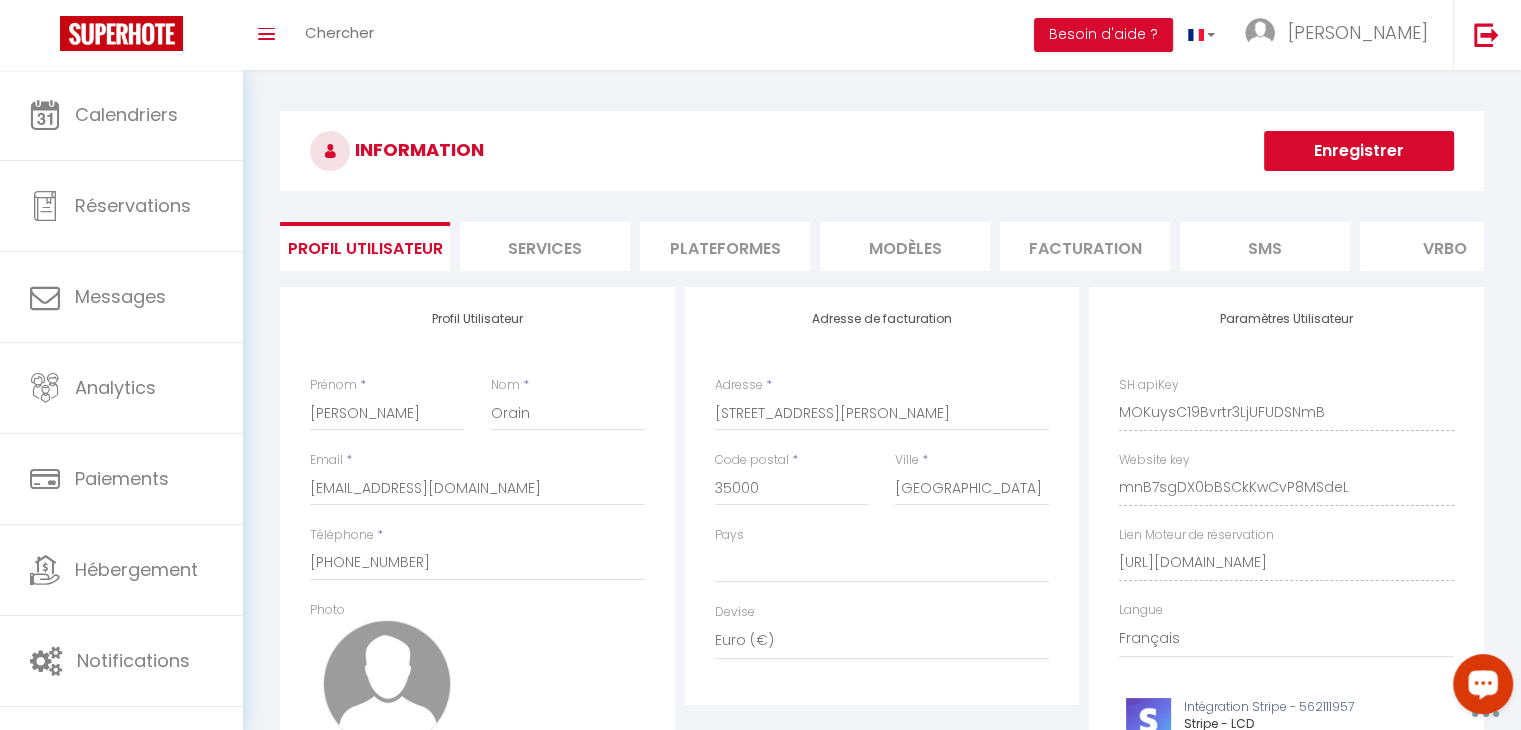 click on "Services" at bounding box center [545, 246] 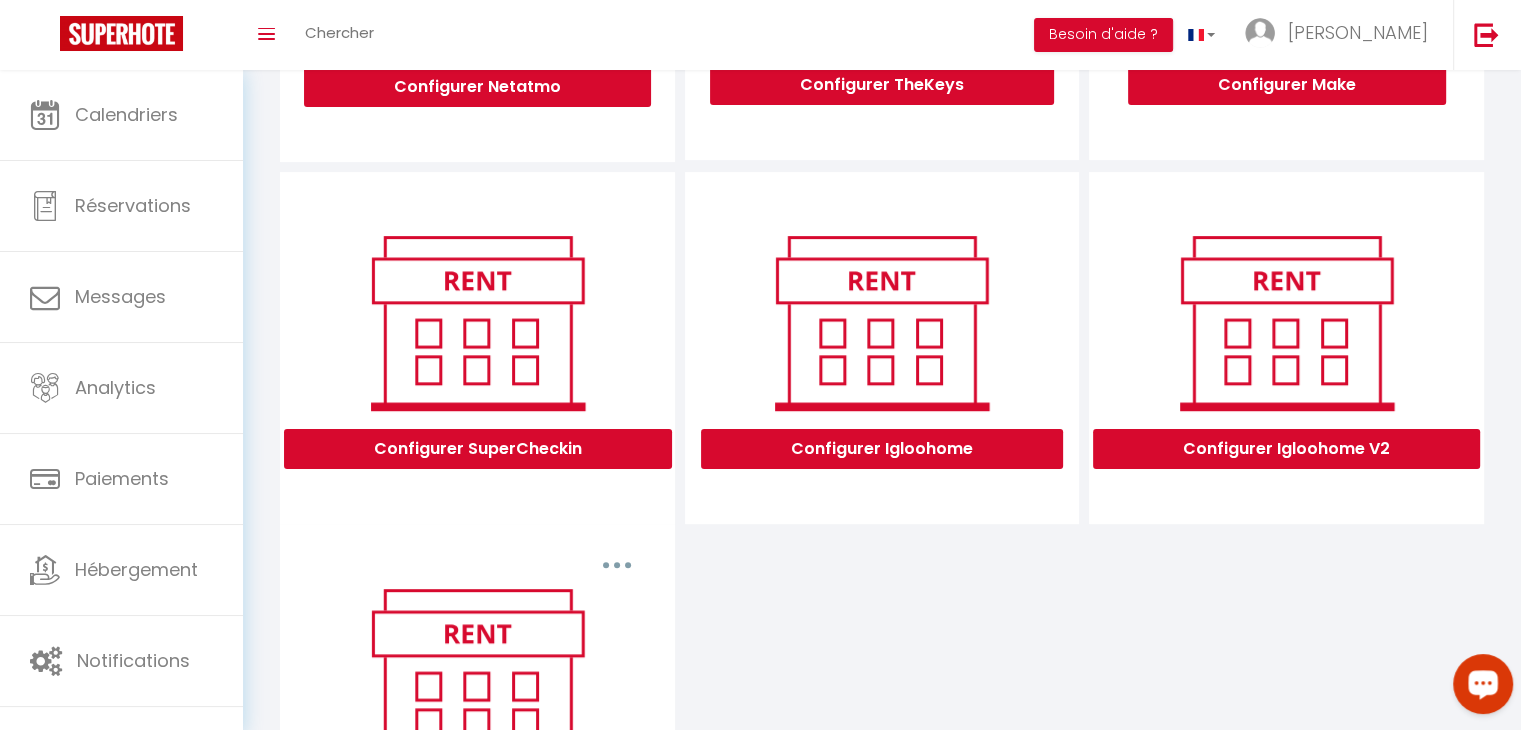 scroll, scrollTop: 480, scrollLeft: 0, axis: vertical 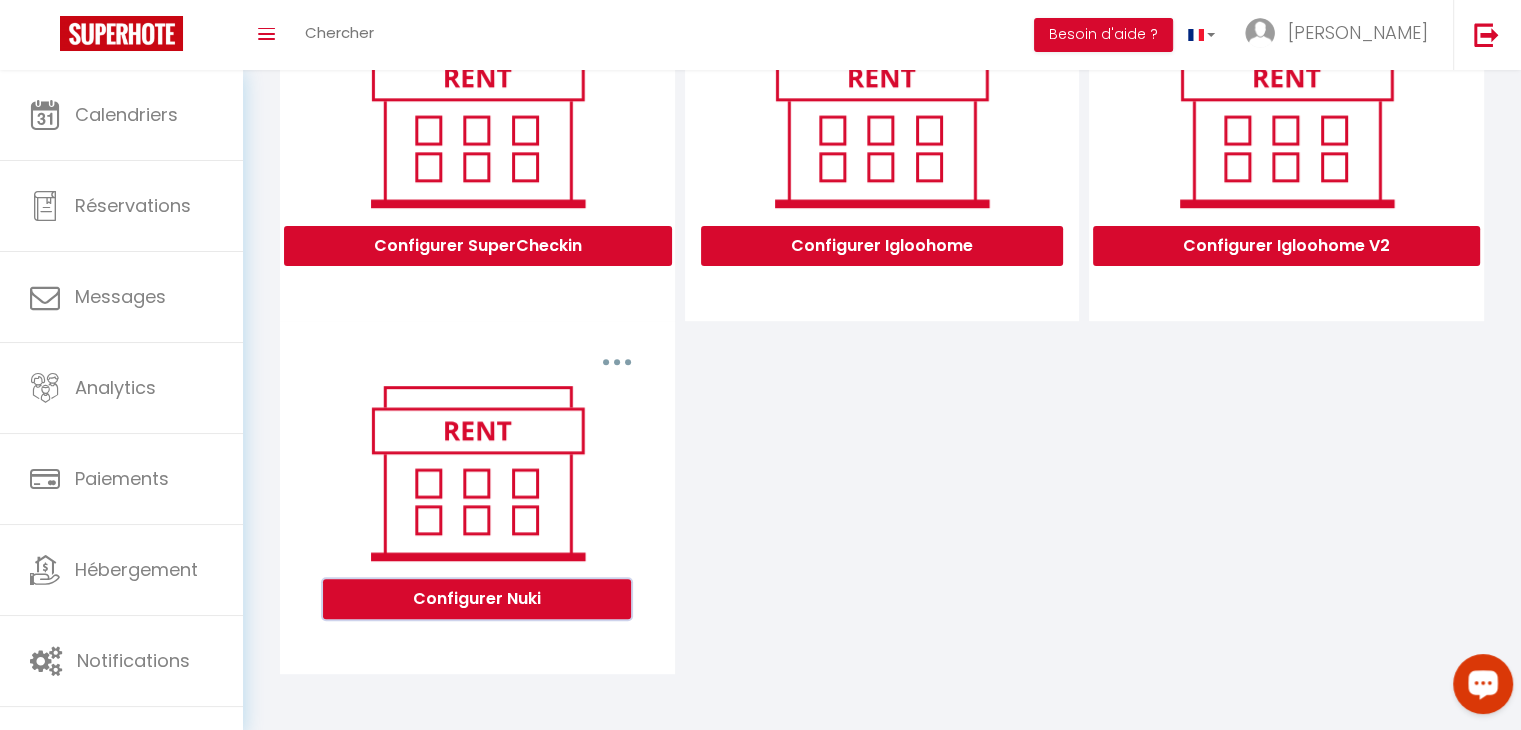 click on "Configurer Nuki" at bounding box center [477, 599] 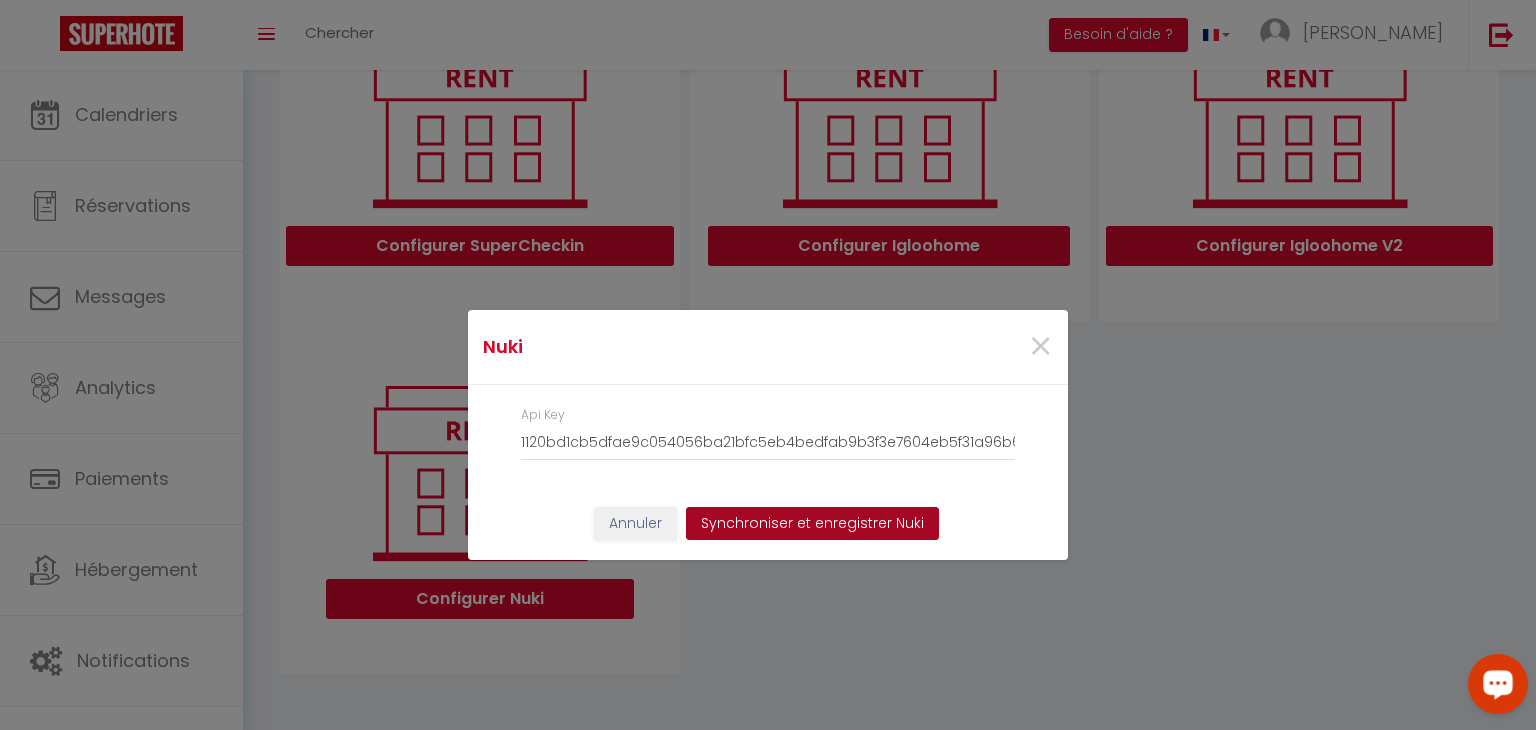 click on "Synchroniser et enregistrer Nuki" at bounding box center (812, 524) 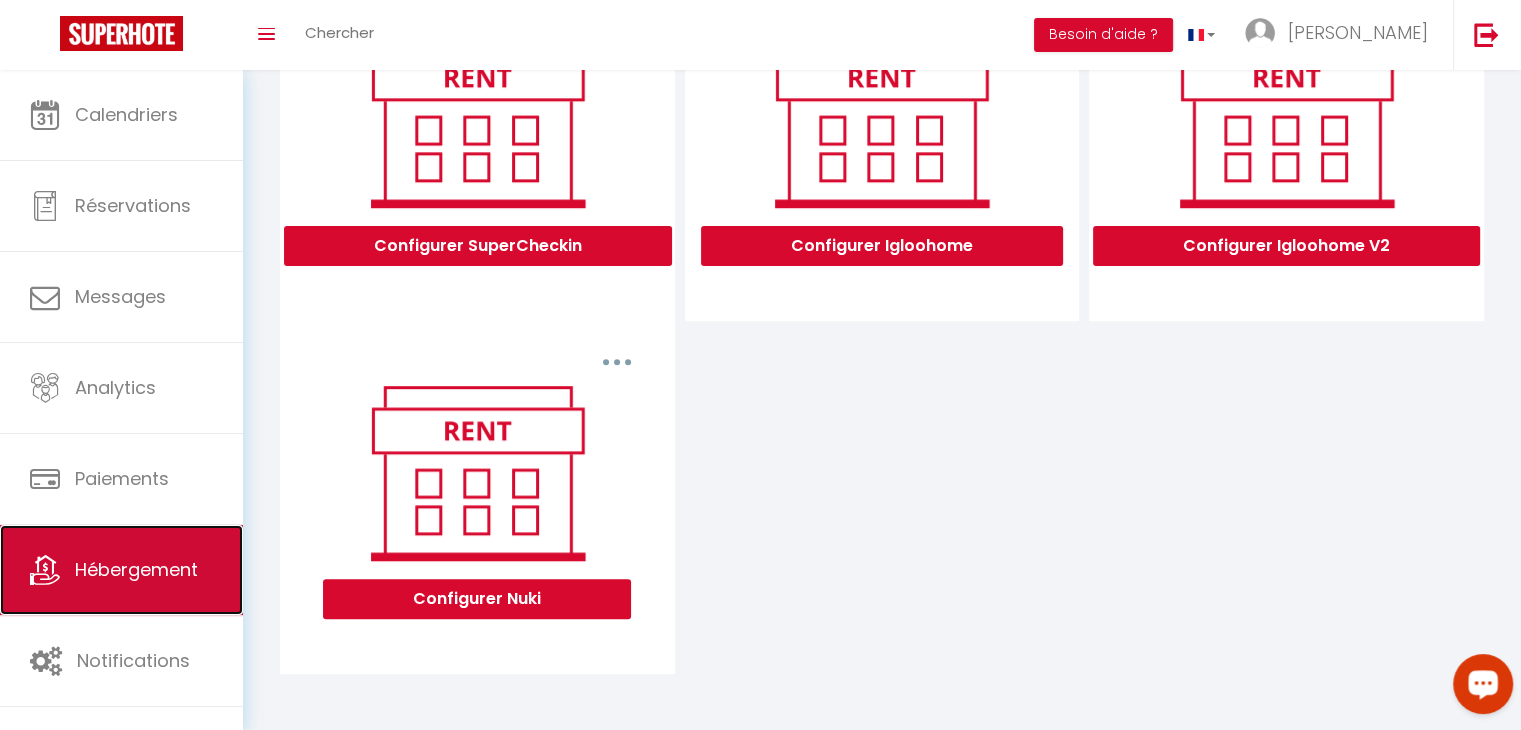 click on "Hébergement" at bounding box center [121, 570] 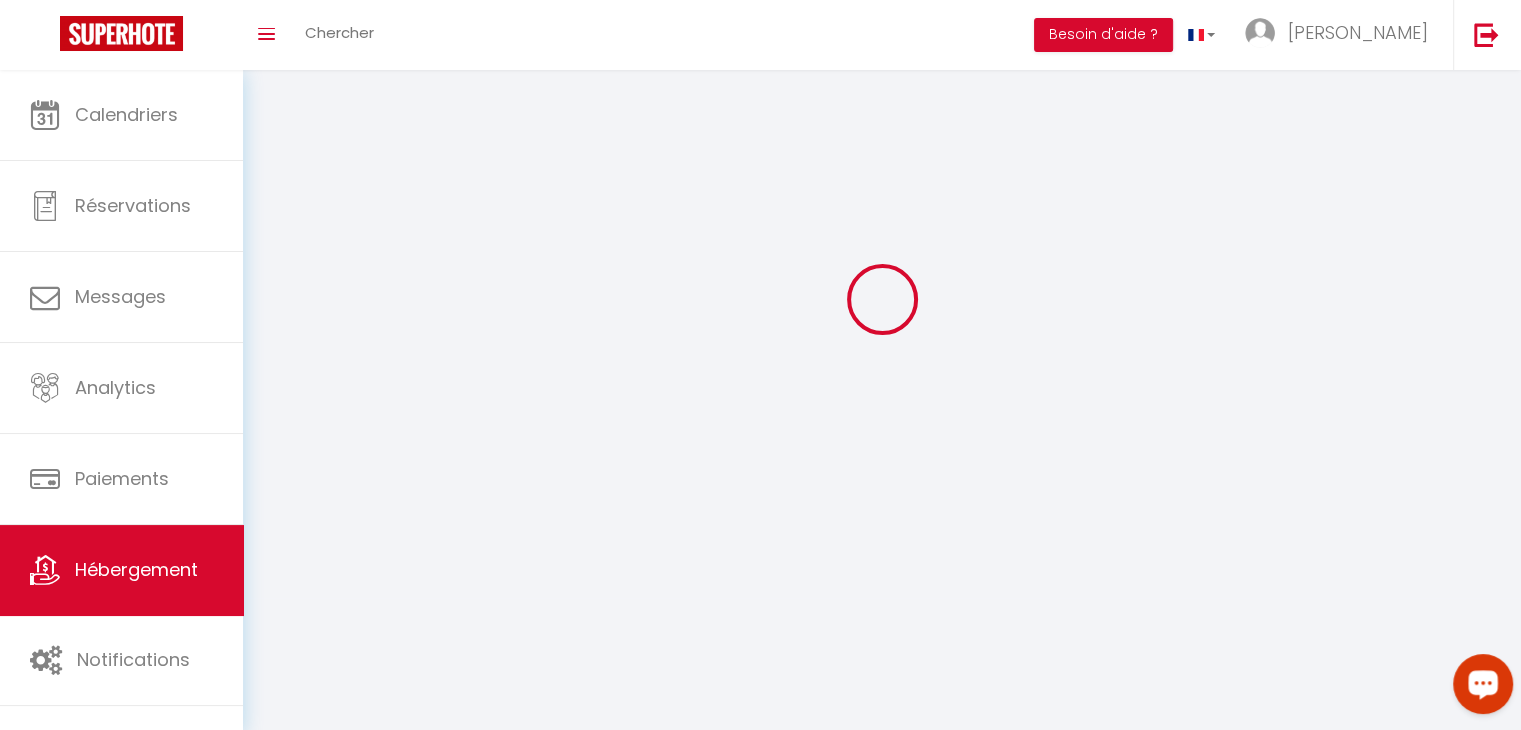 scroll, scrollTop: 0, scrollLeft: 0, axis: both 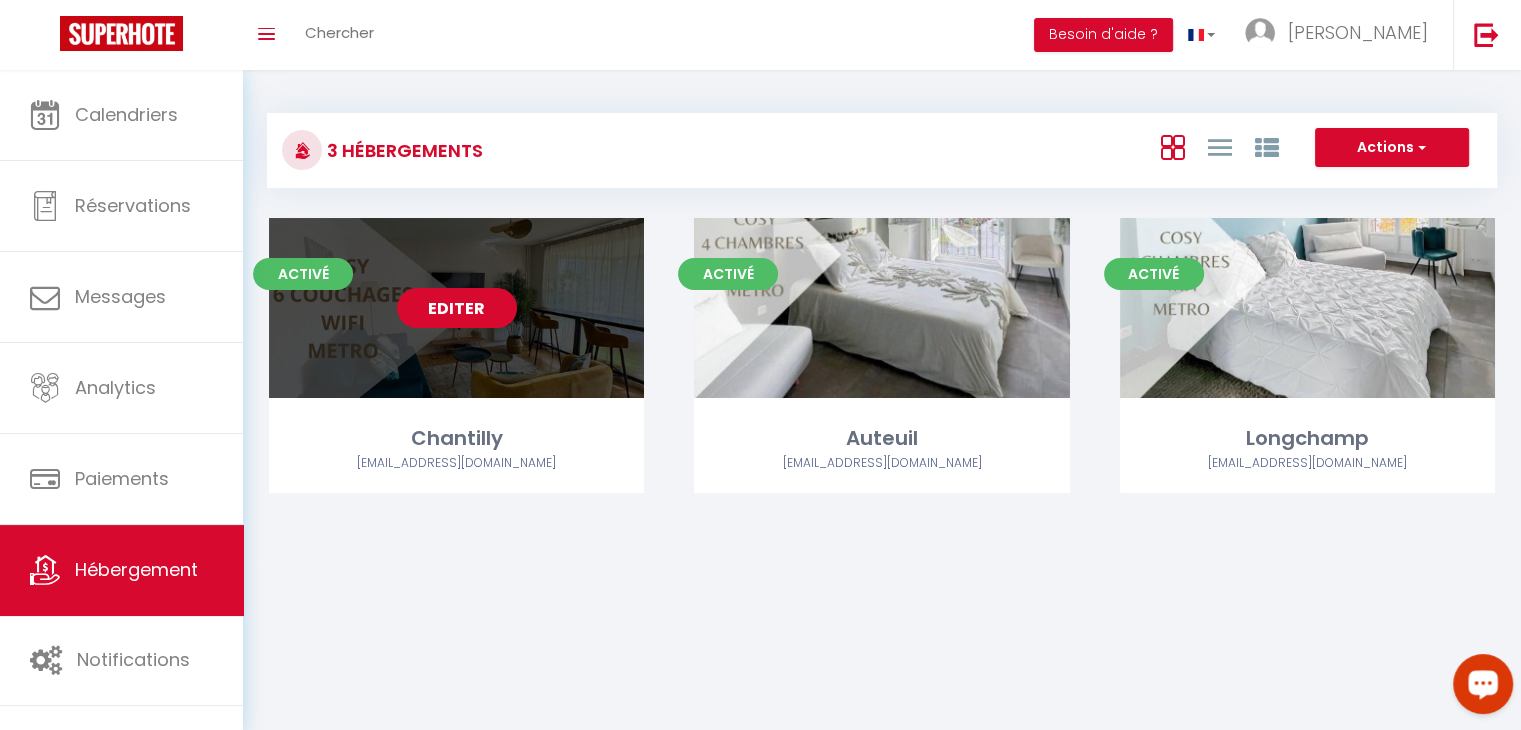 click on "Editer" at bounding box center [457, 308] 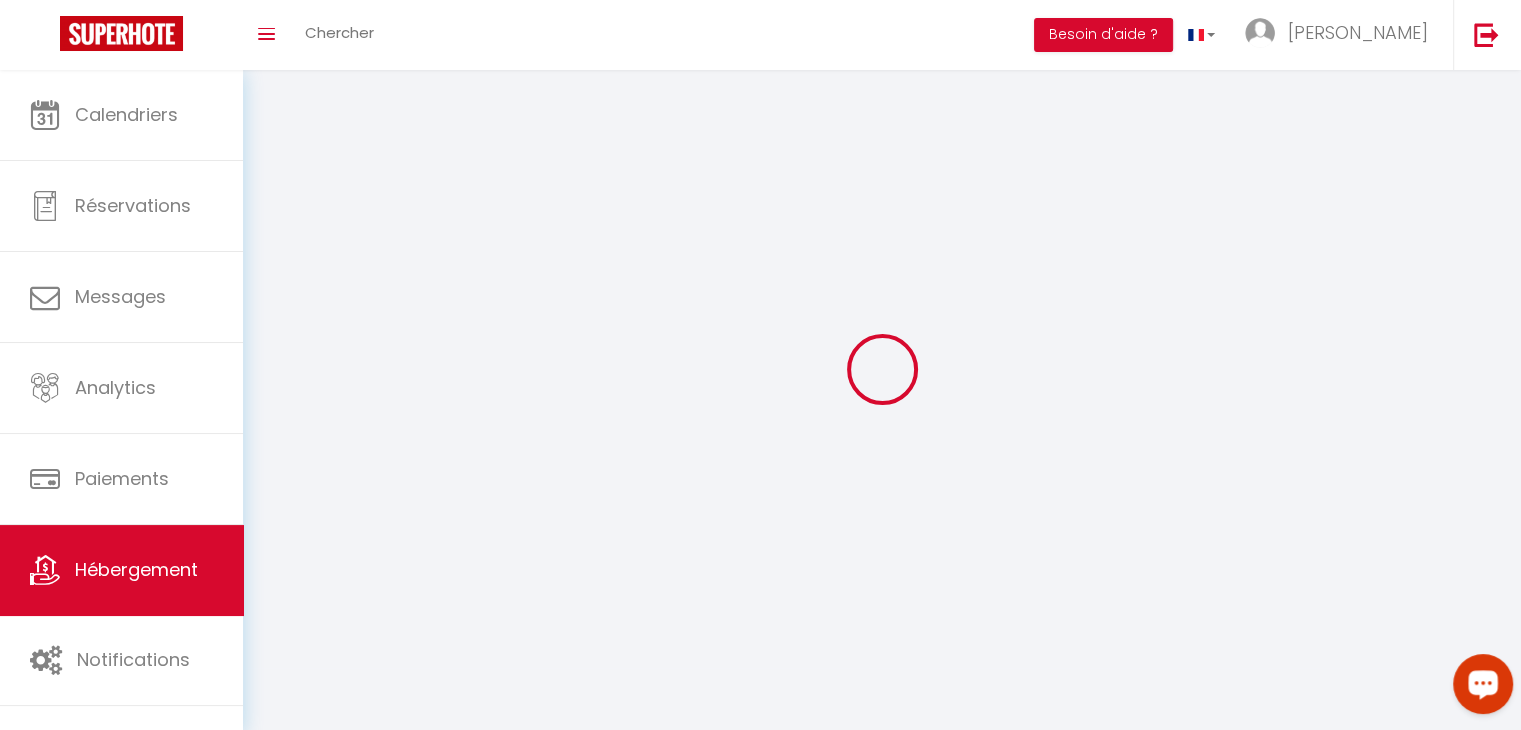 click at bounding box center [882, 369] 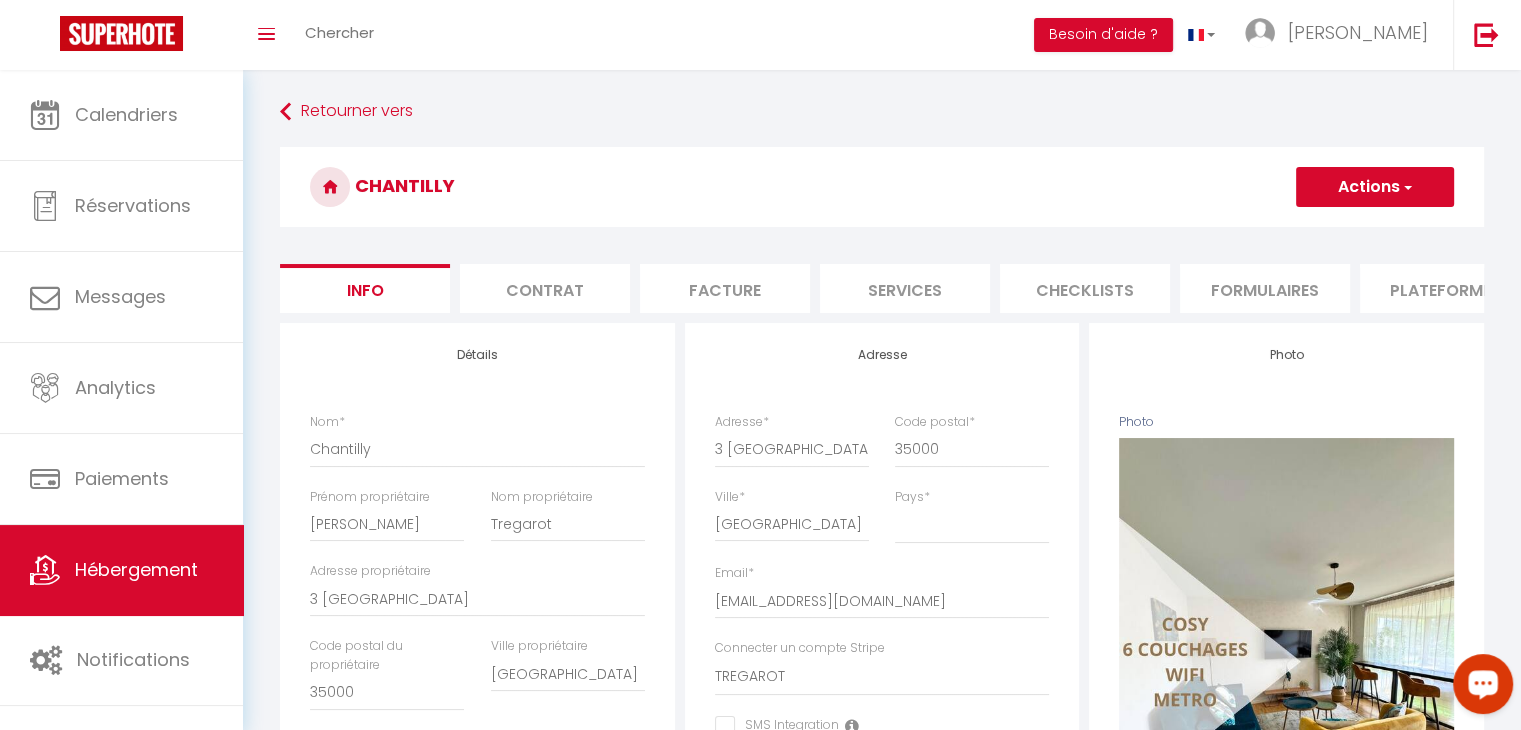 click on "Services" at bounding box center (905, 288) 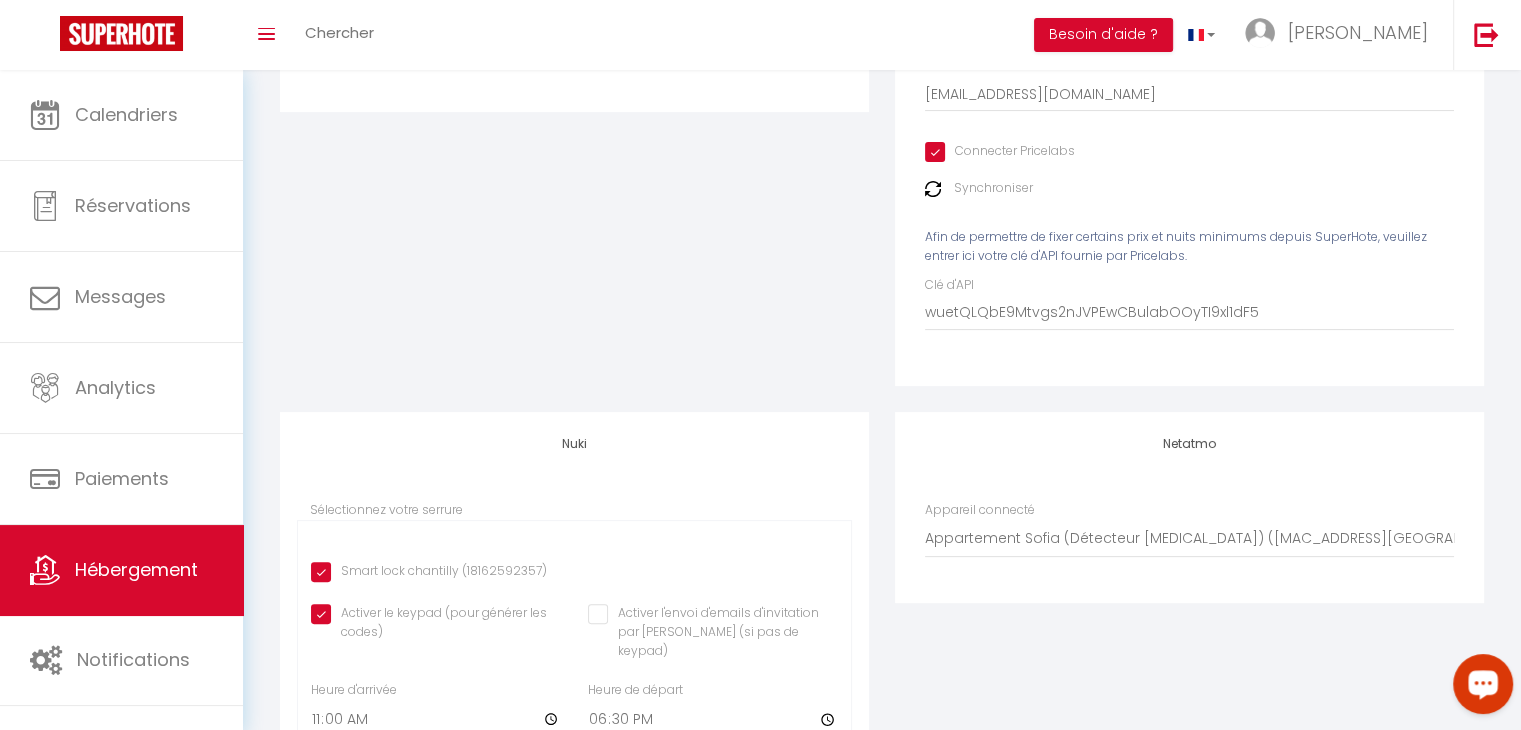 scroll, scrollTop: 523, scrollLeft: 0, axis: vertical 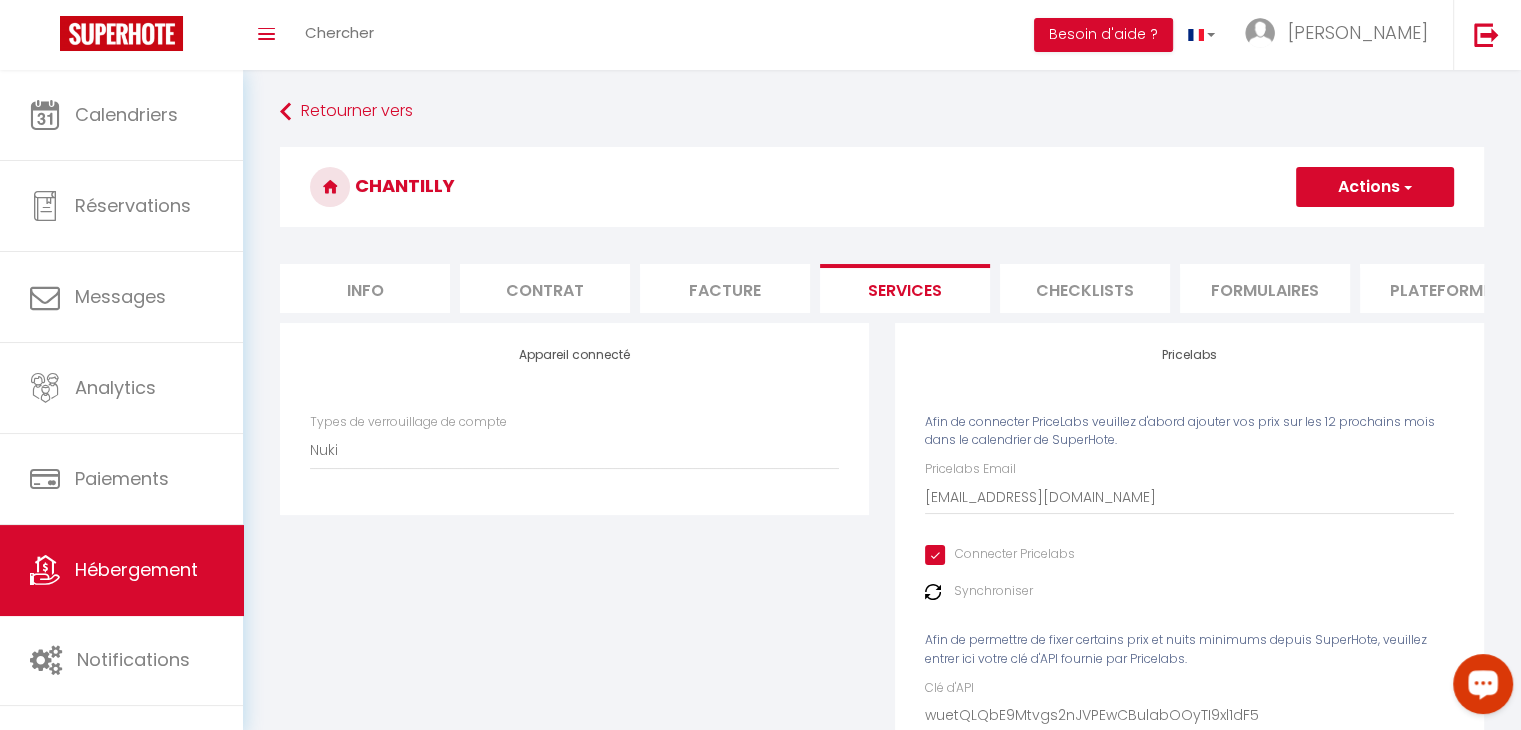 click on "Actions" at bounding box center (1375, 187) 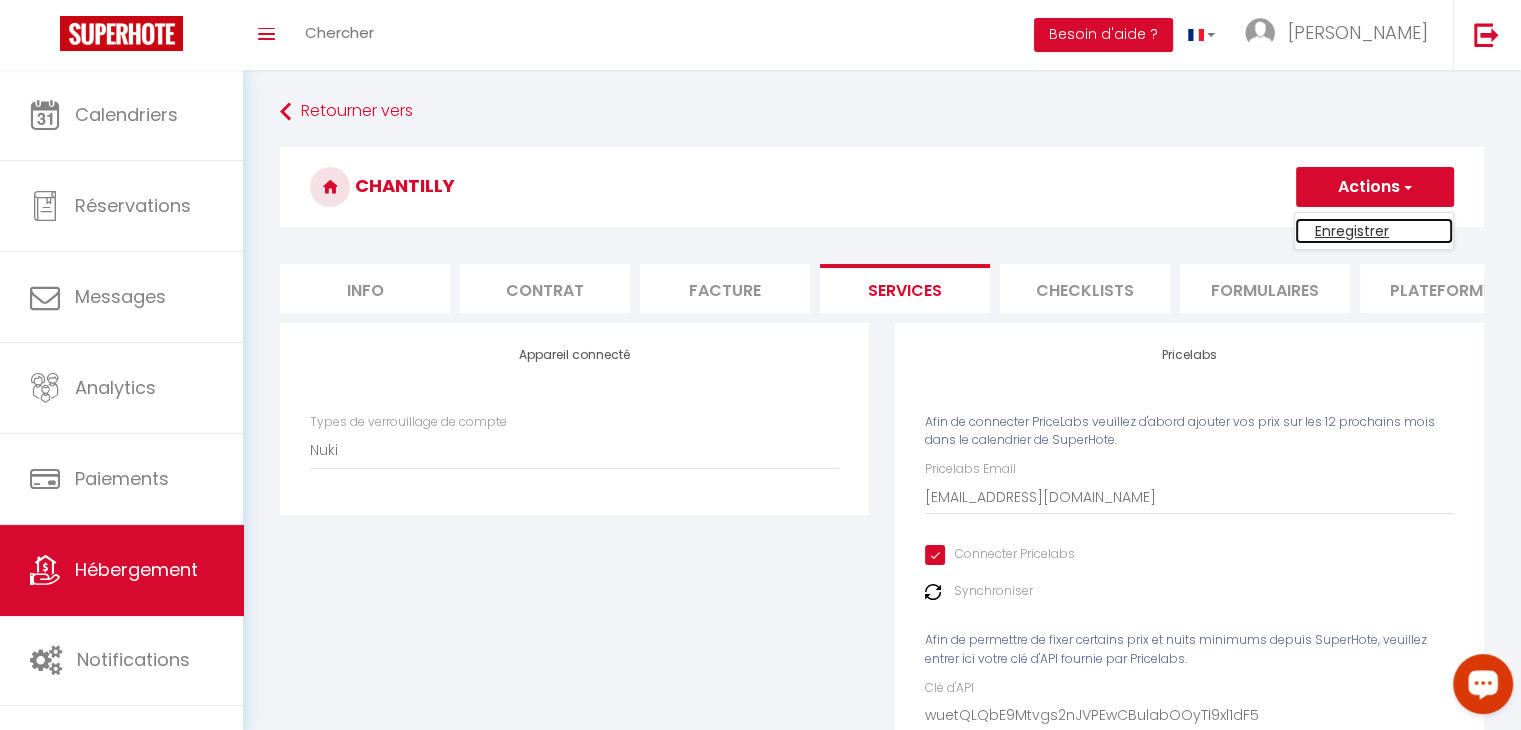click on "Enregistrer" at bounding box center [1374, 231] 